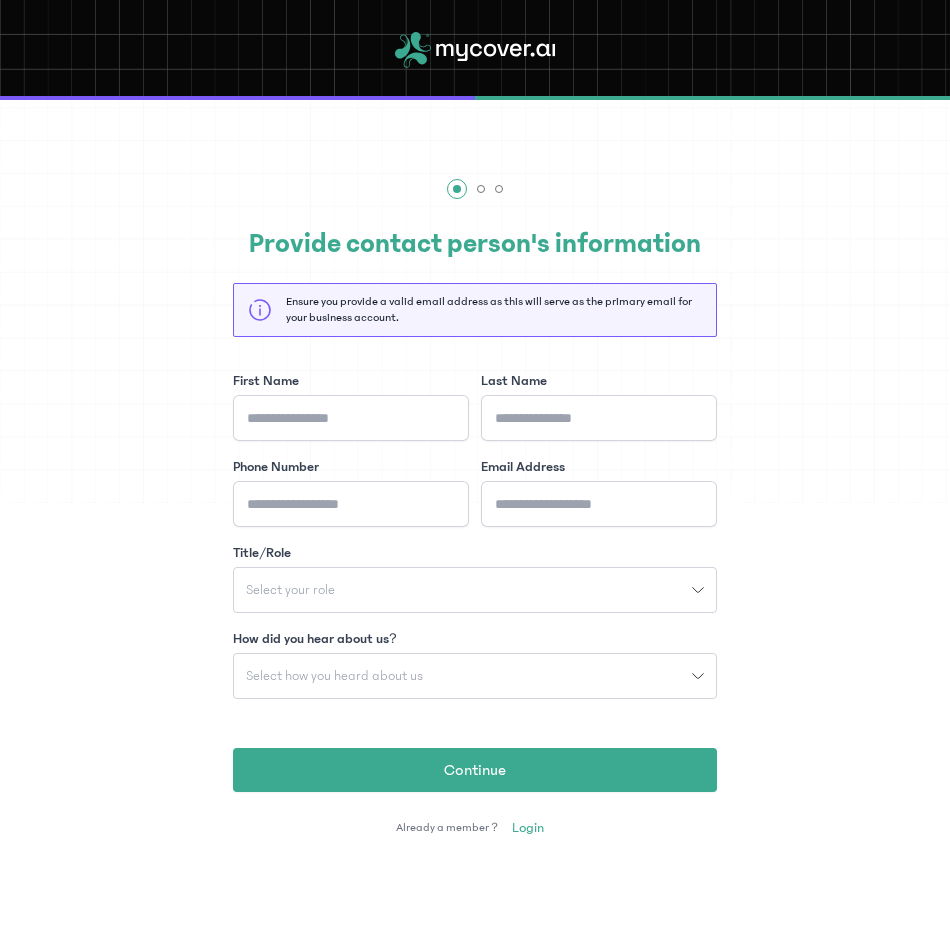 scroll, scrollTop: 0, scrollLeft: 0, axis: both 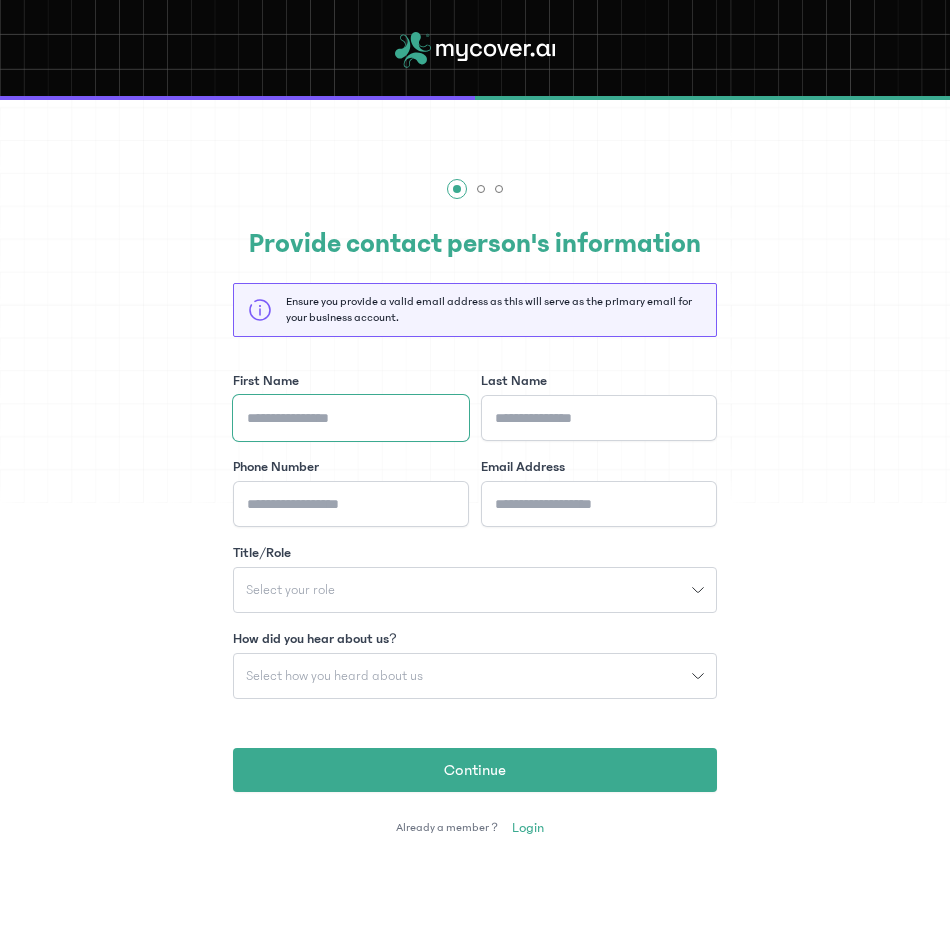 click on "First Name" at bounding box center (351, 418) 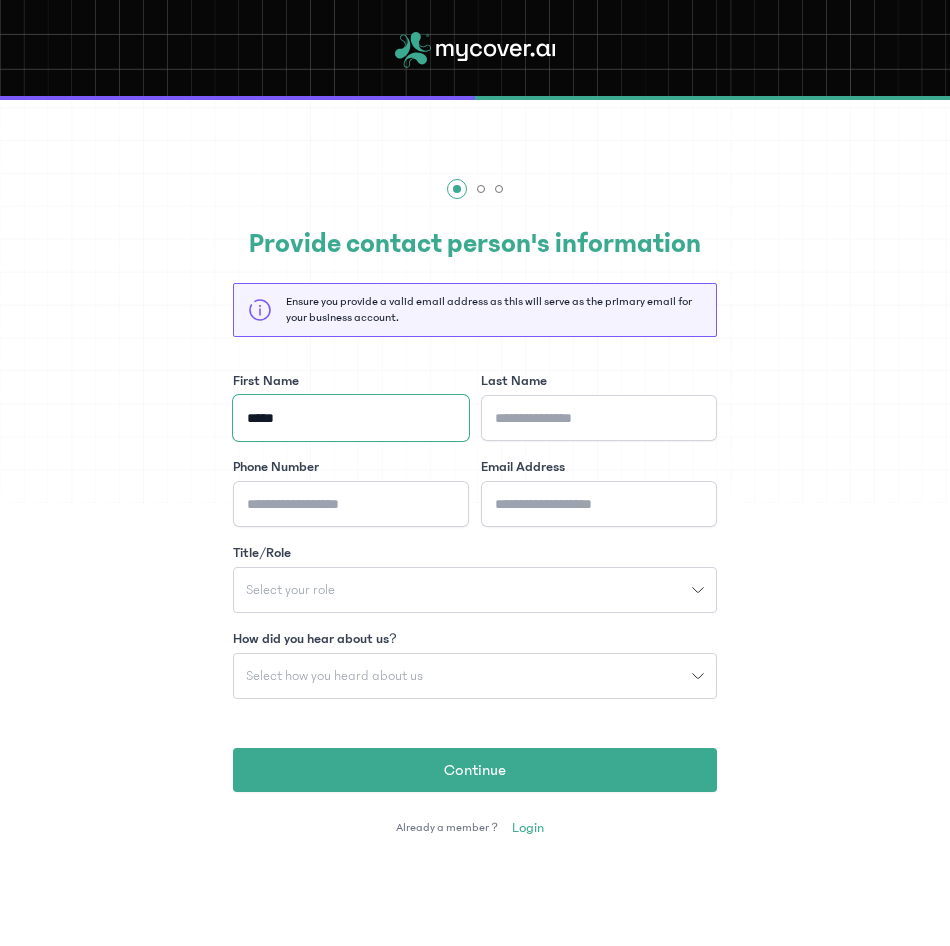 type on "*****" 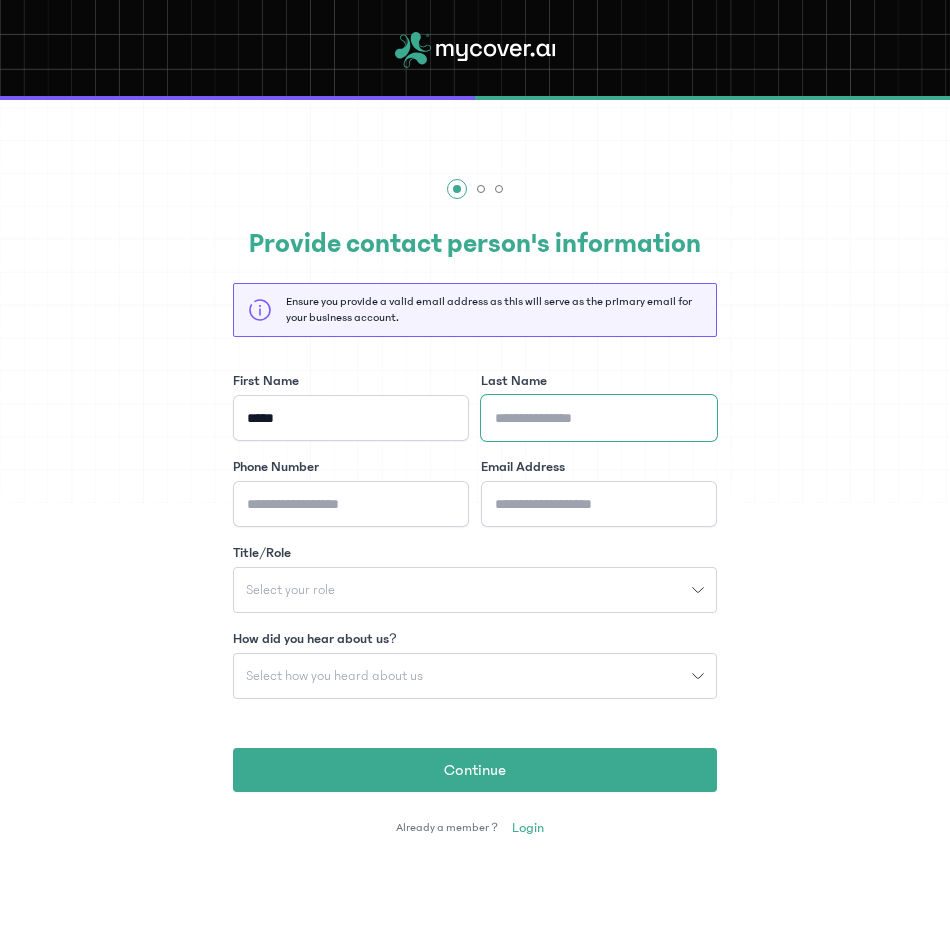 click on "Last Name" at bounding box center [599, 418] 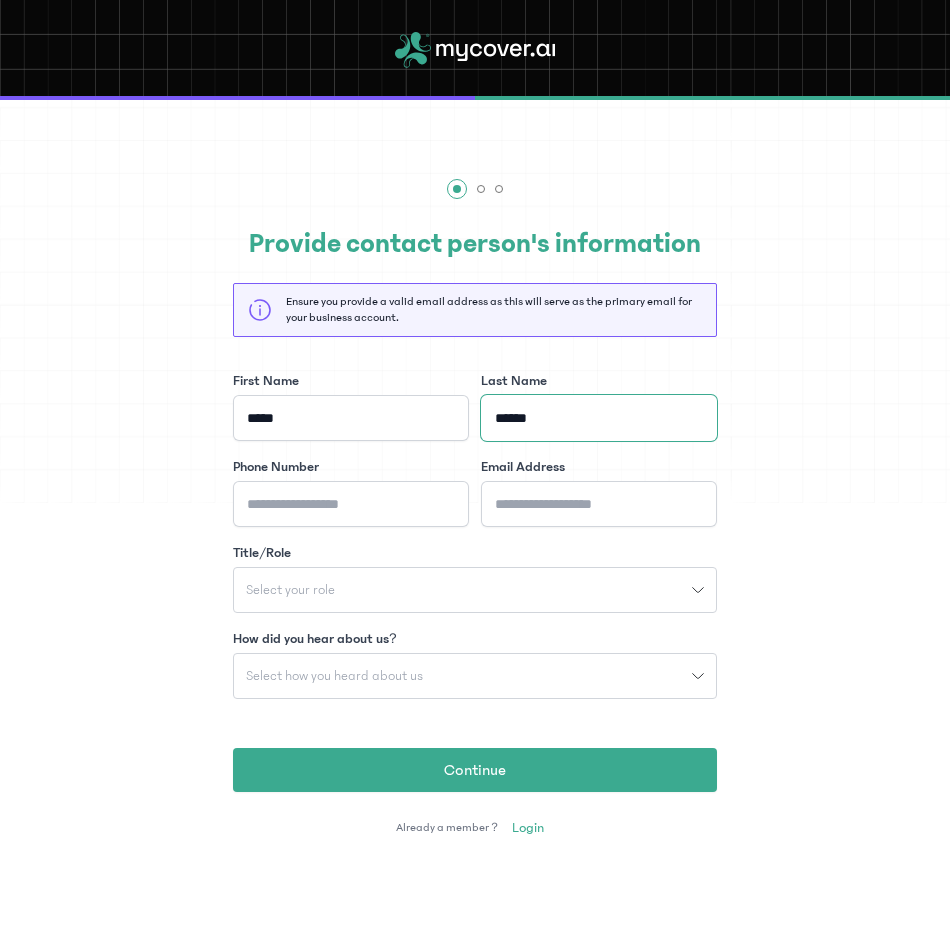 type on "******" 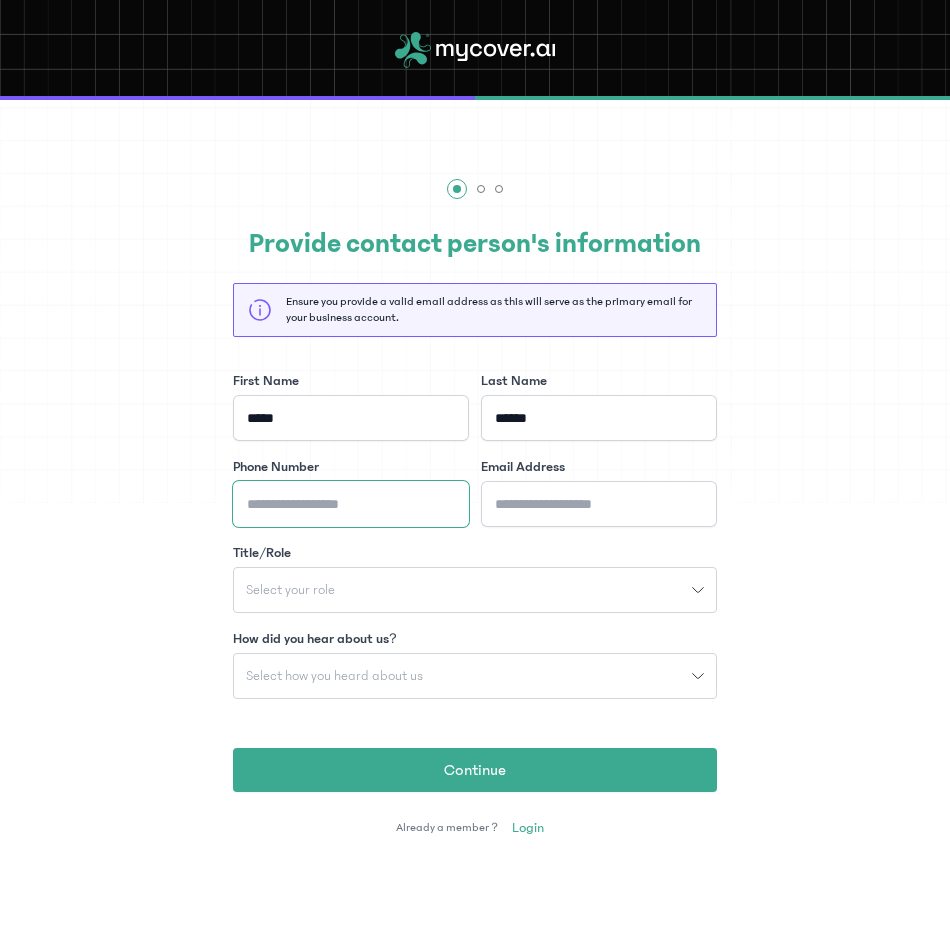 click on "Phone Number" at bounding box center [351, 504] 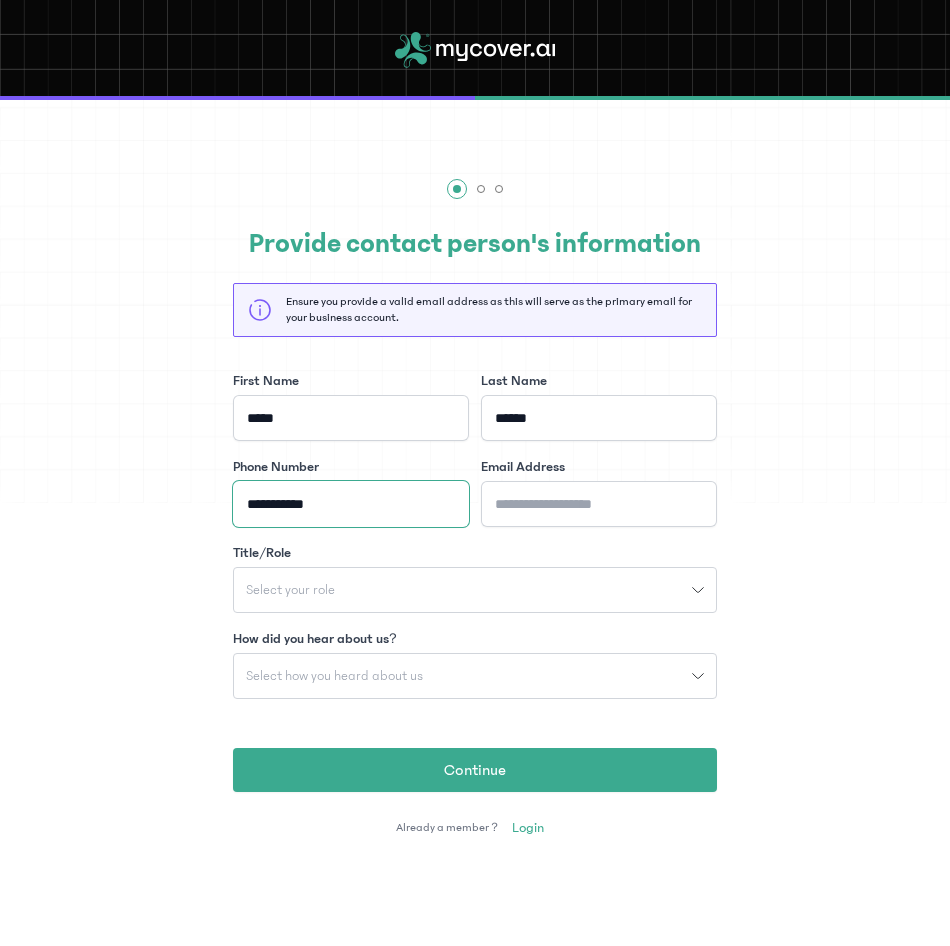 type on "**********" 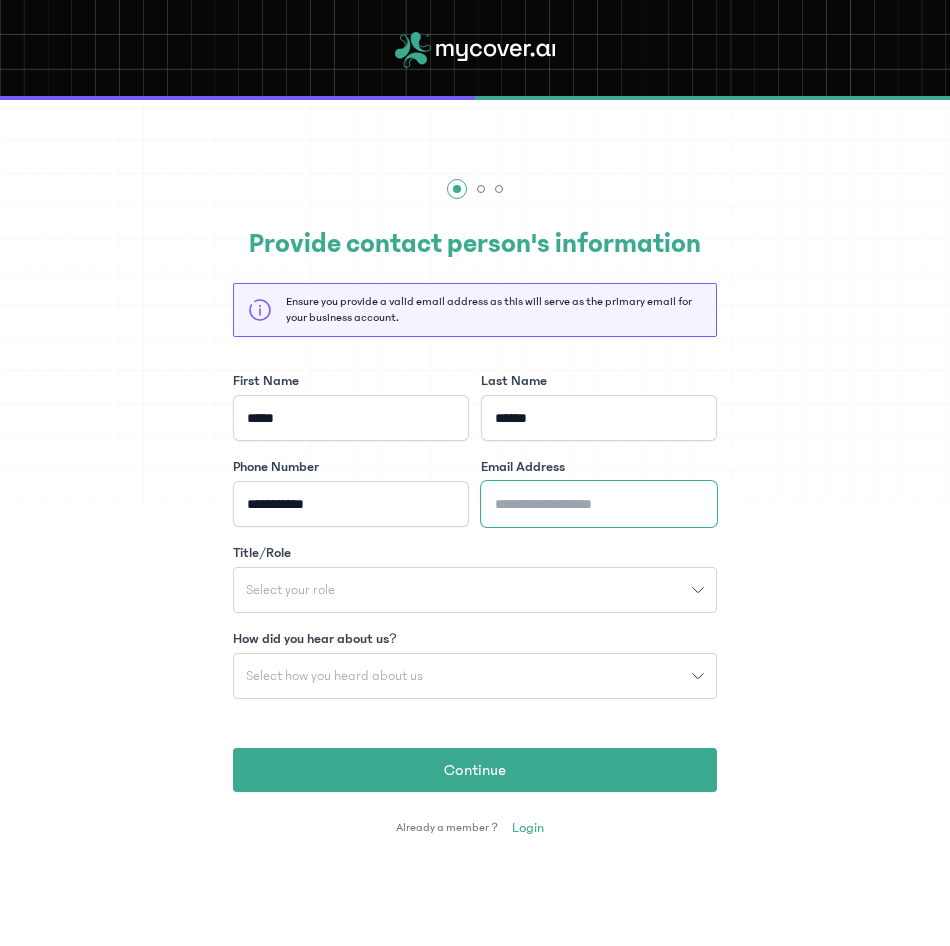 click on "Email Address" at bounding box center [599, 504] 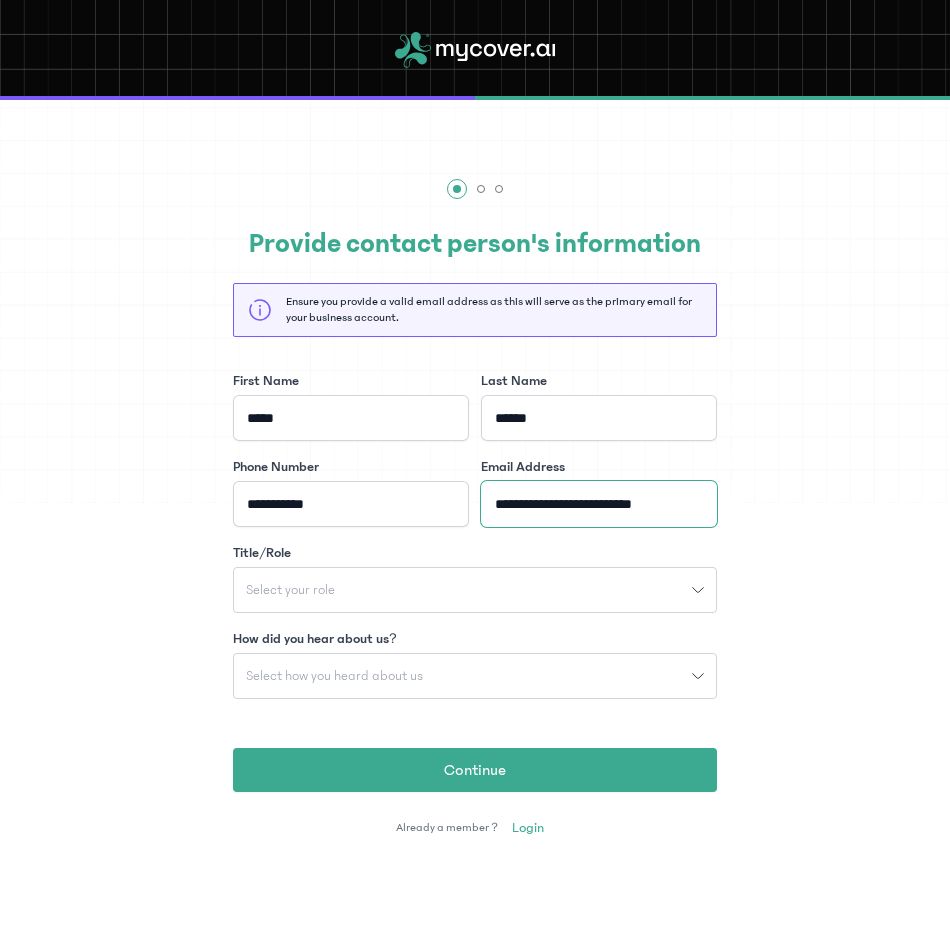 type on "**********" 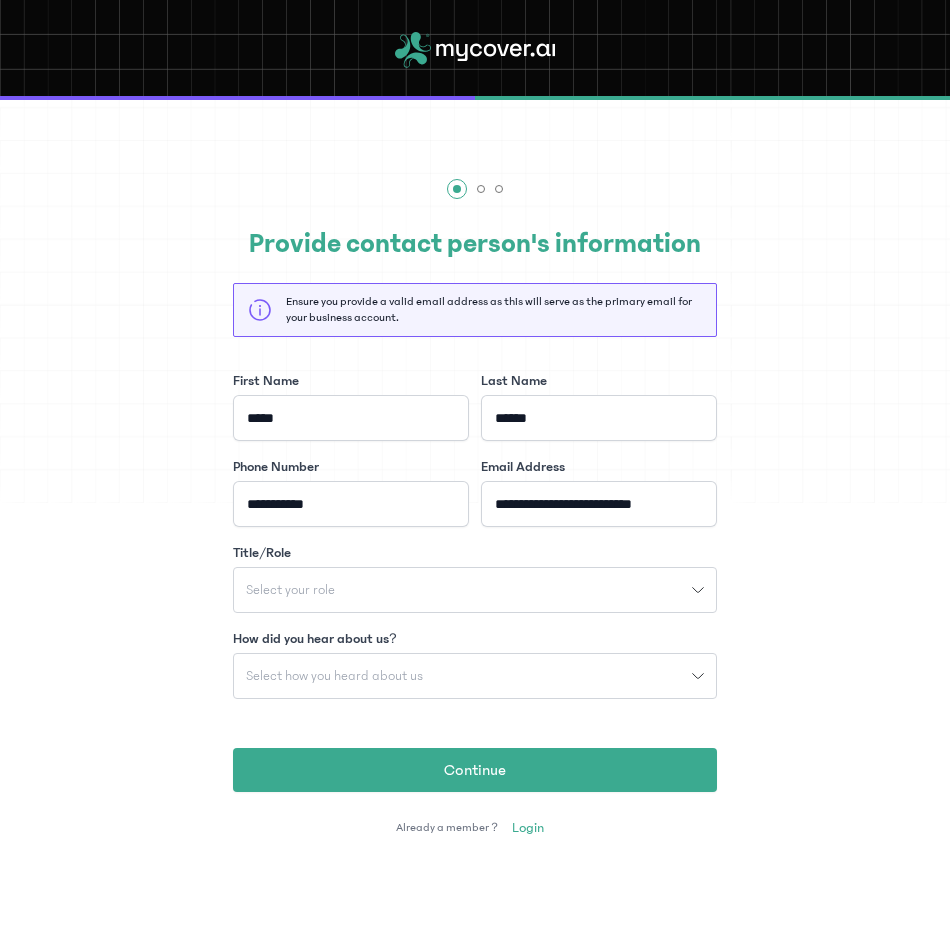 click on "Select your role" 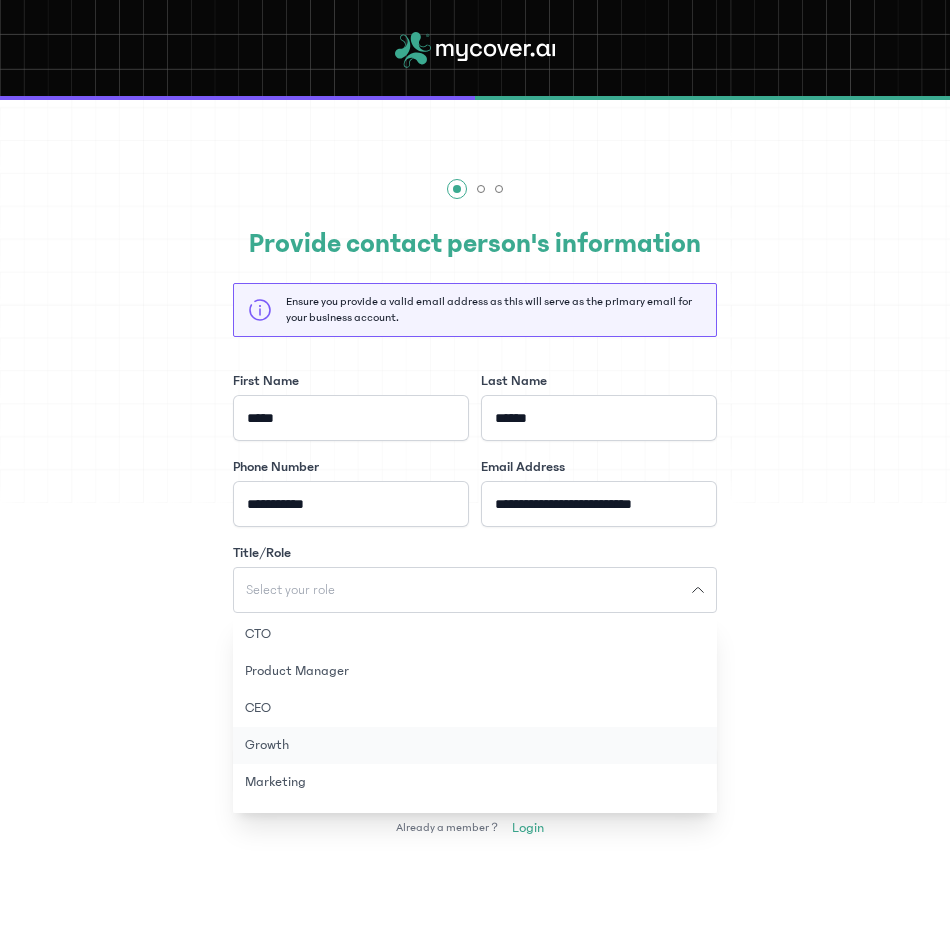 scroll, scrollTop: 100, scrollLeft: 0, axis: vertical 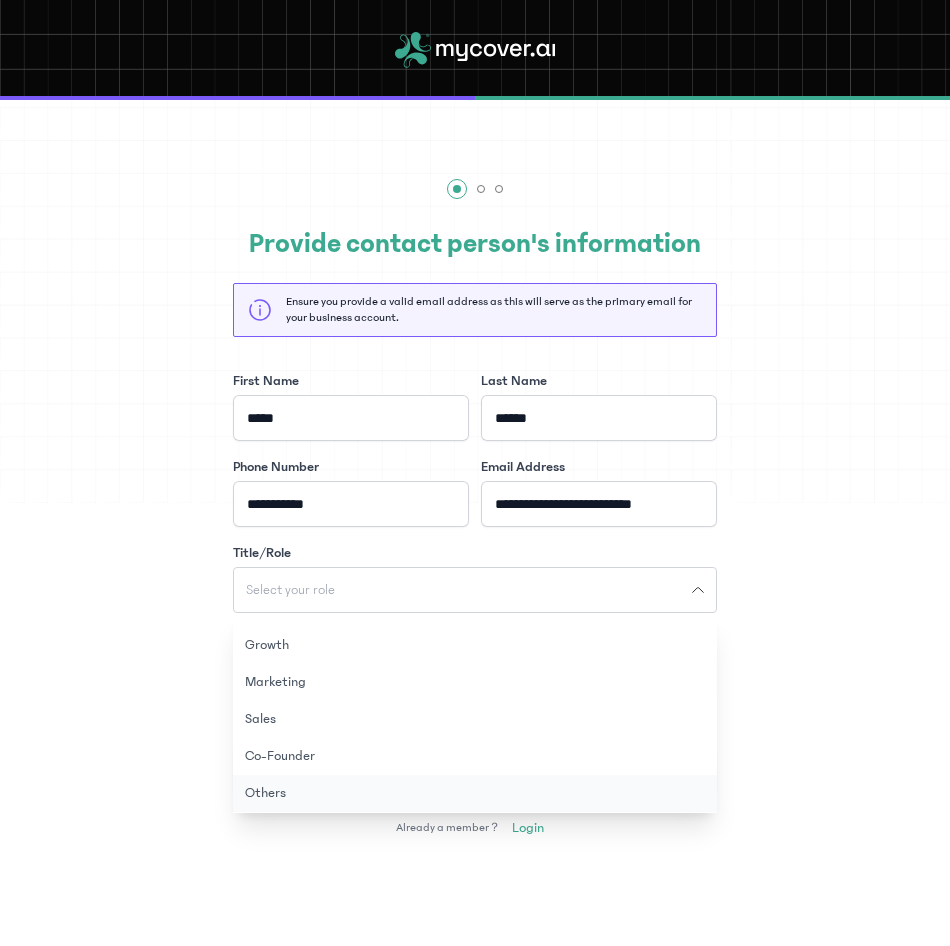 click on "Others" 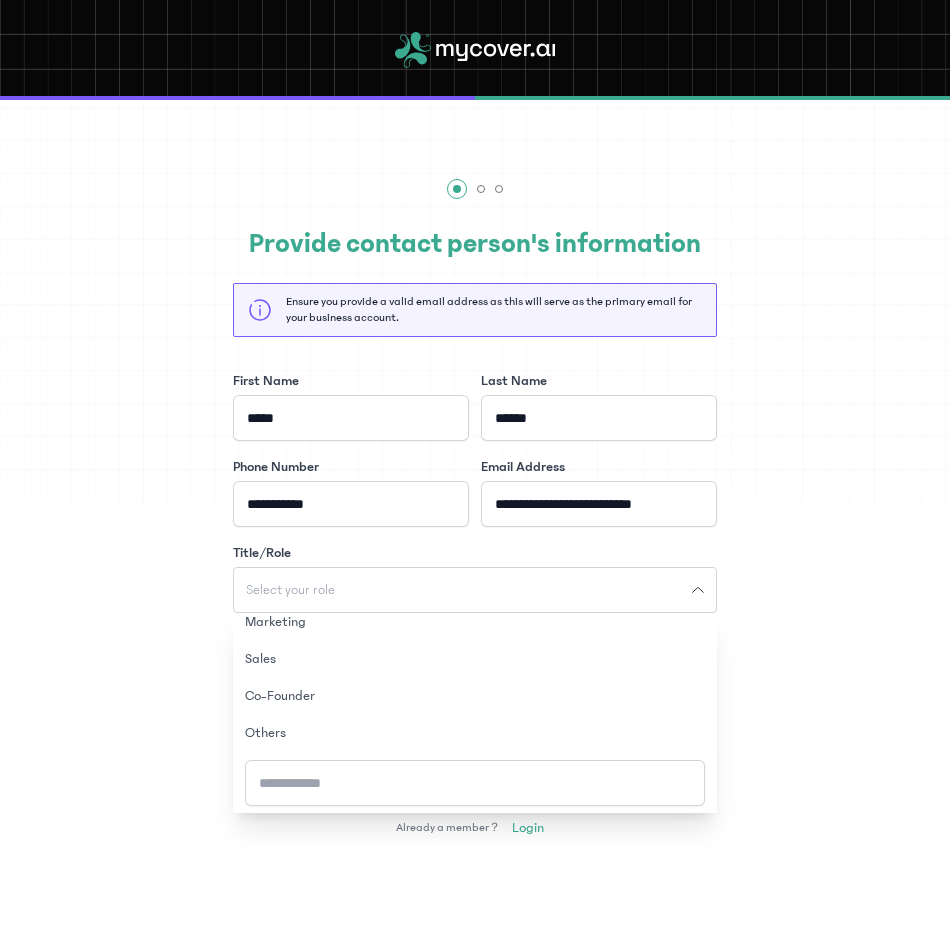 scroll, scrollTop: 161, scrollLeft: 0, axis: vertical 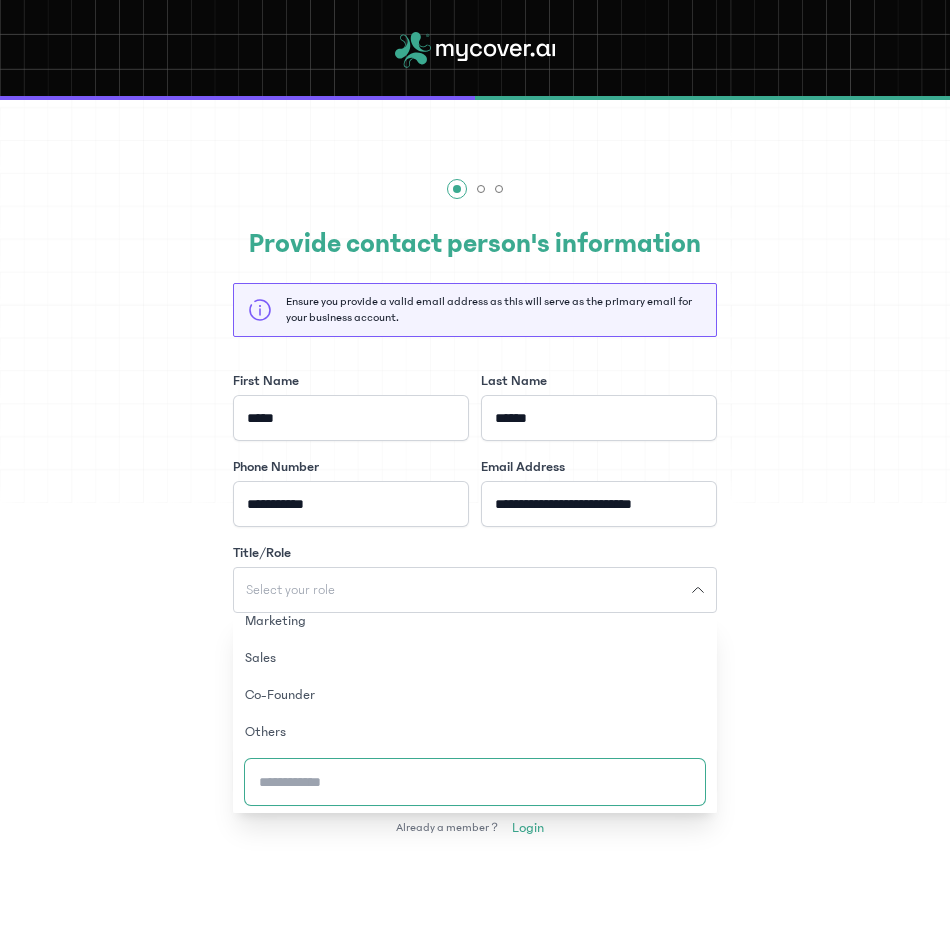 click on "Title/Role" at bounding box center [475, 782] 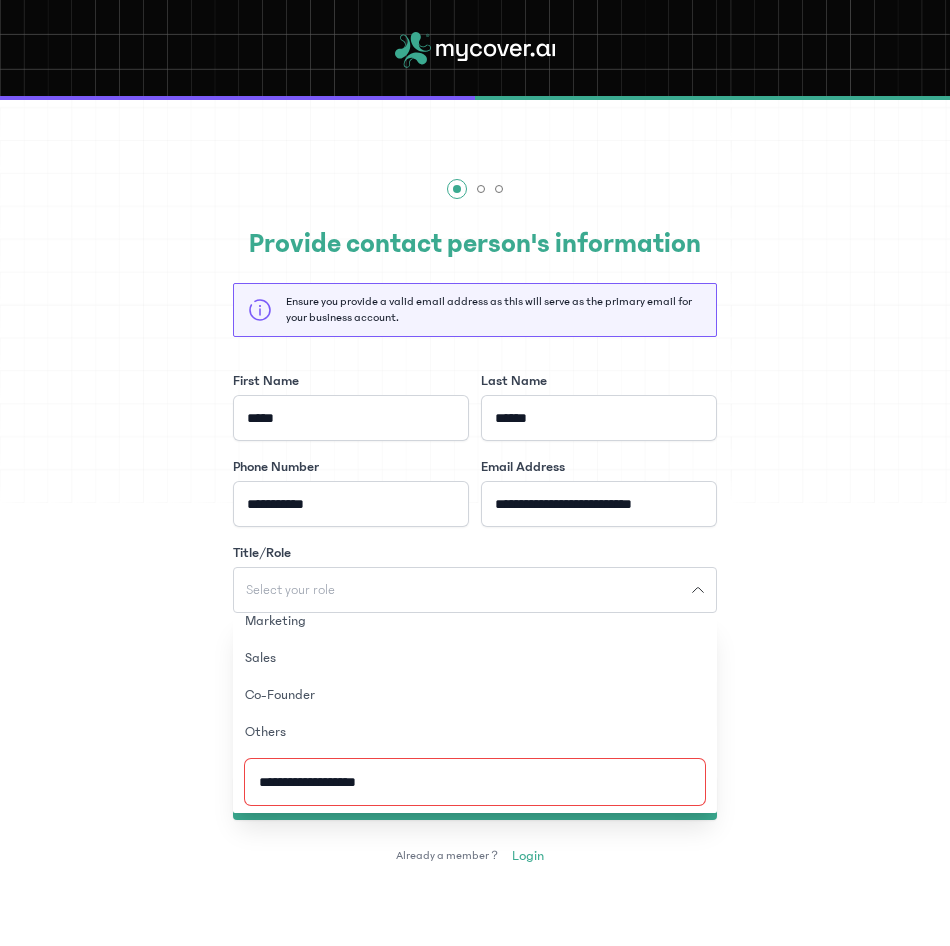 click on "**********" at bounding box center (475, 782) 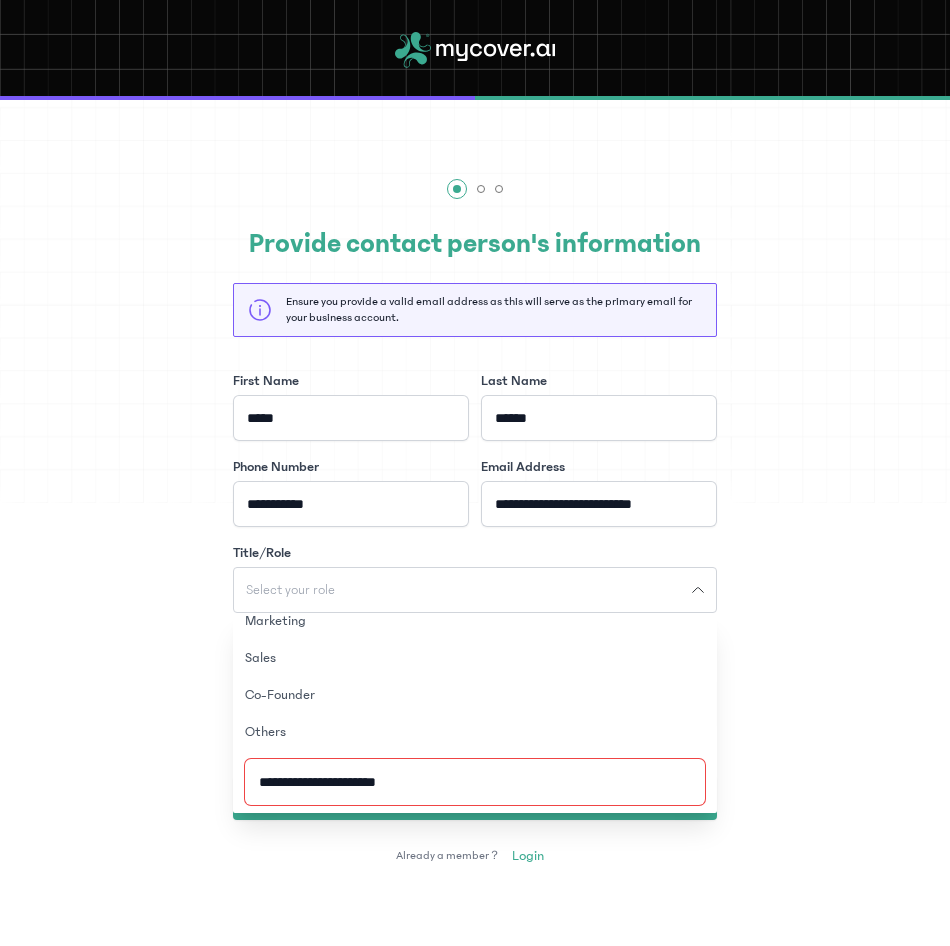 type on "**********" 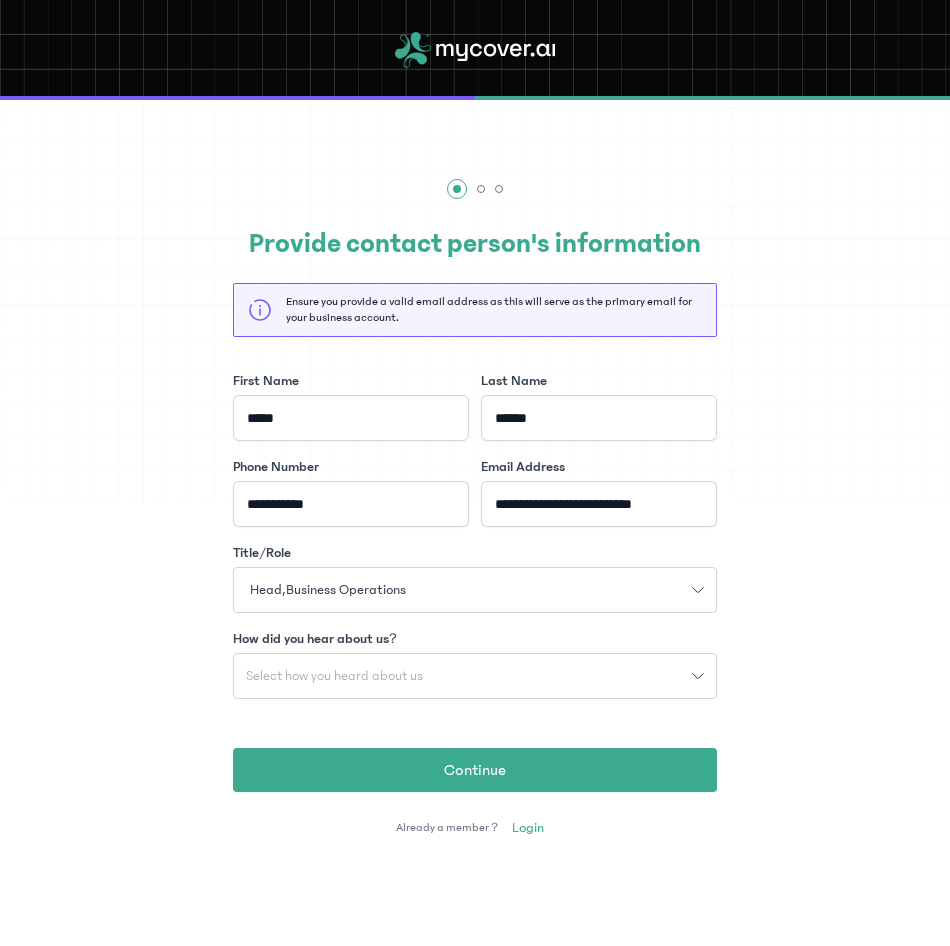 click on "Select how you heard about us" 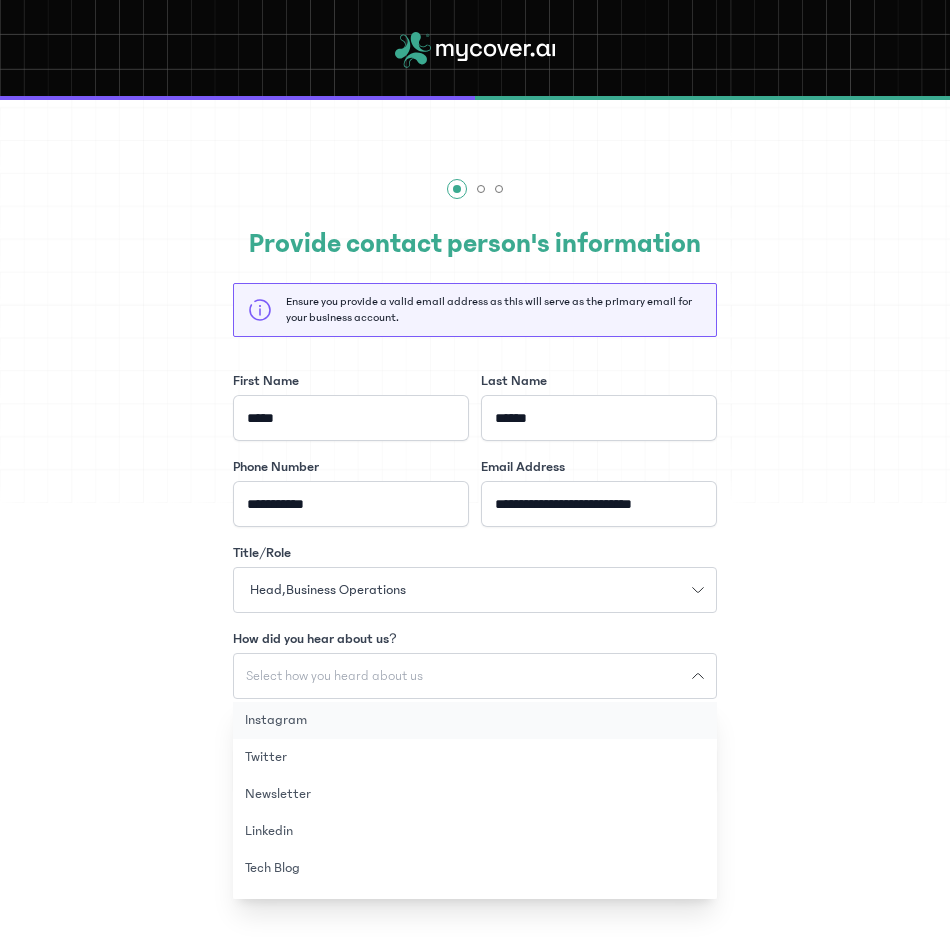 click on "Instagram" 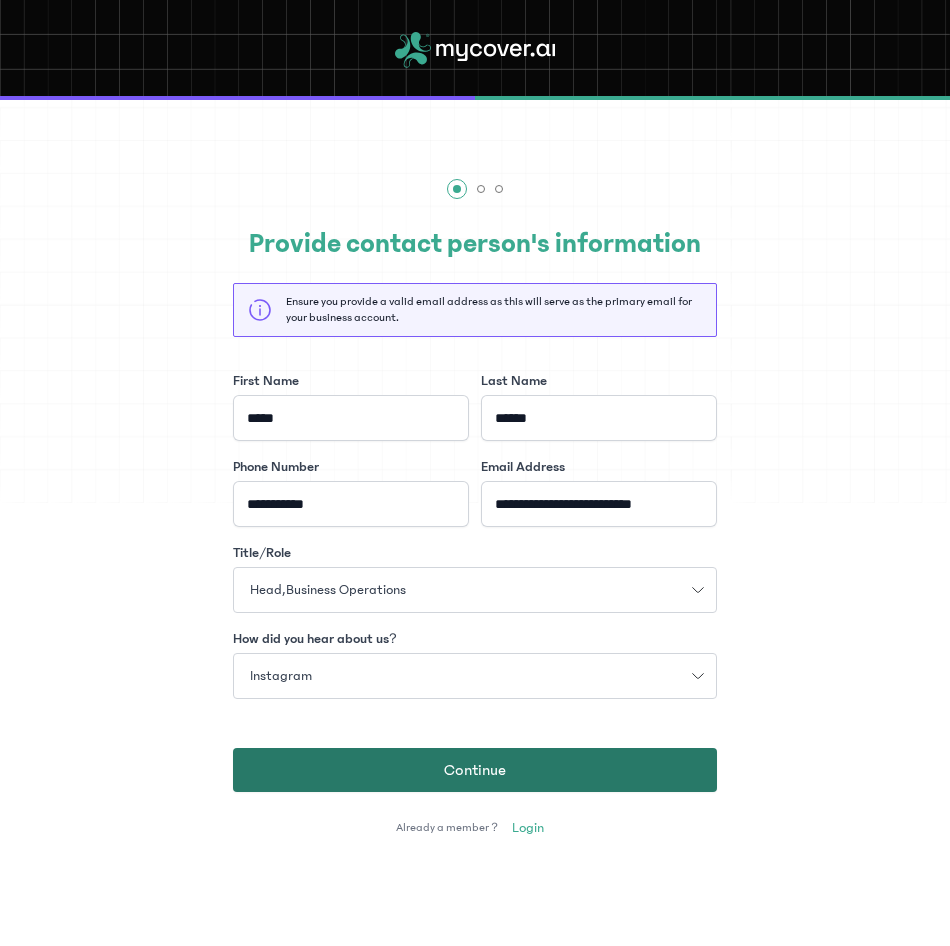 click on "Continue" 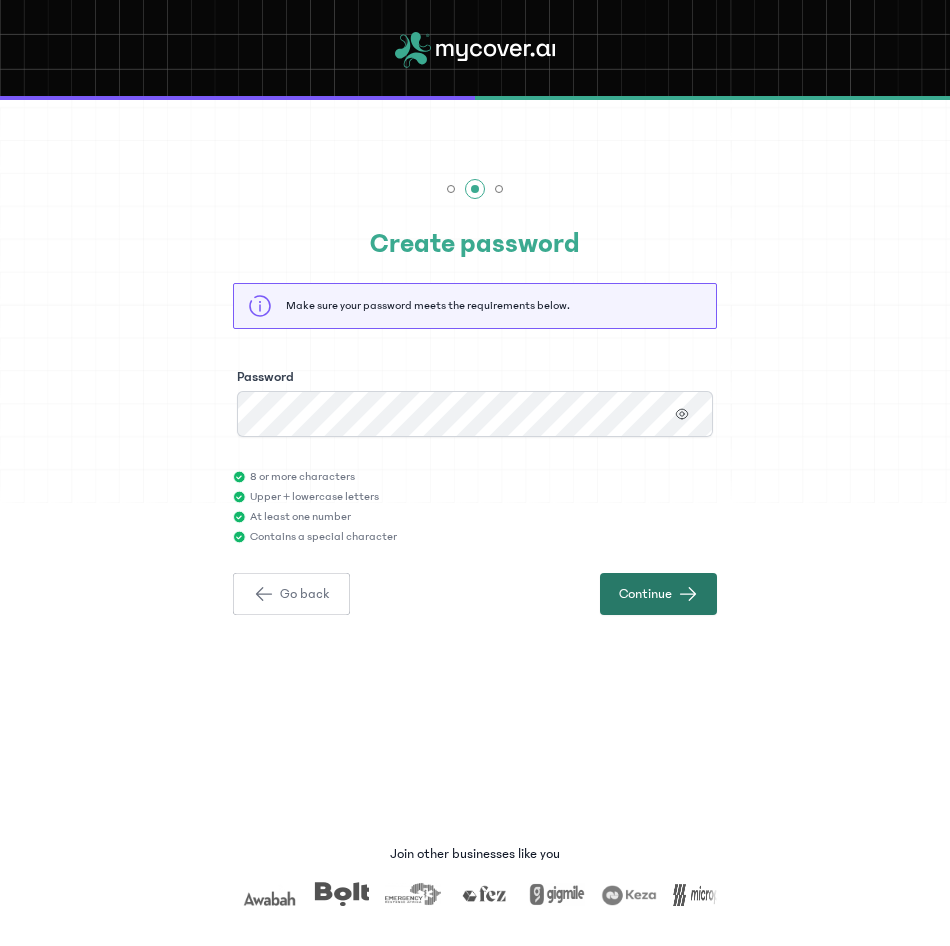 click on "Continue" 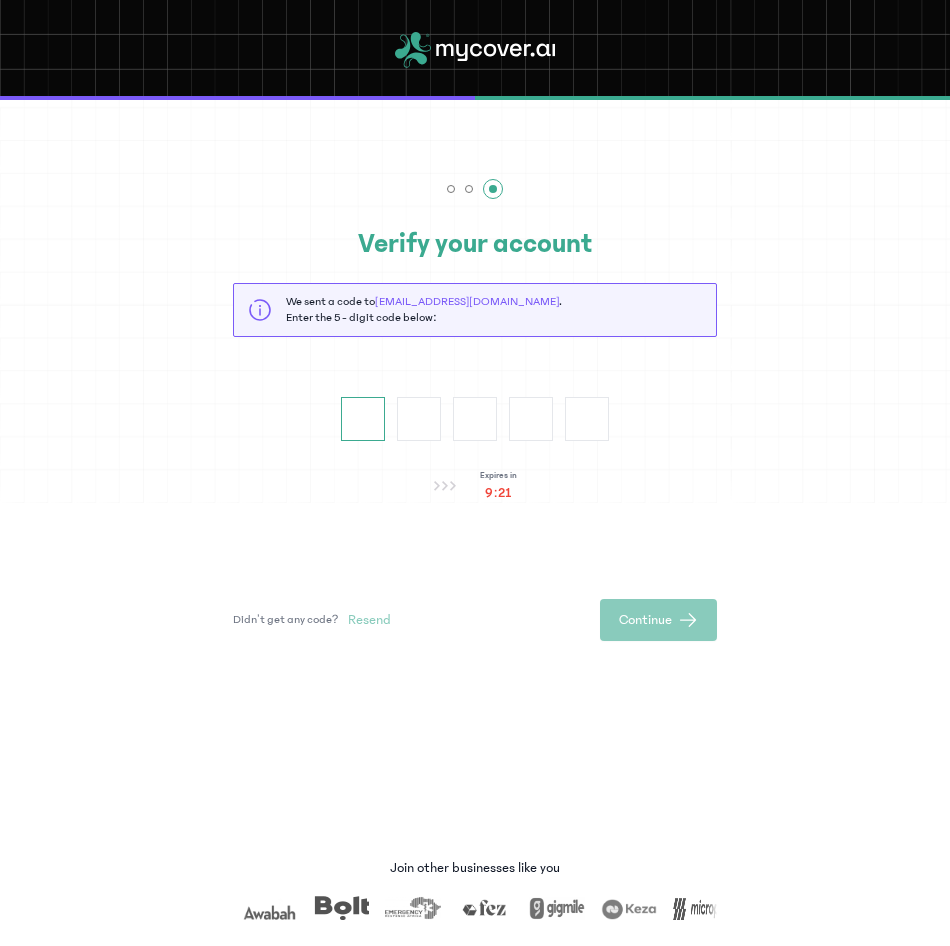 type on "*" 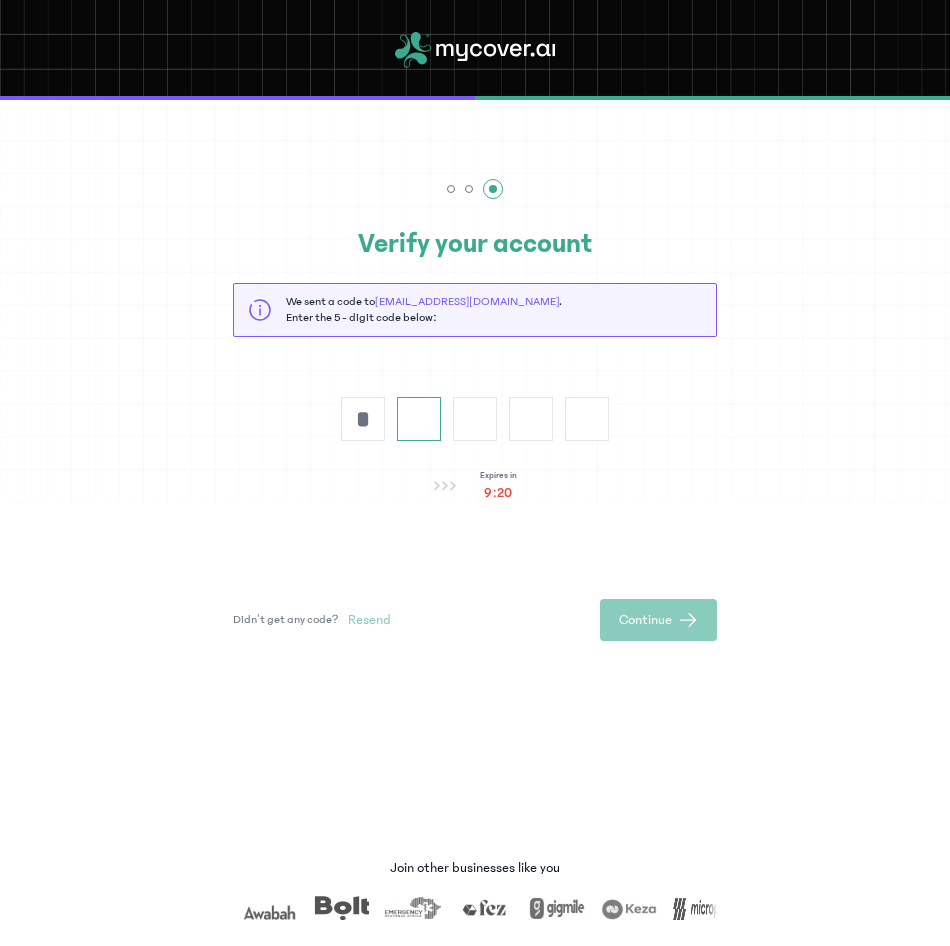 type on "*" 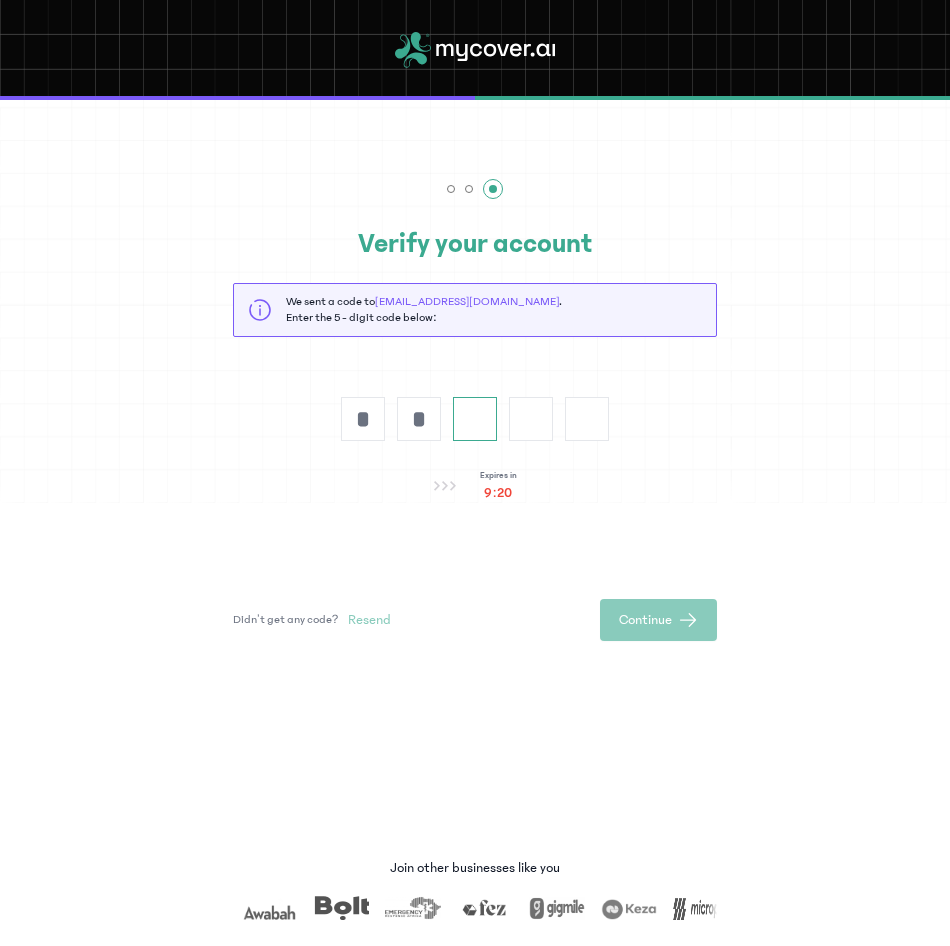 type on "*" 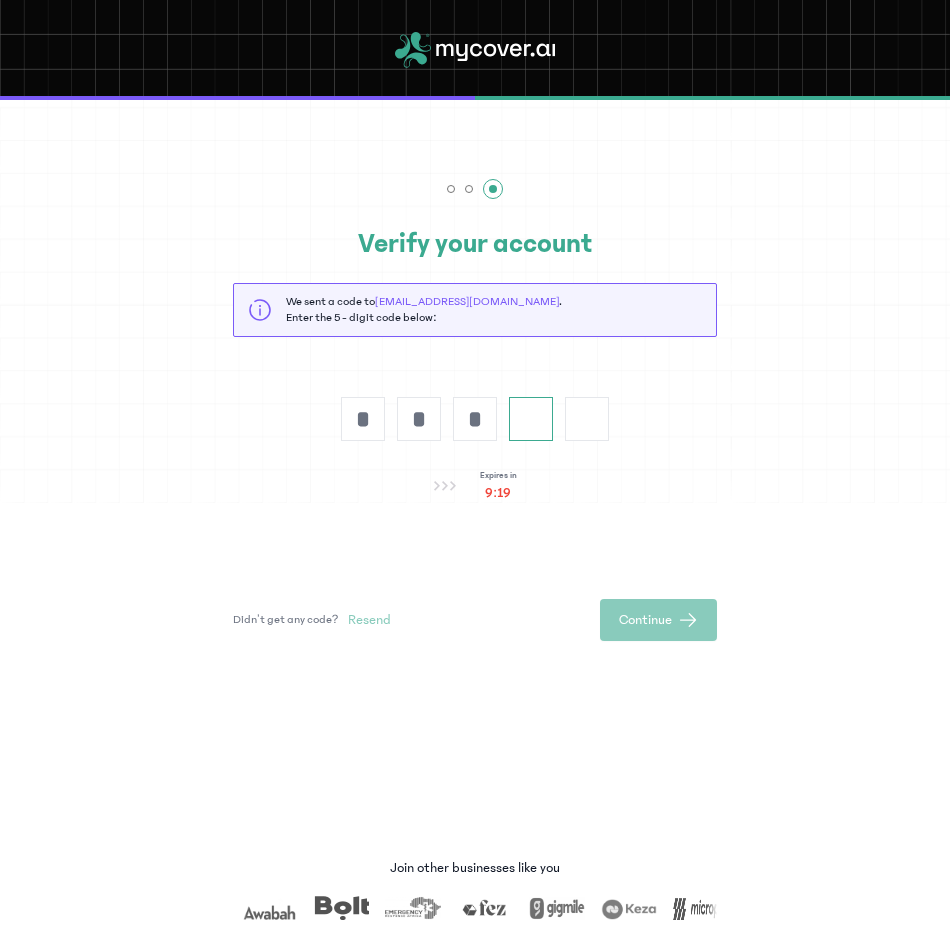 type on "*" 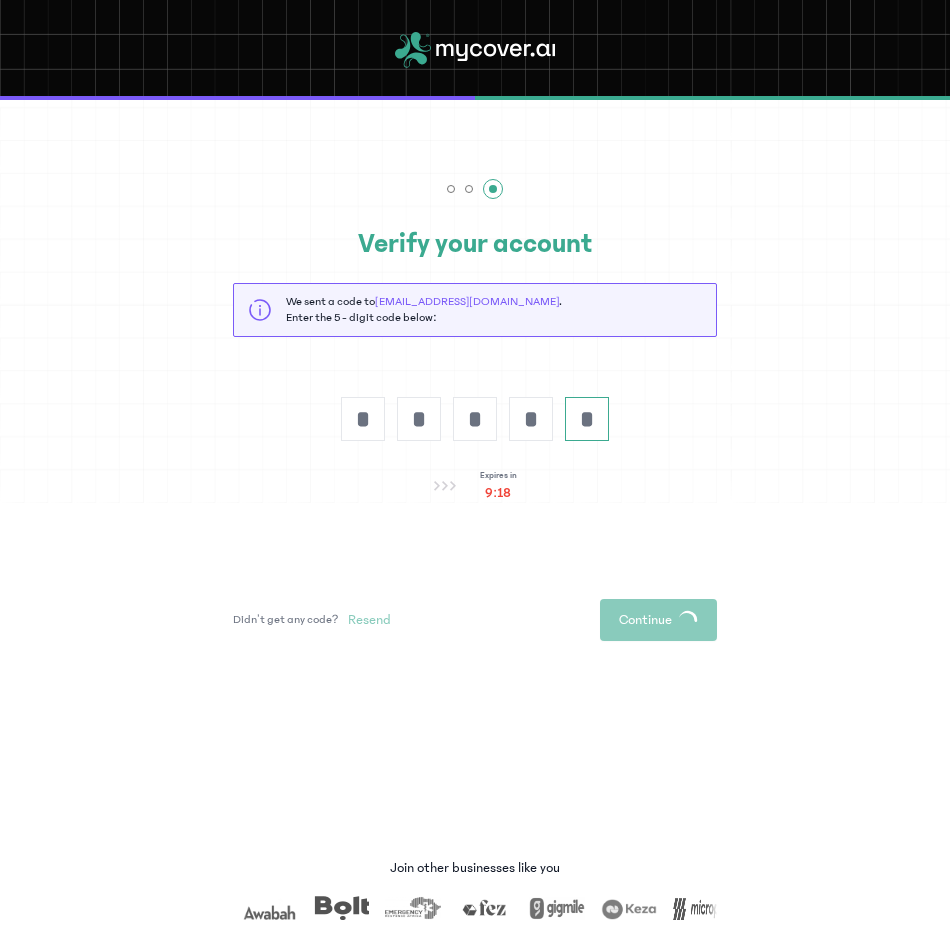 type on "*" 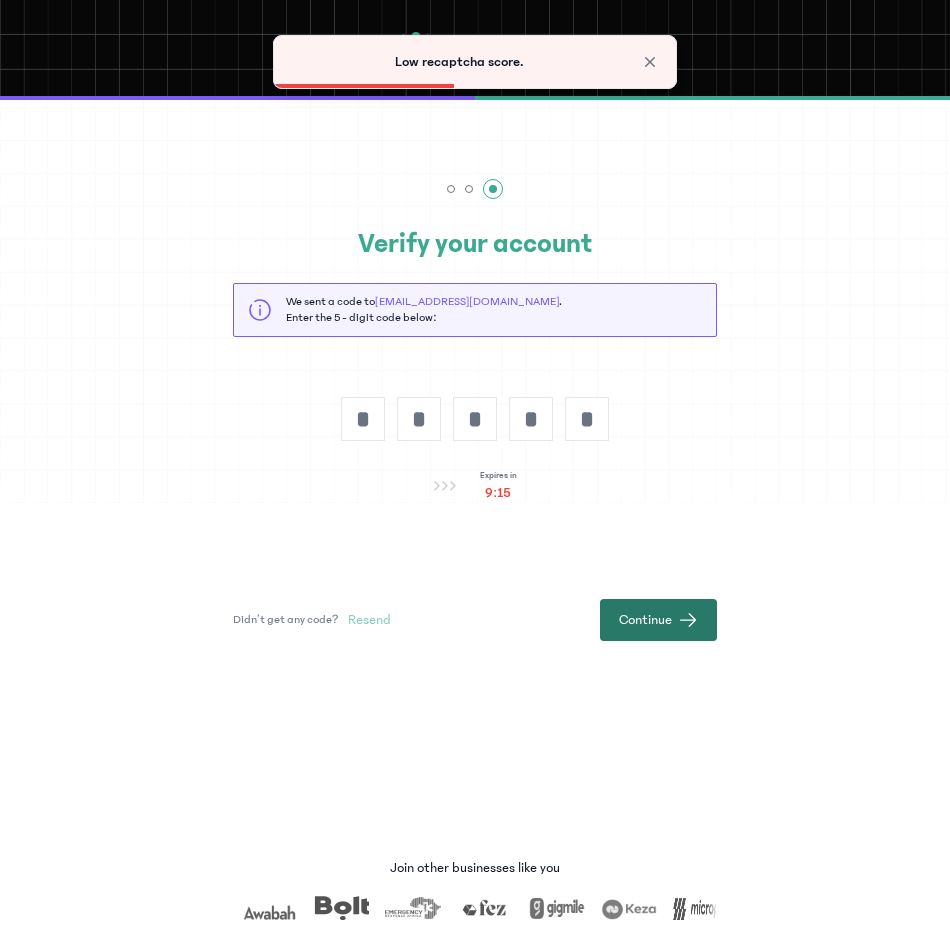click on "Continue" 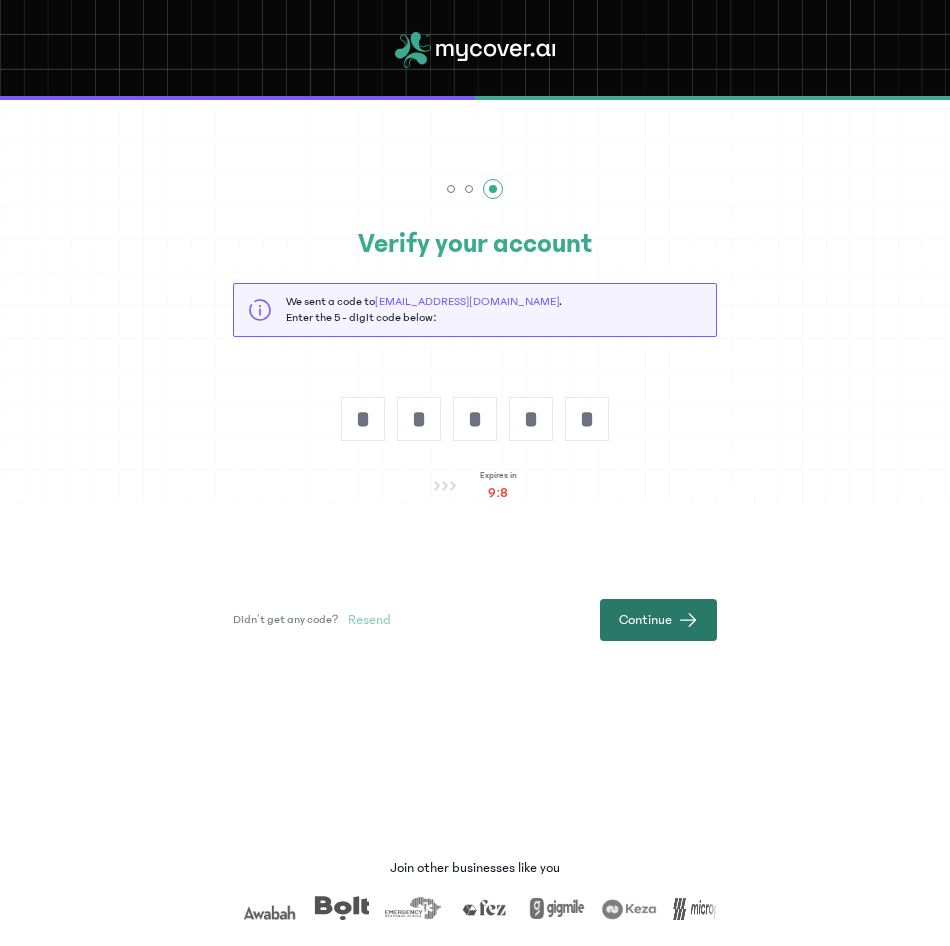 click on "Continue" 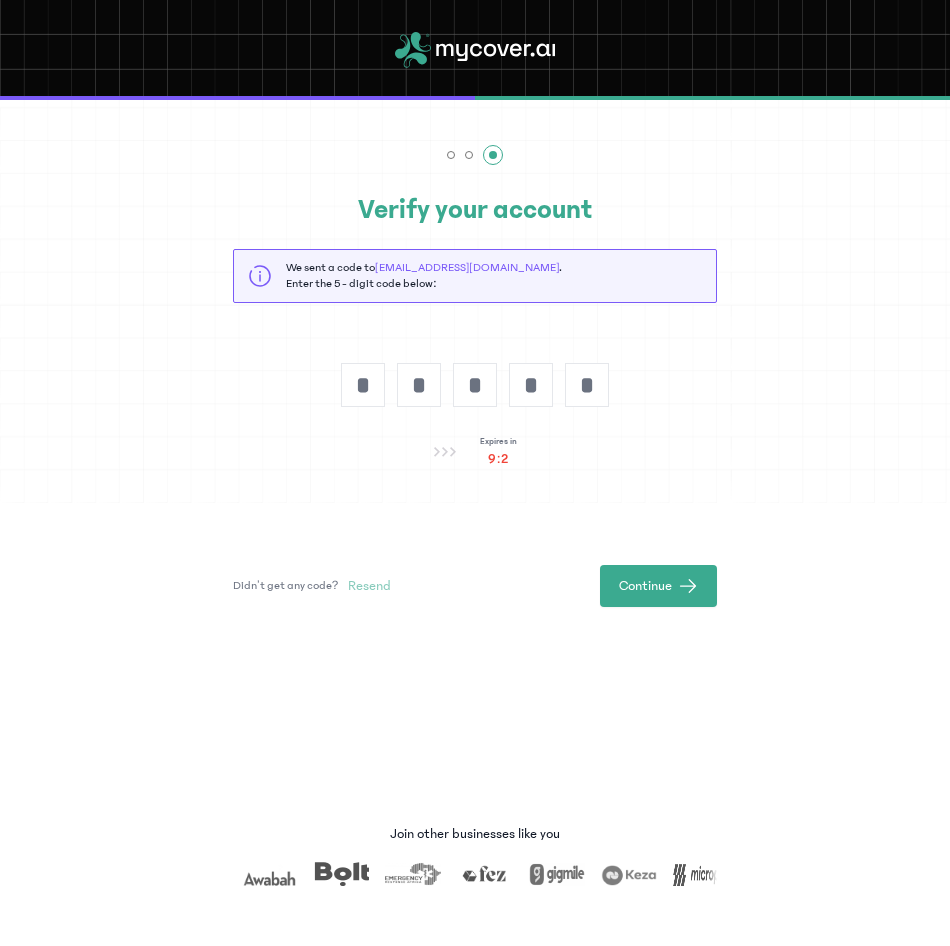 scroll, scrollTop: 0, scrollLeft: 0, axis: both 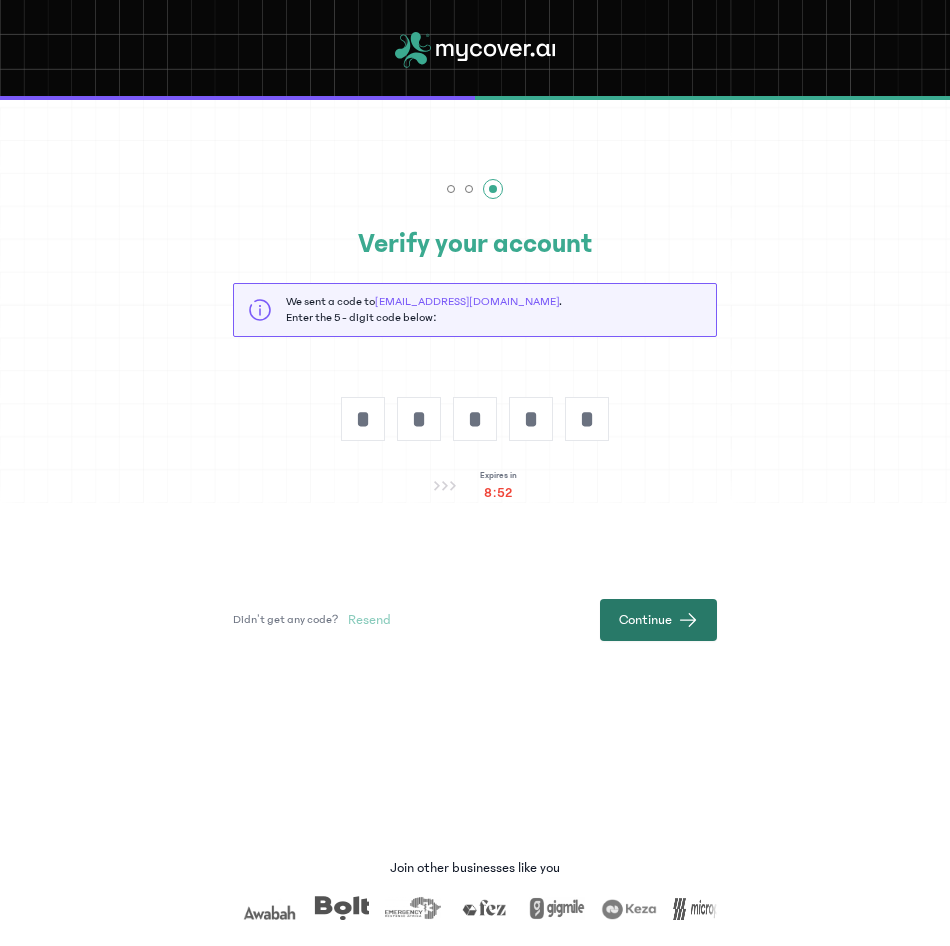 click on "Continue" 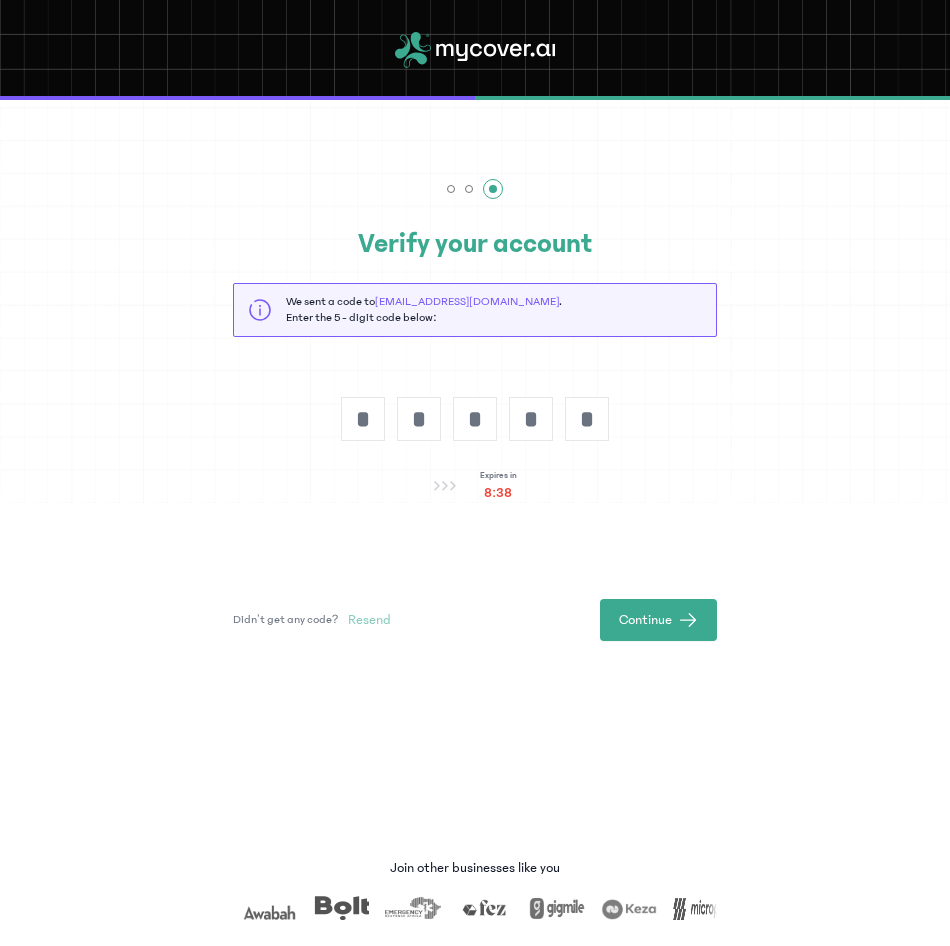 click on "Verify your account
We sent a code to
[EMAIL_ADDRESS][DOMAIN_NAME]   .  Enter the 5 - digit code below: * * * * *
Expires in 8:38 Didn’t get any code? Resend Continue" 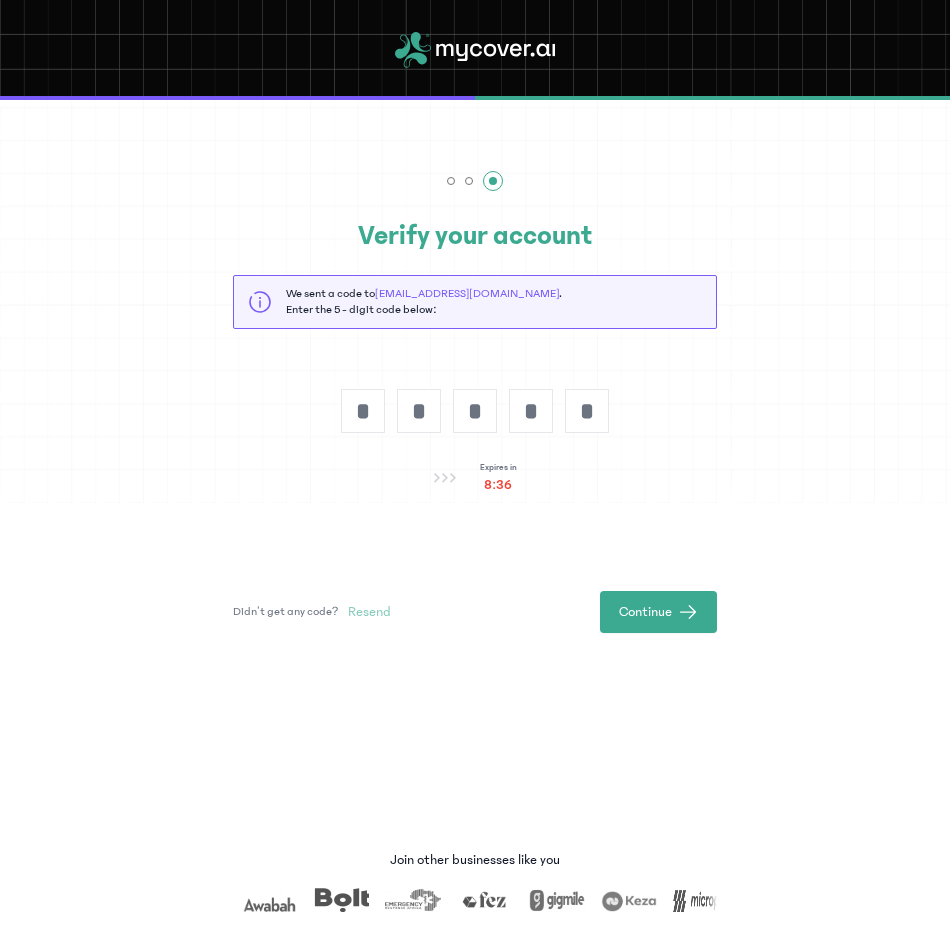scroll, scrollTop: 0, scrollLeft: 0, axis: both 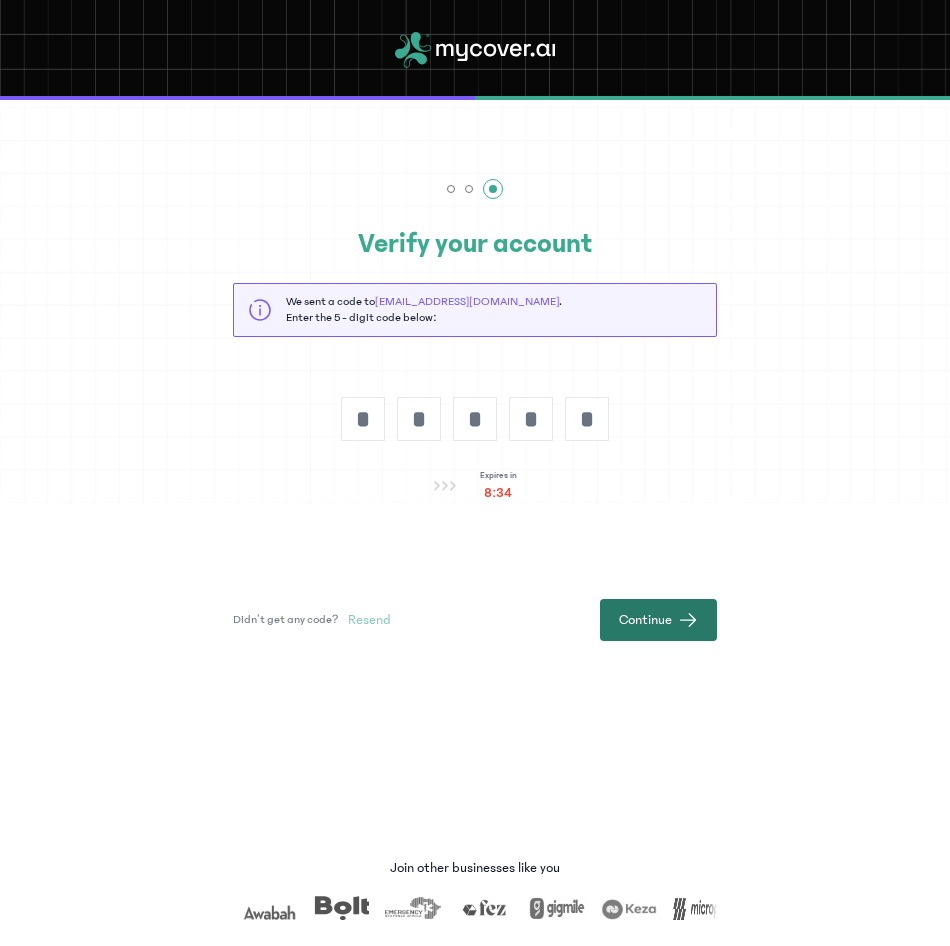 click on "Continue" at bounding box center [658, 620] 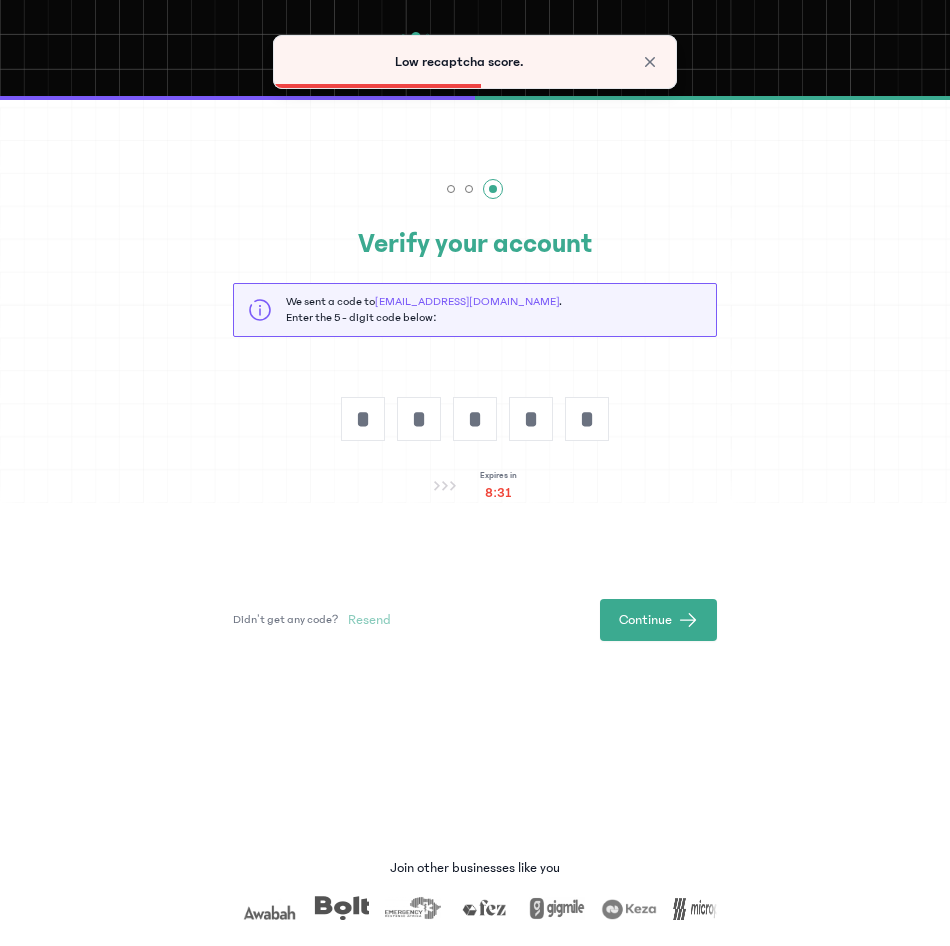 drag, startPoint x: 654, startPoint y: 57, endPoint x: 635, endPoint y: 85, distance: 33.83785 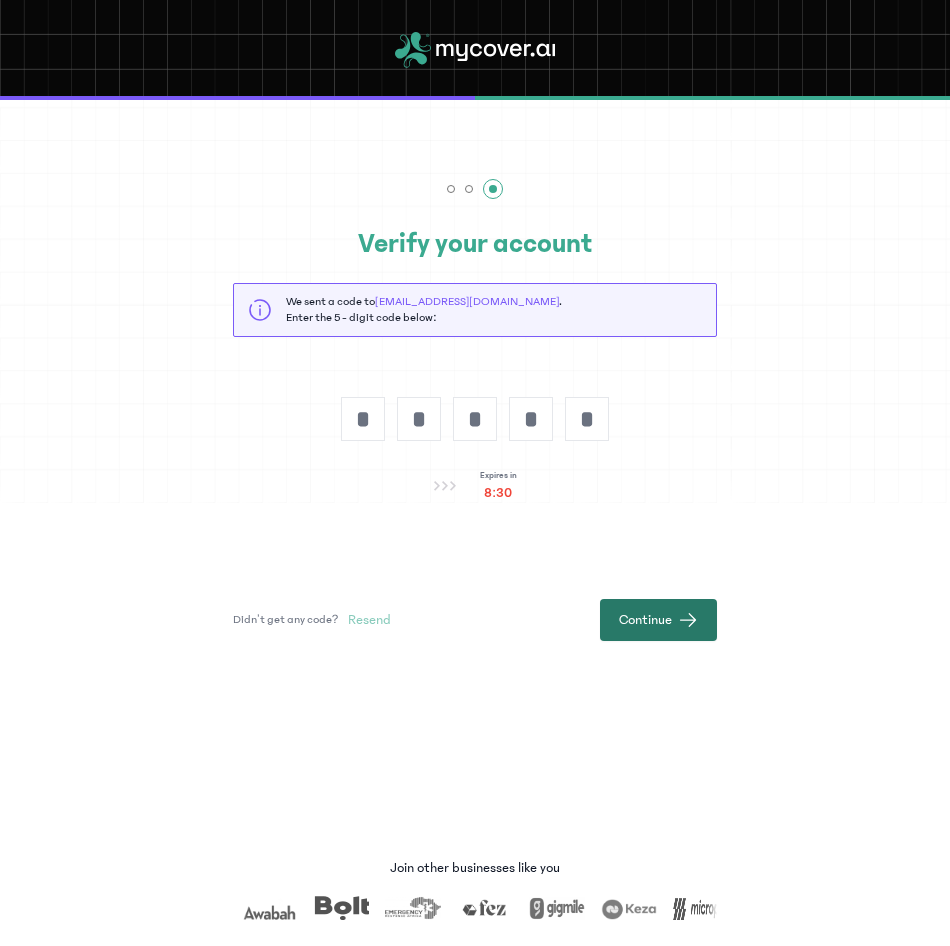 click on "Continue" 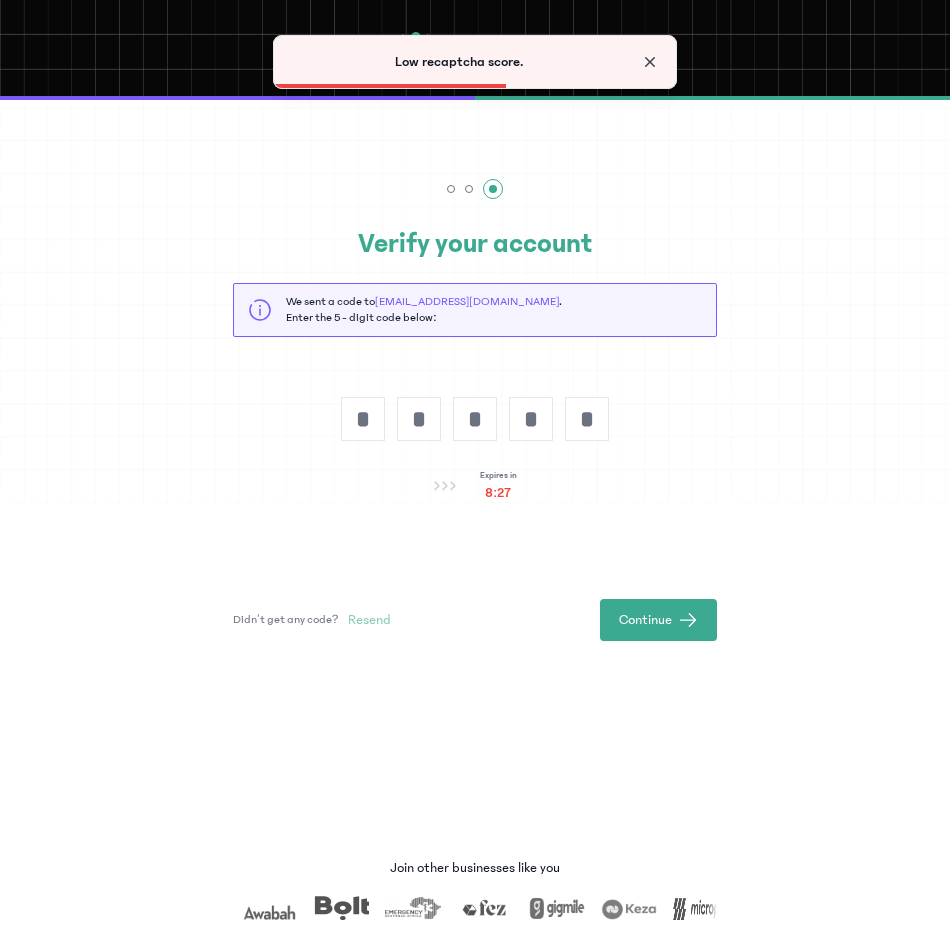 click 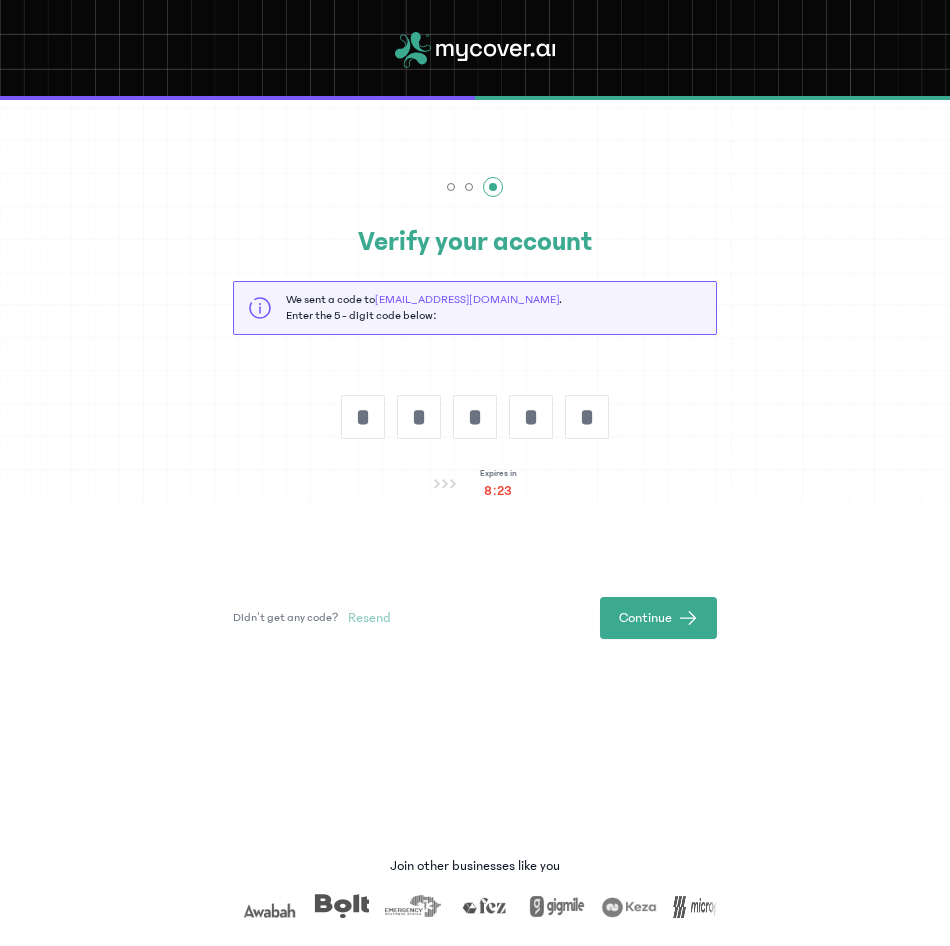 scroll, scrollTop: 0, scrollLeft: 0, axis: both 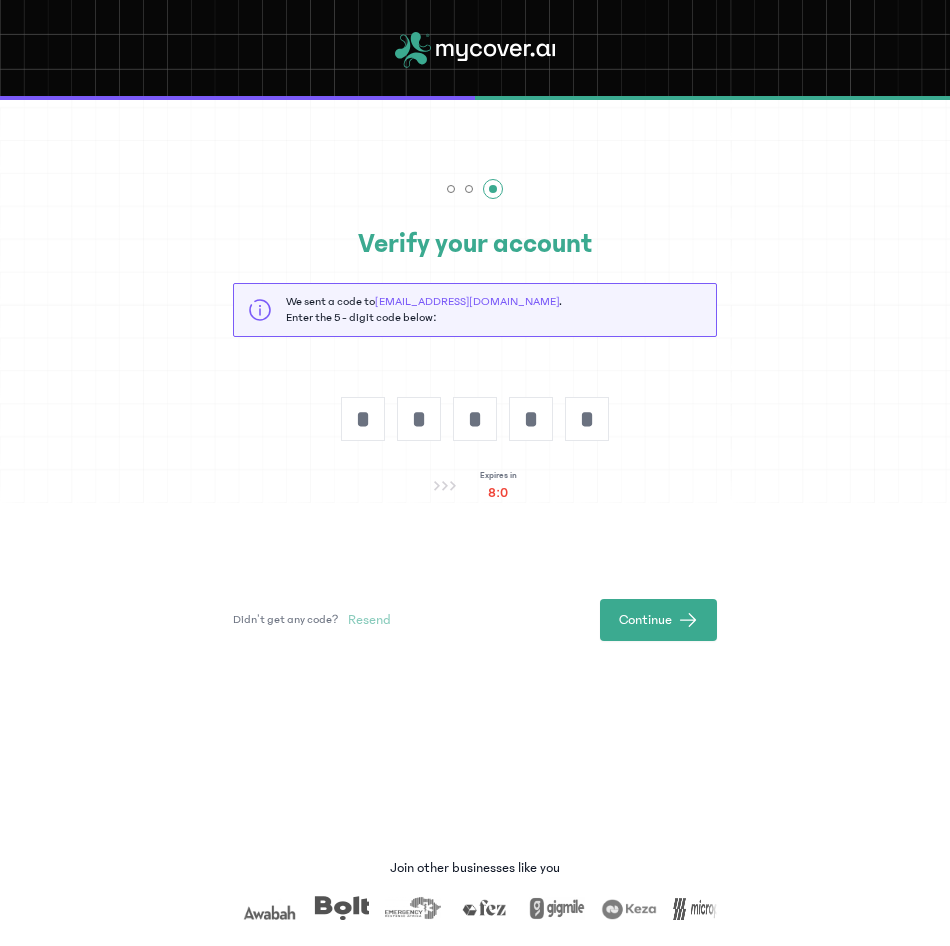 click 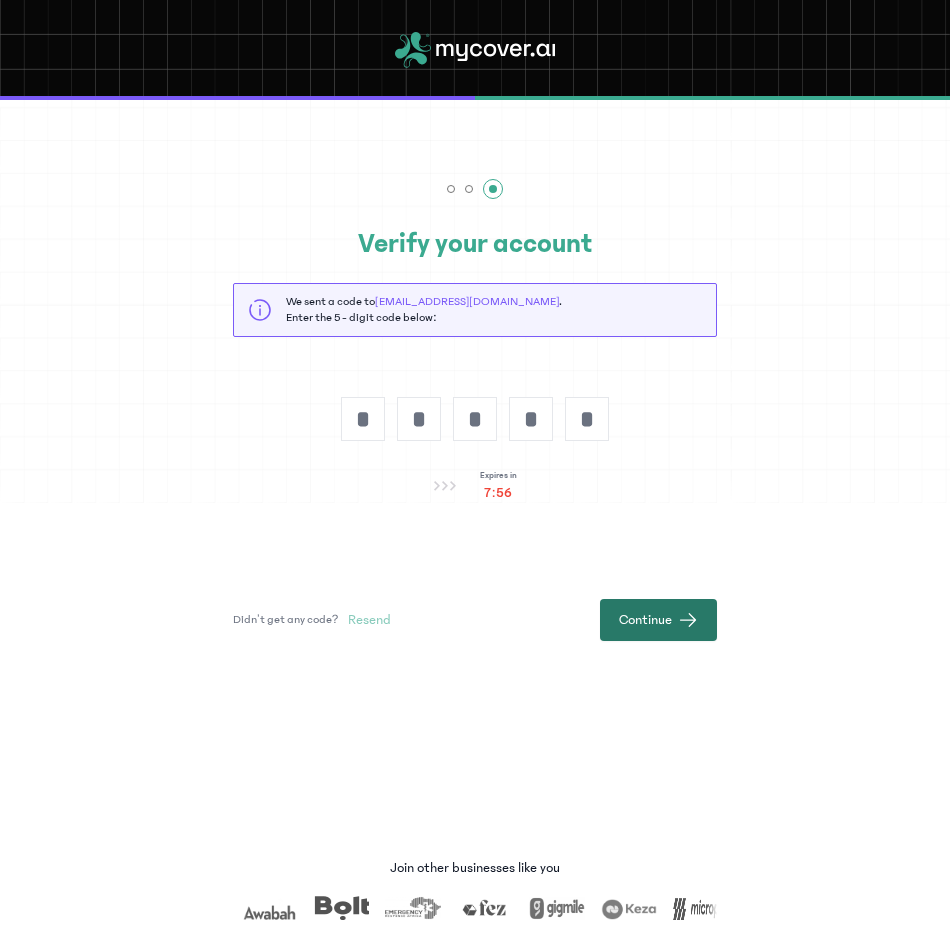 click on "Continue" at bounding box center (658, 620) 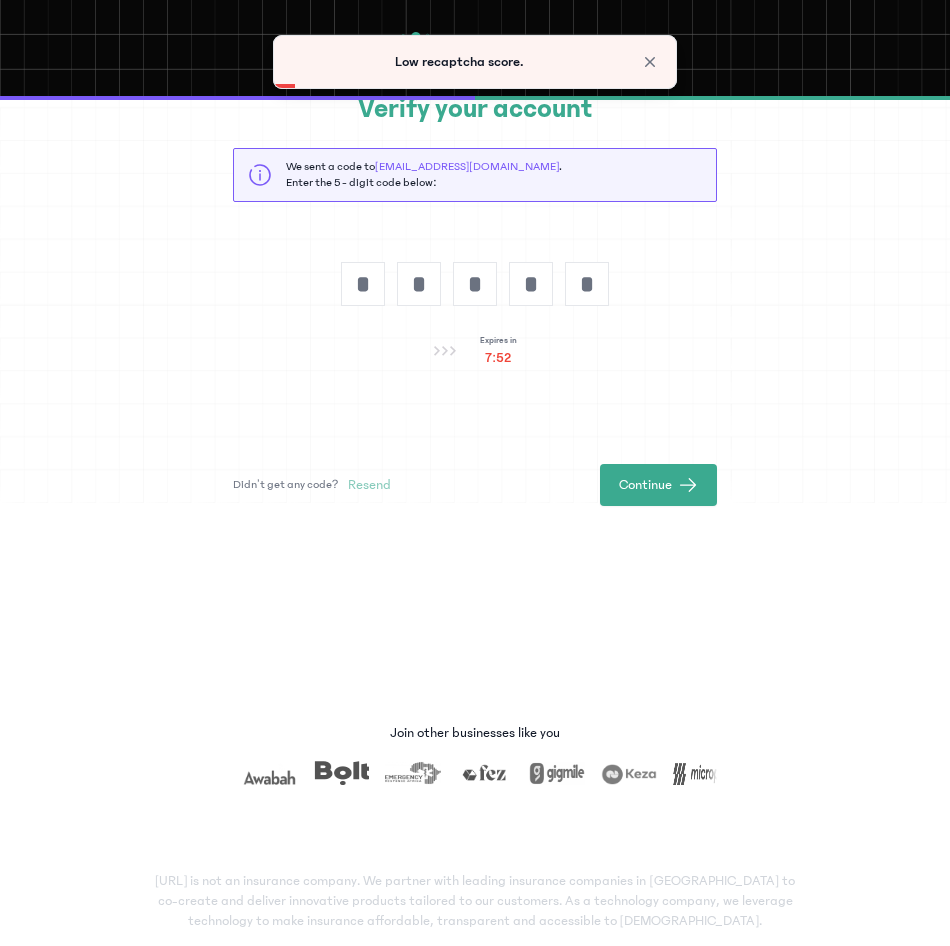 scroll, scrollTop: 140, scrollLeft: 0, axis: vertical 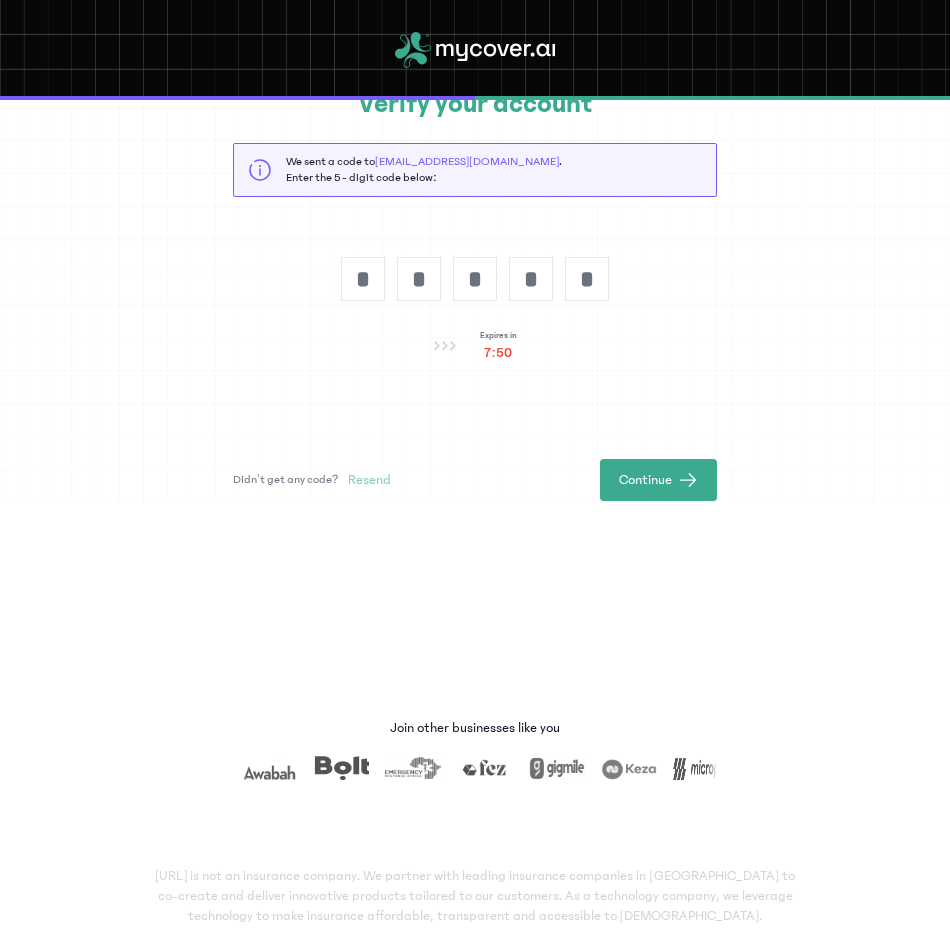click on "Join other businesses like you" 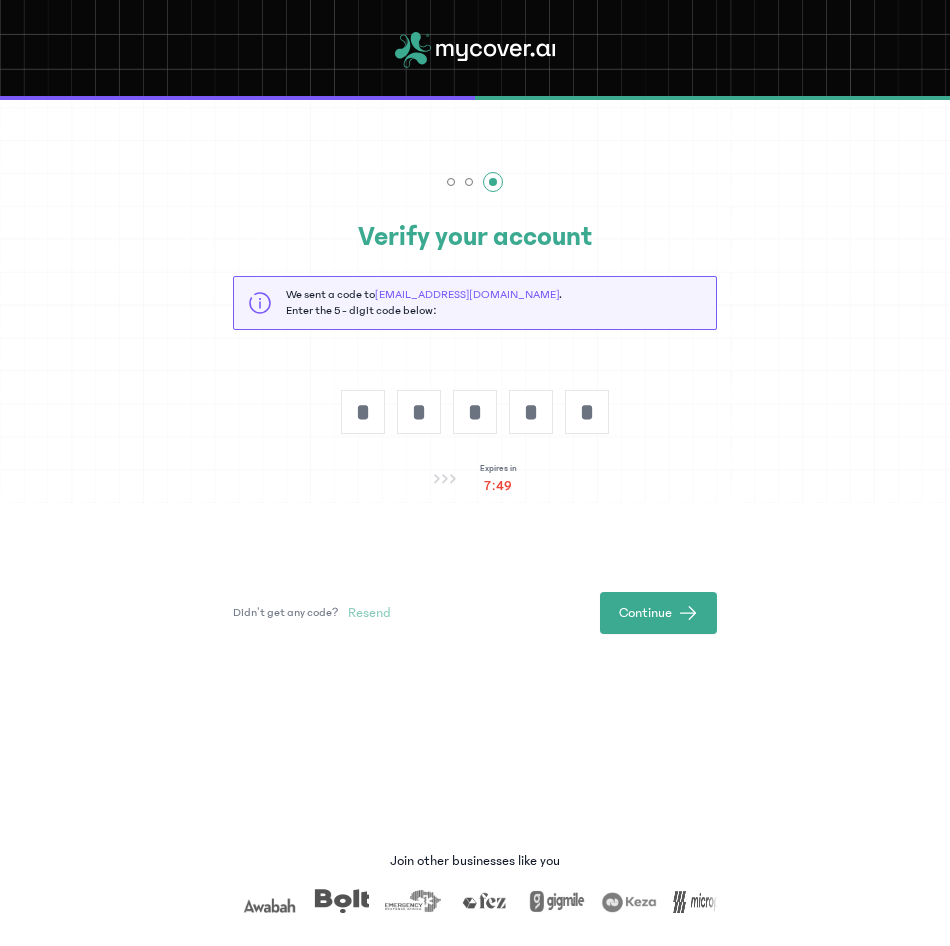 scroll, scrollTop: 0, scrollLeft: 0, axis: both 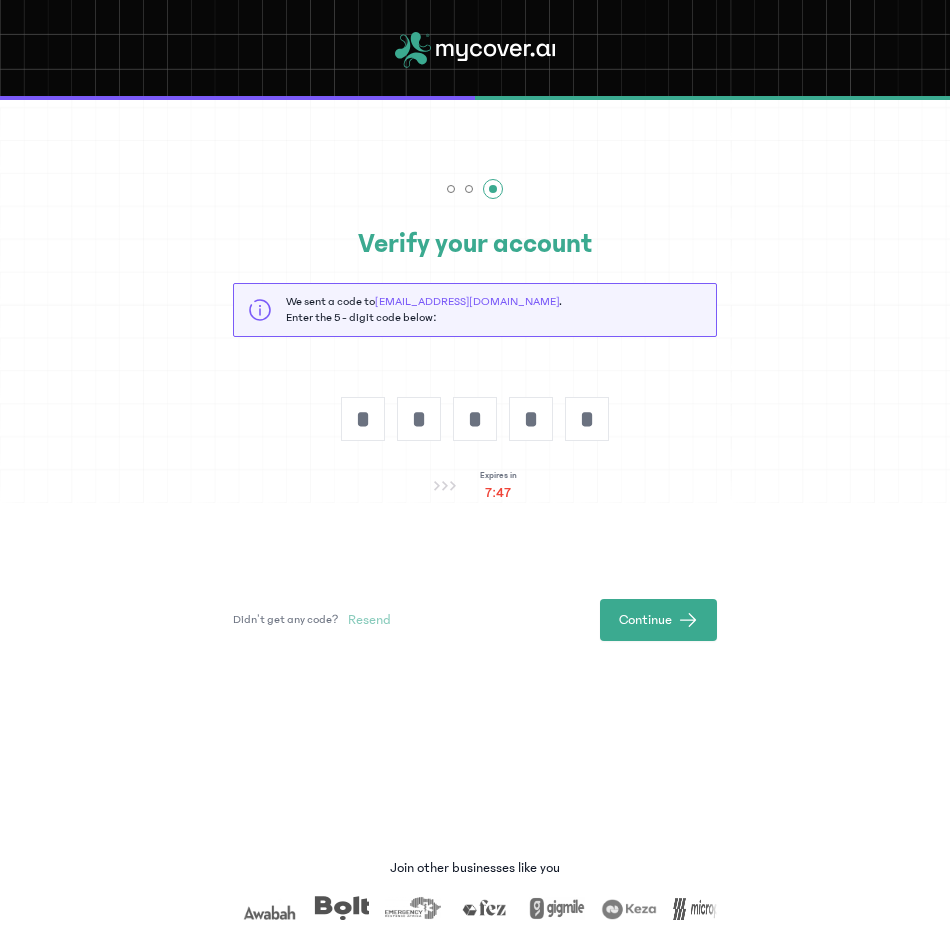 click 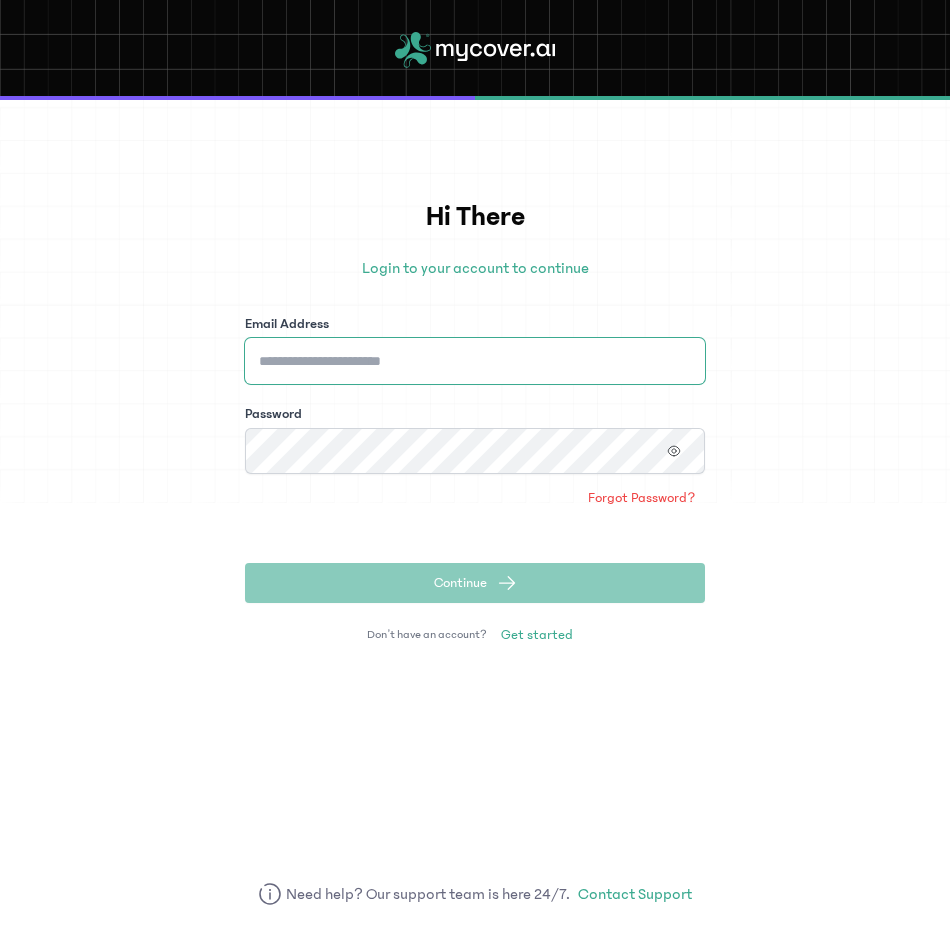 click on "Email Address" at bounding box center (475, 361) 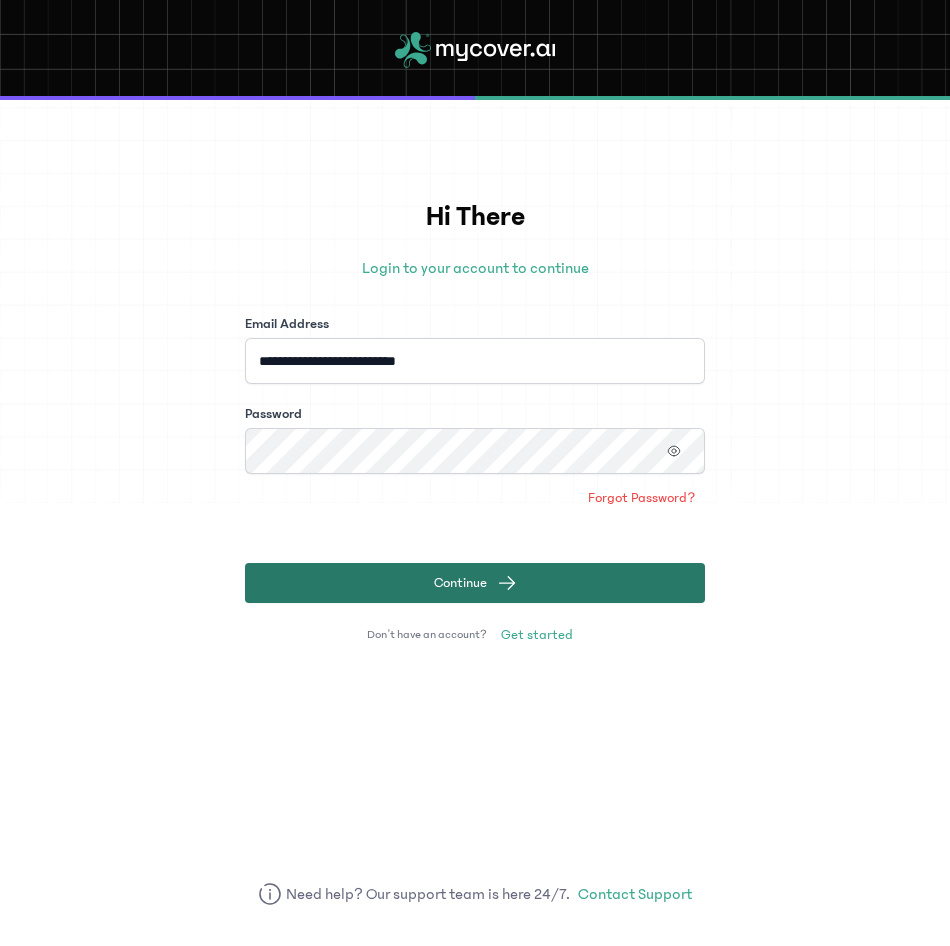 click on "Continue" 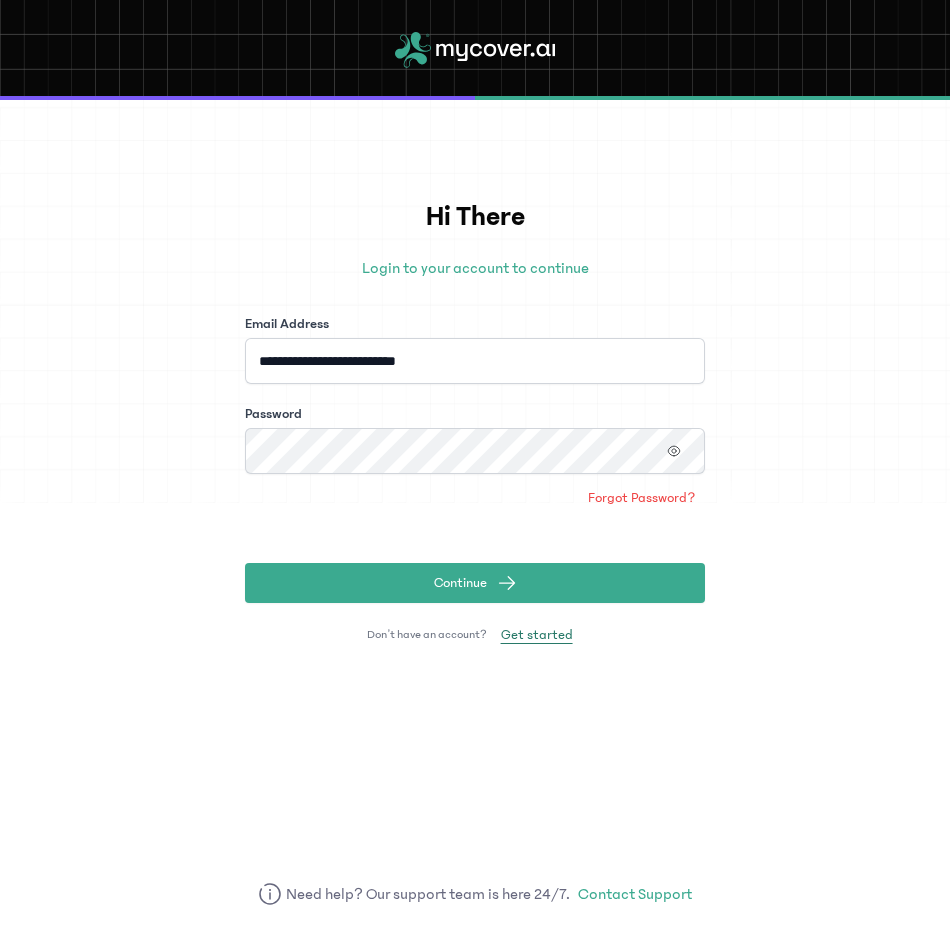 click on "Get started" 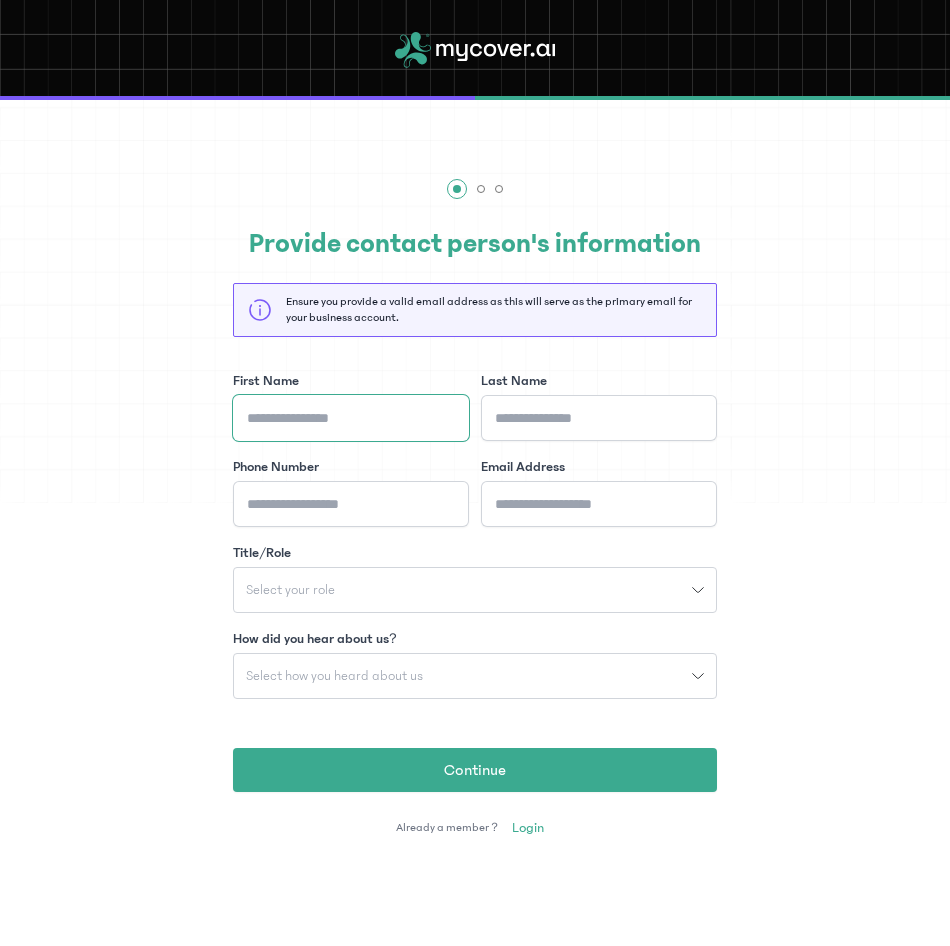 click on "First Name" at bounding box center (351, 418) 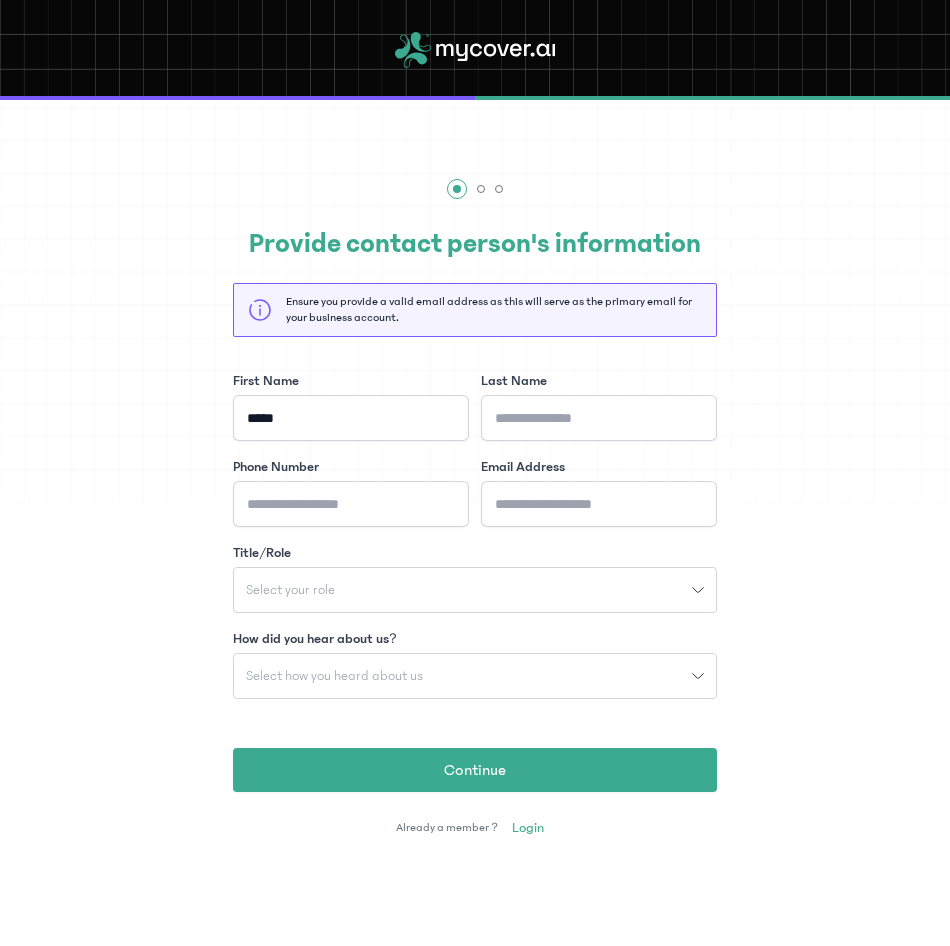 type on "******" 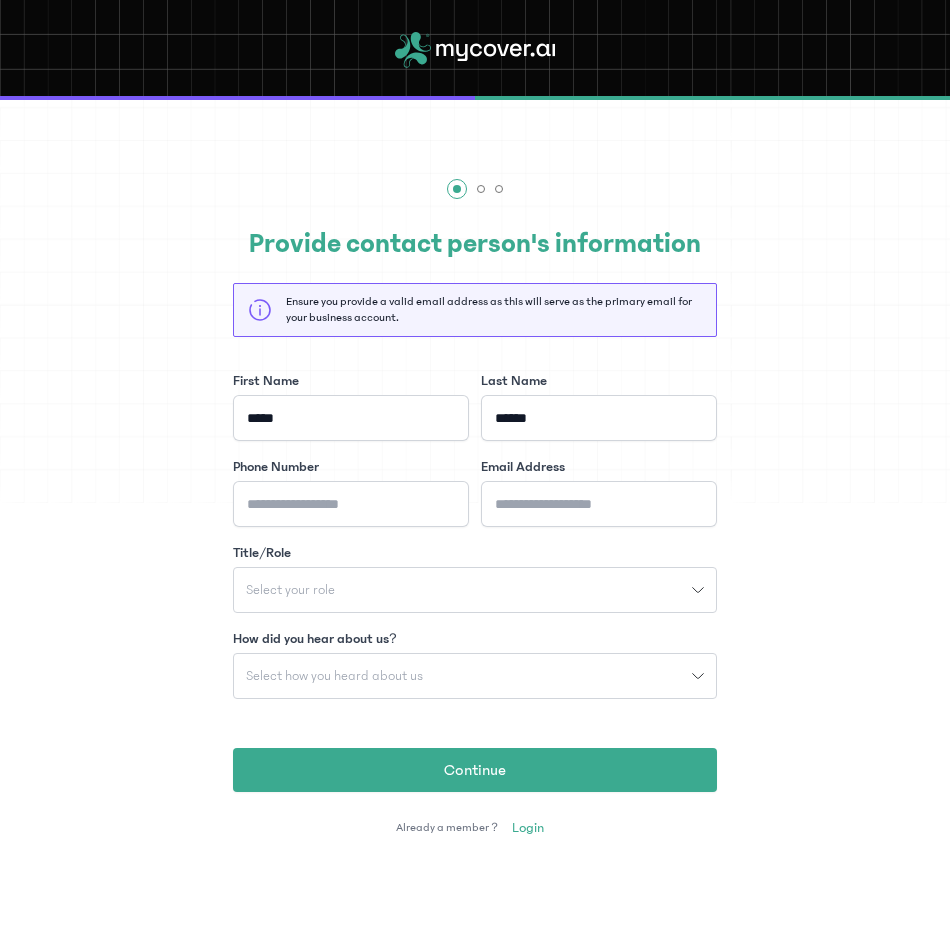 type on "**********" 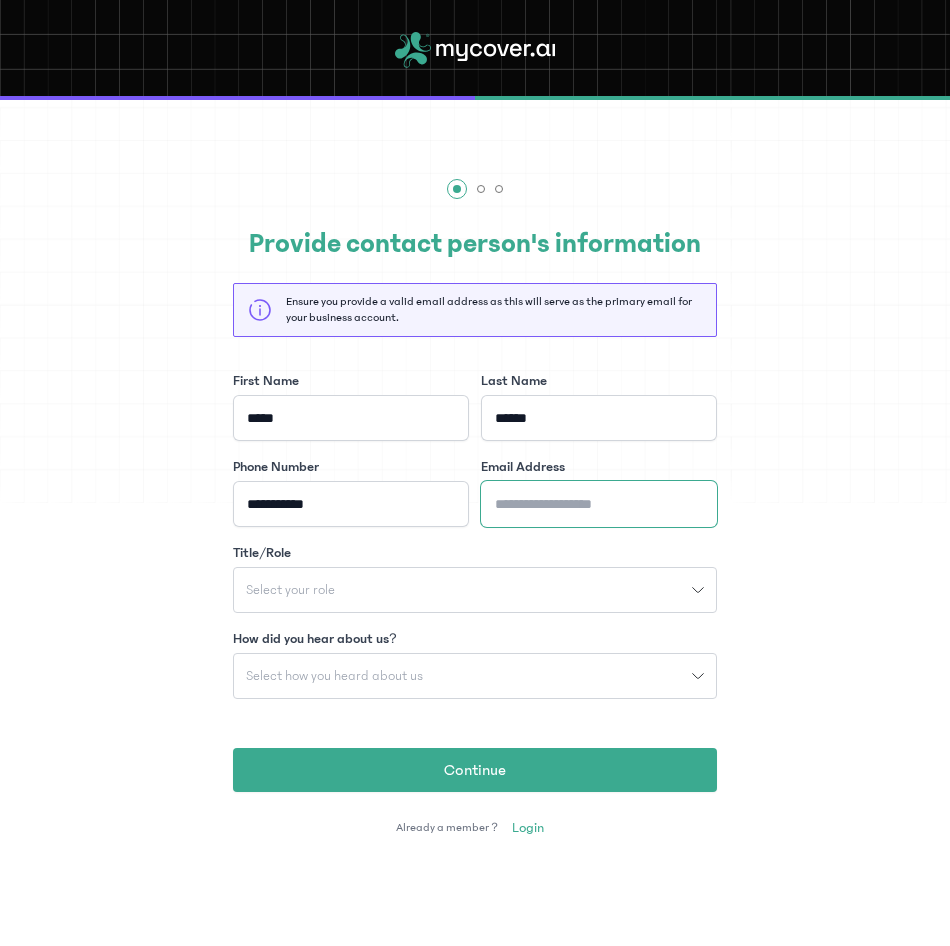 type on "**********" 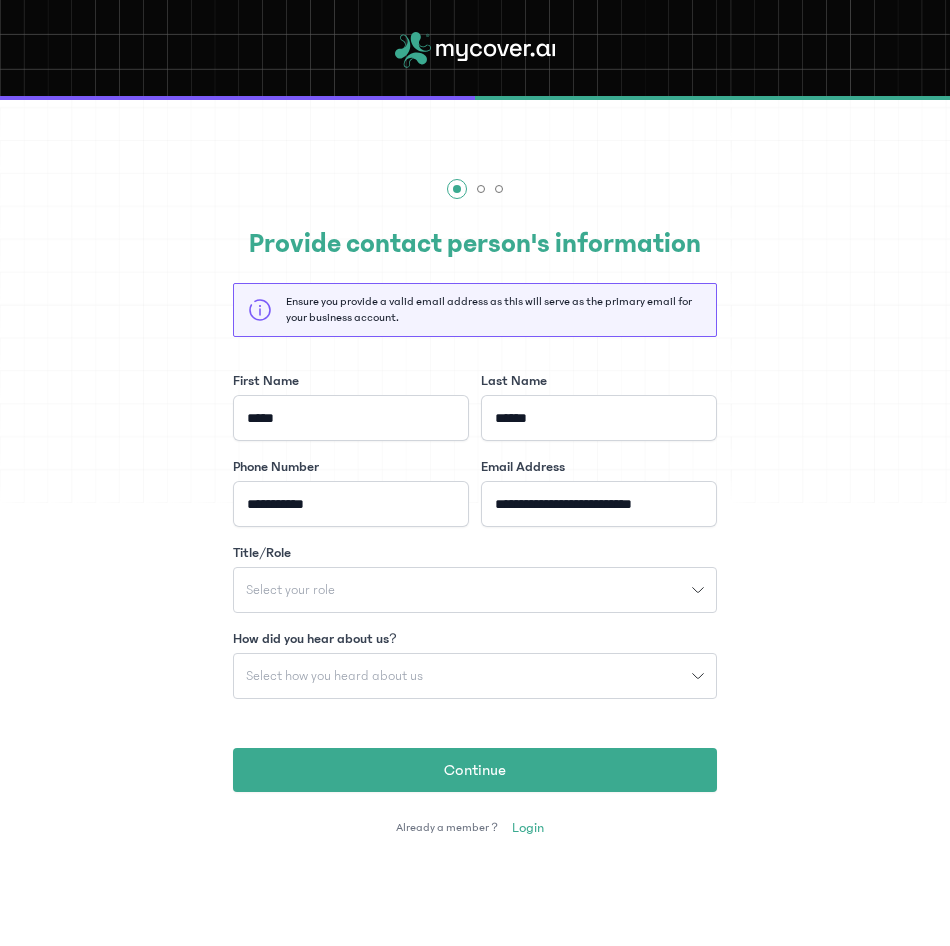 click on "Select your role" at bounding box center [290, 590] 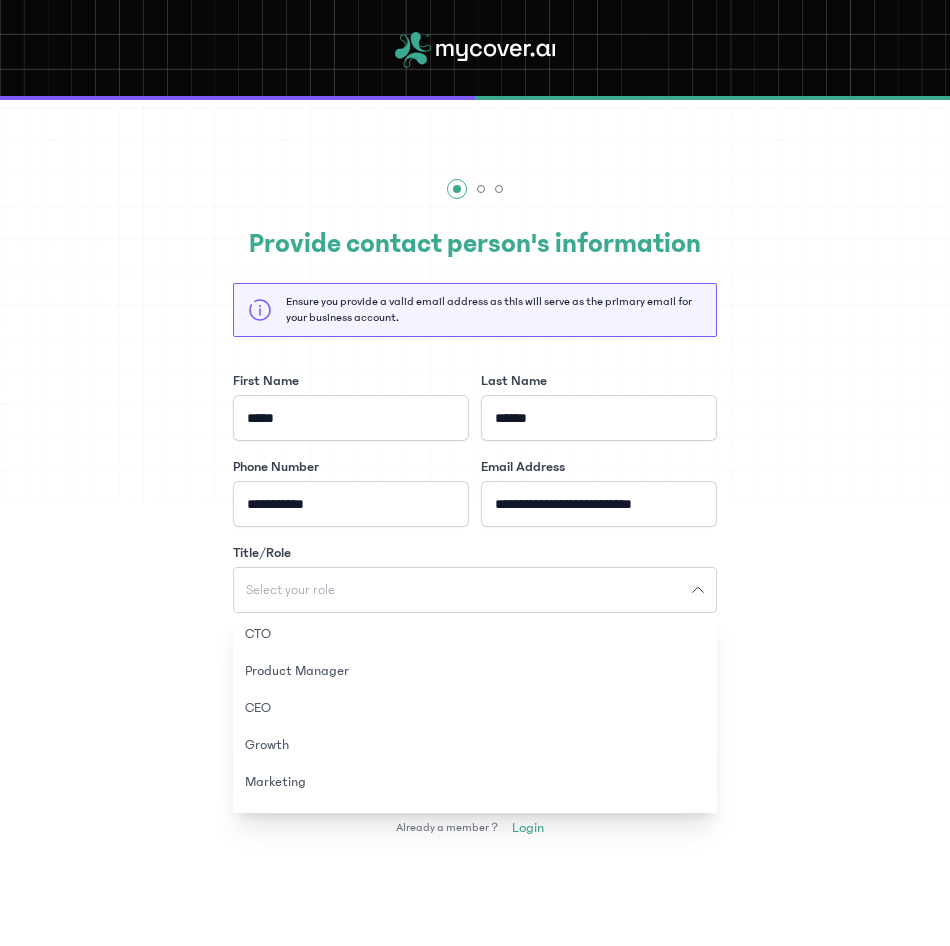 scroll, scrollTop: 102, scrollLeft: 0, axis: vertical 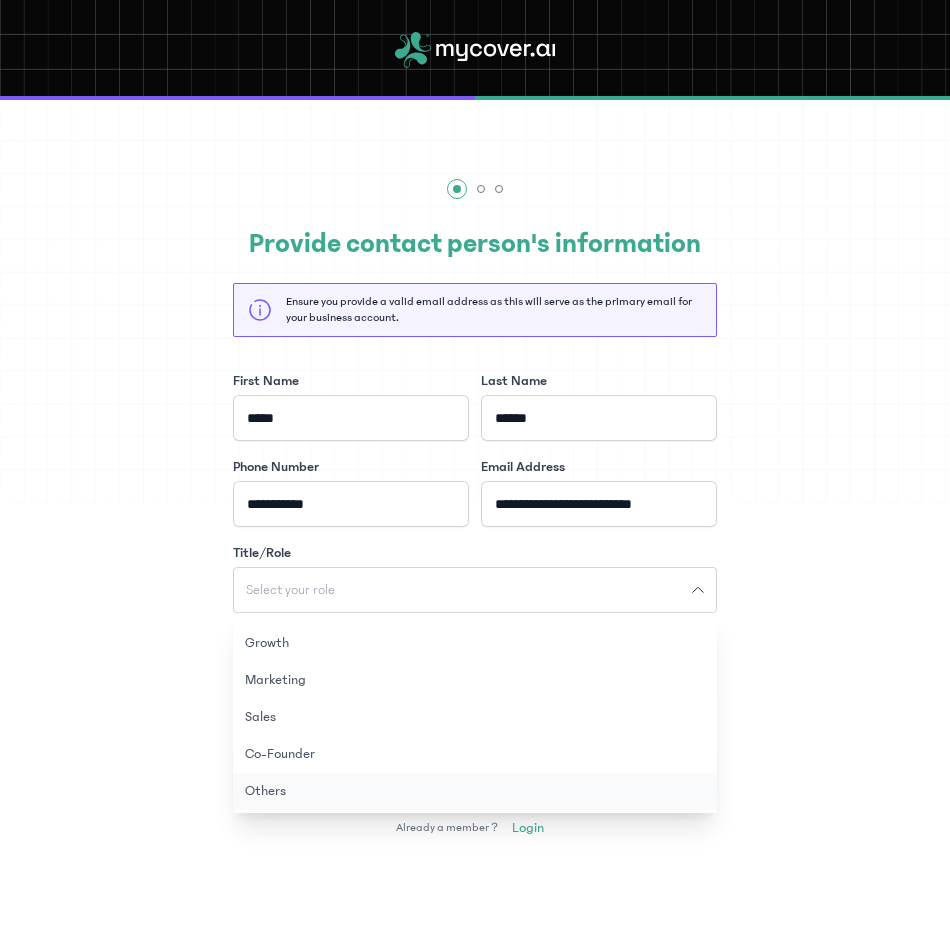 click on "Others" 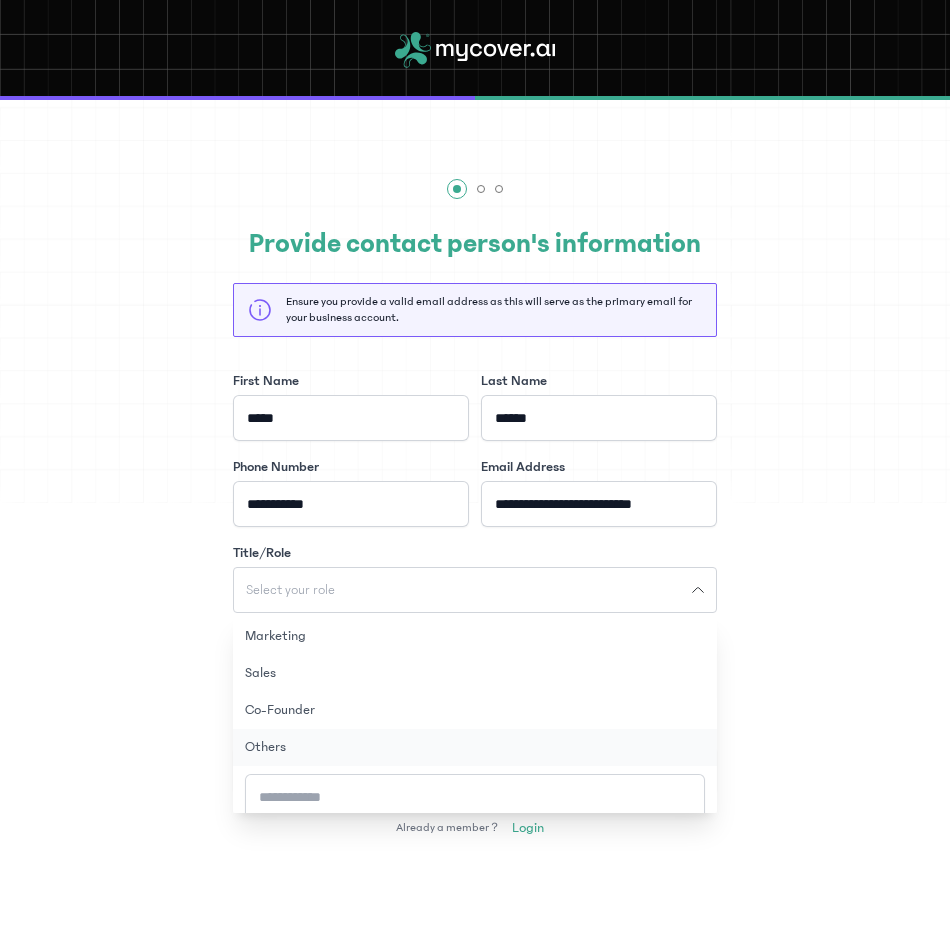 scroll, scrollTop: 161, scrollLeft: 0, axis: vertical 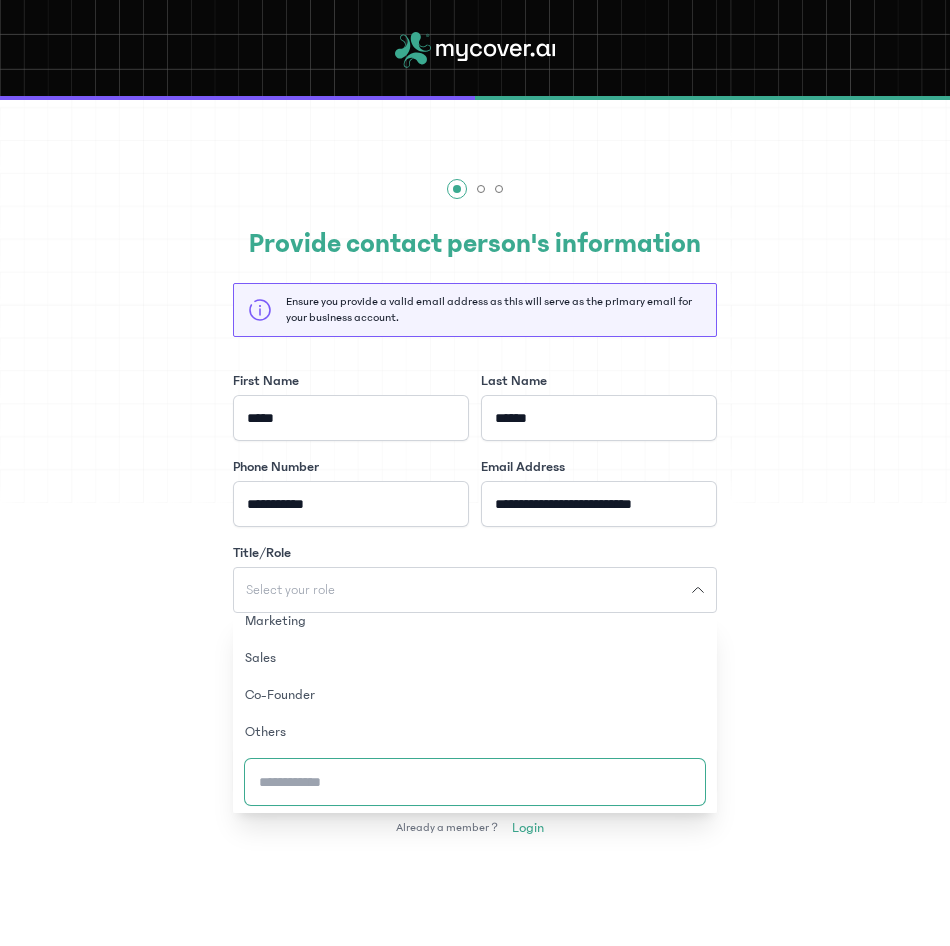 click on "Title/Role" at bounding box center (475, 782) 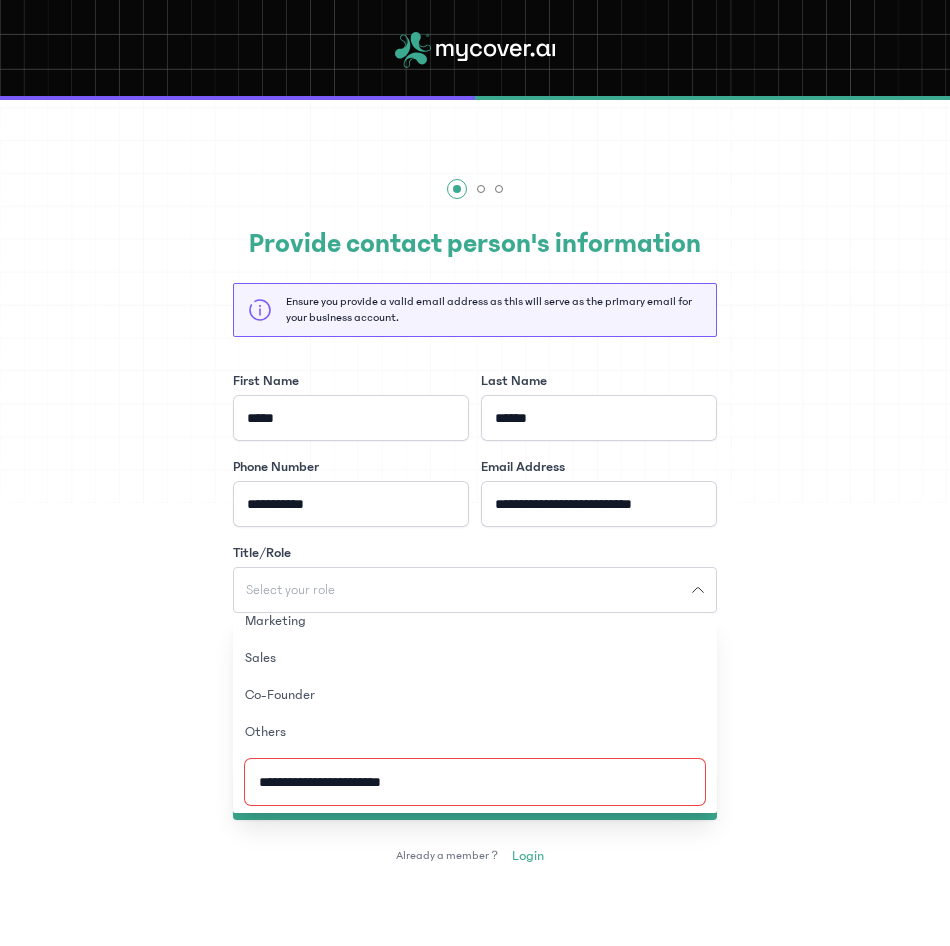 type on "**********" 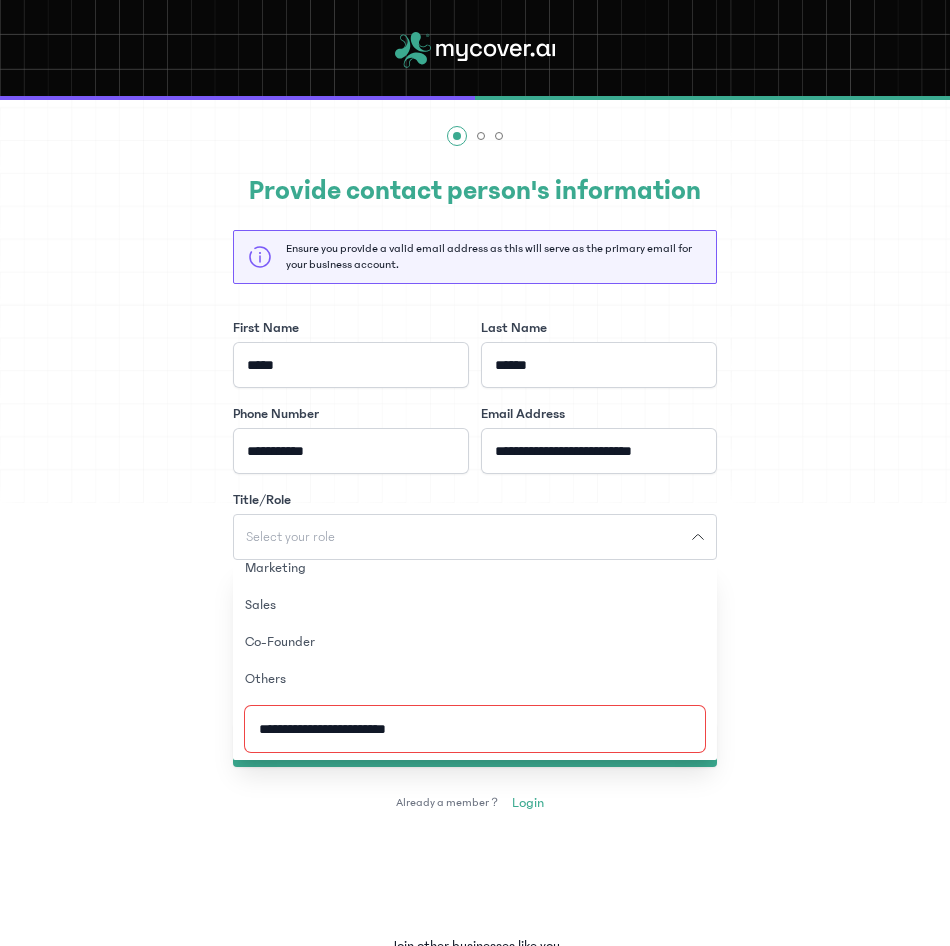 scroll, scrollTop: 100, scrollLeft: 0, axis: vertical 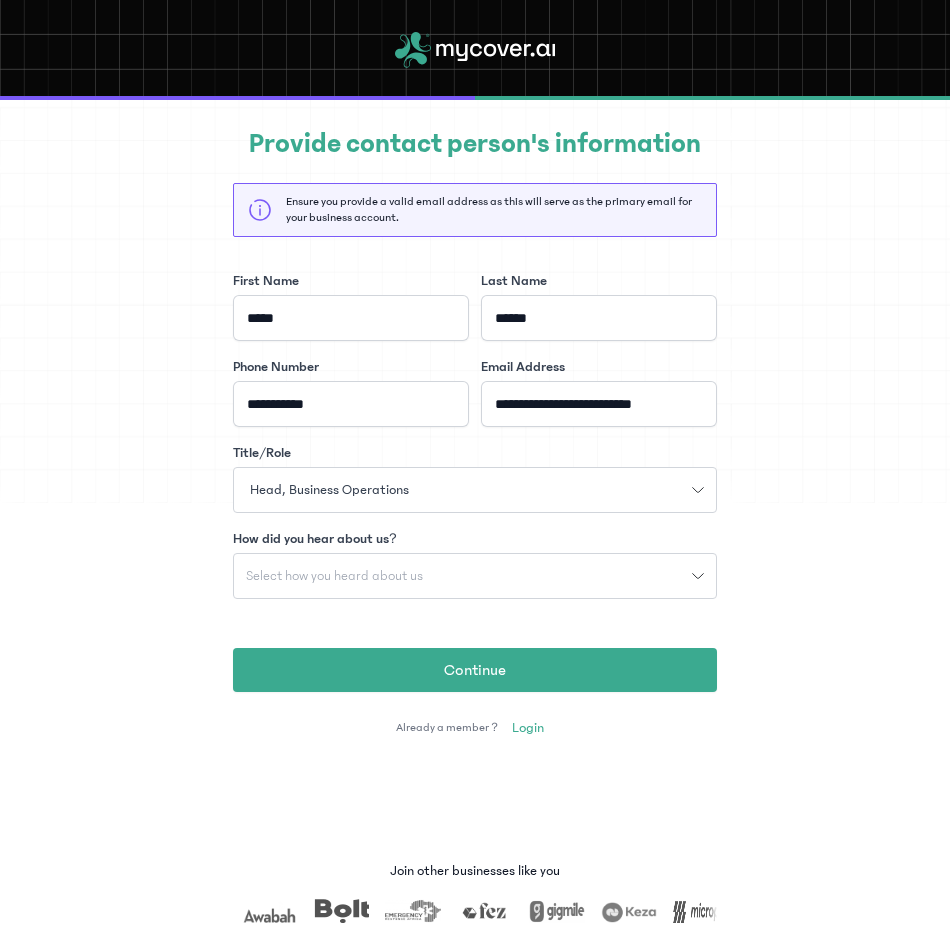 click on "Select how you heard about us" 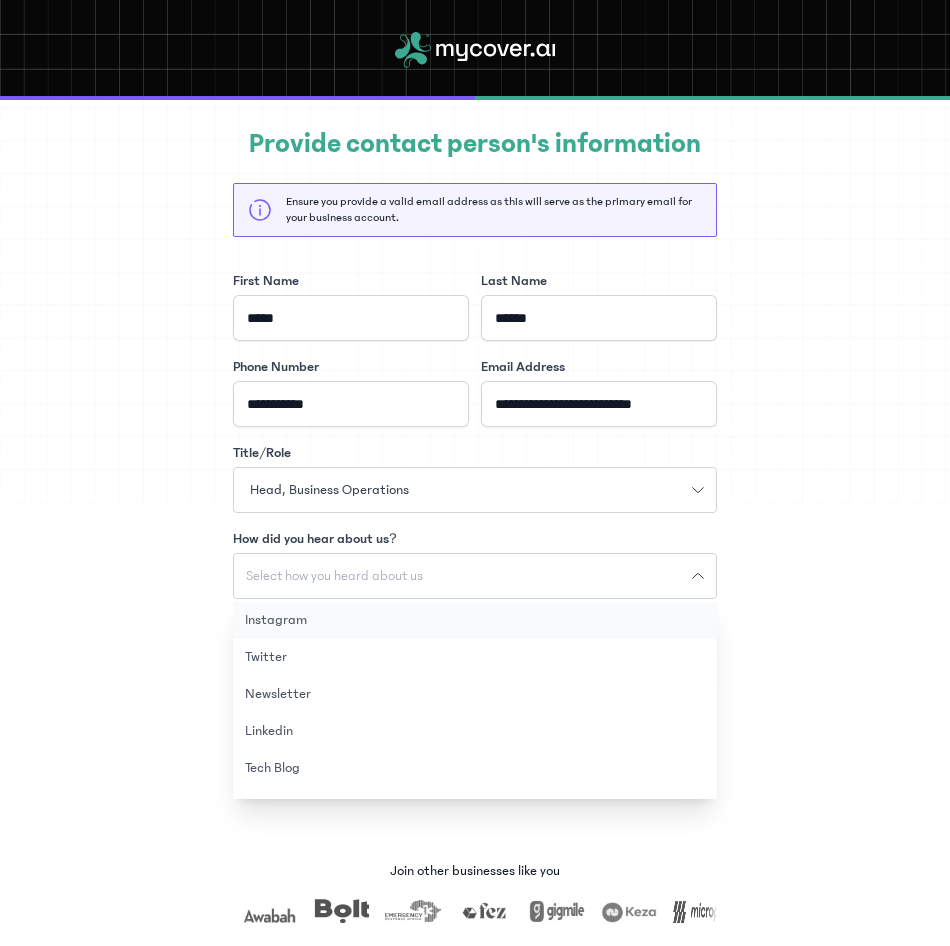 click on "Instagram" 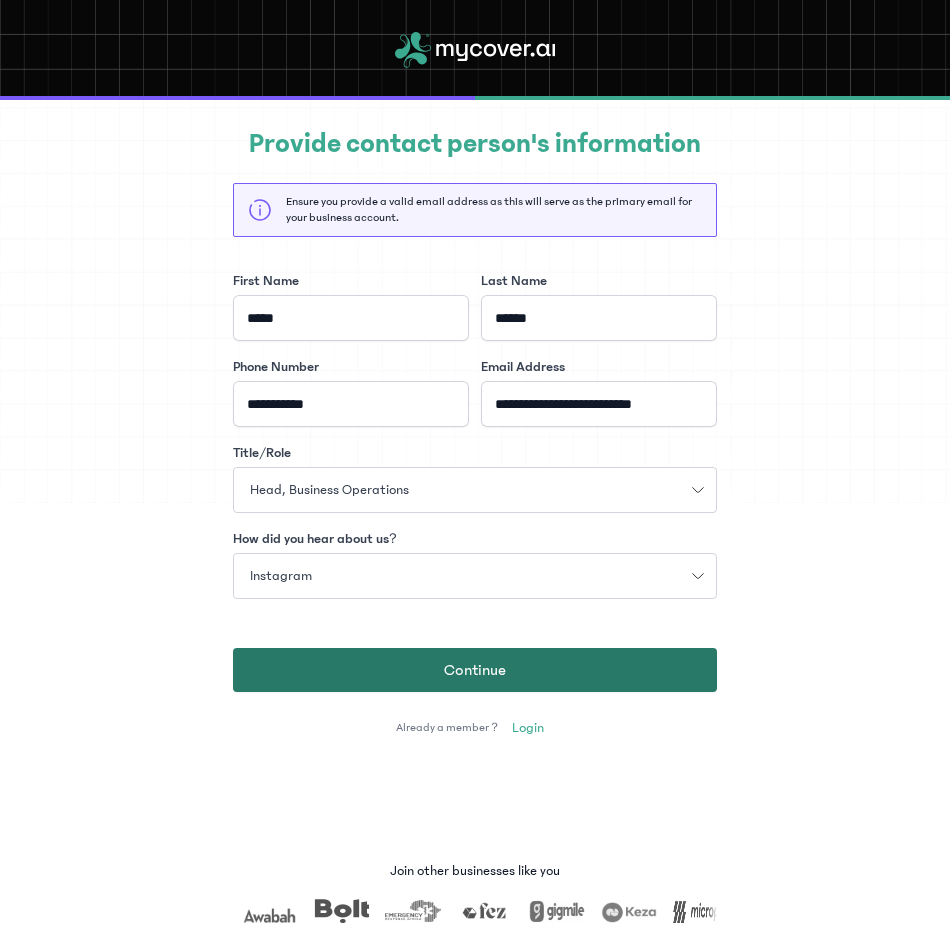 click on "Continue" at bounding box center (475, 670) 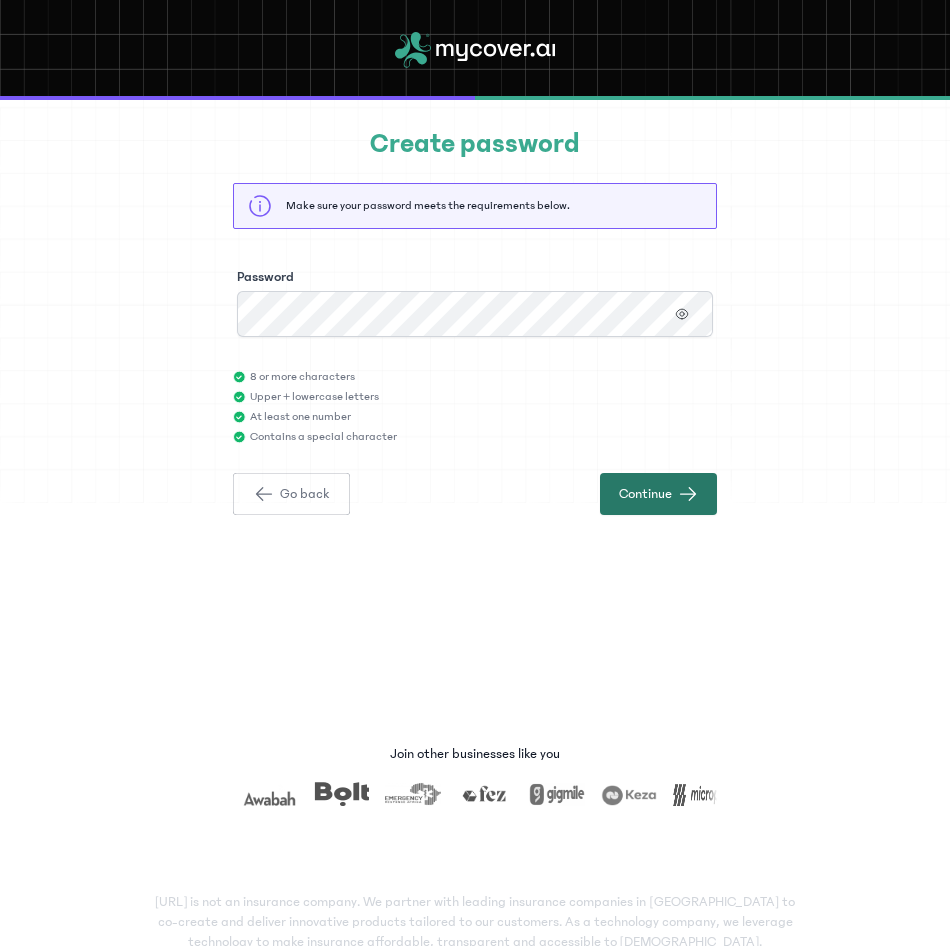 click on "Continue" 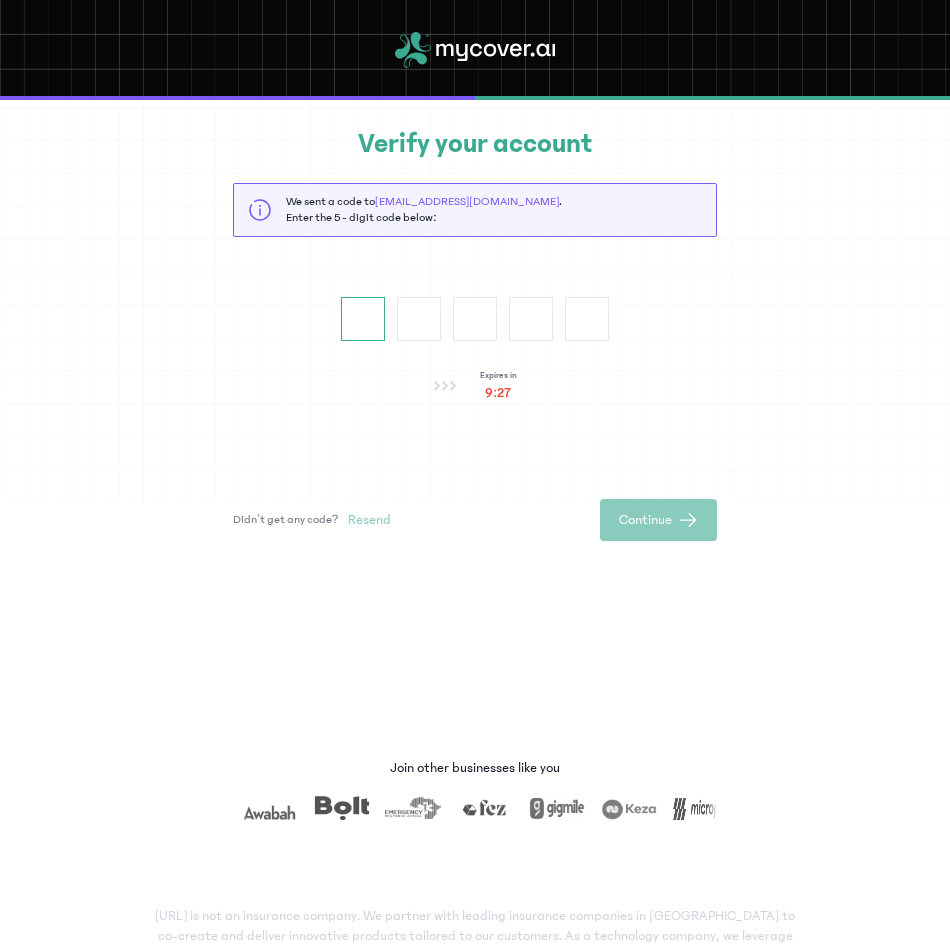 click at bounding box center [363, 319] 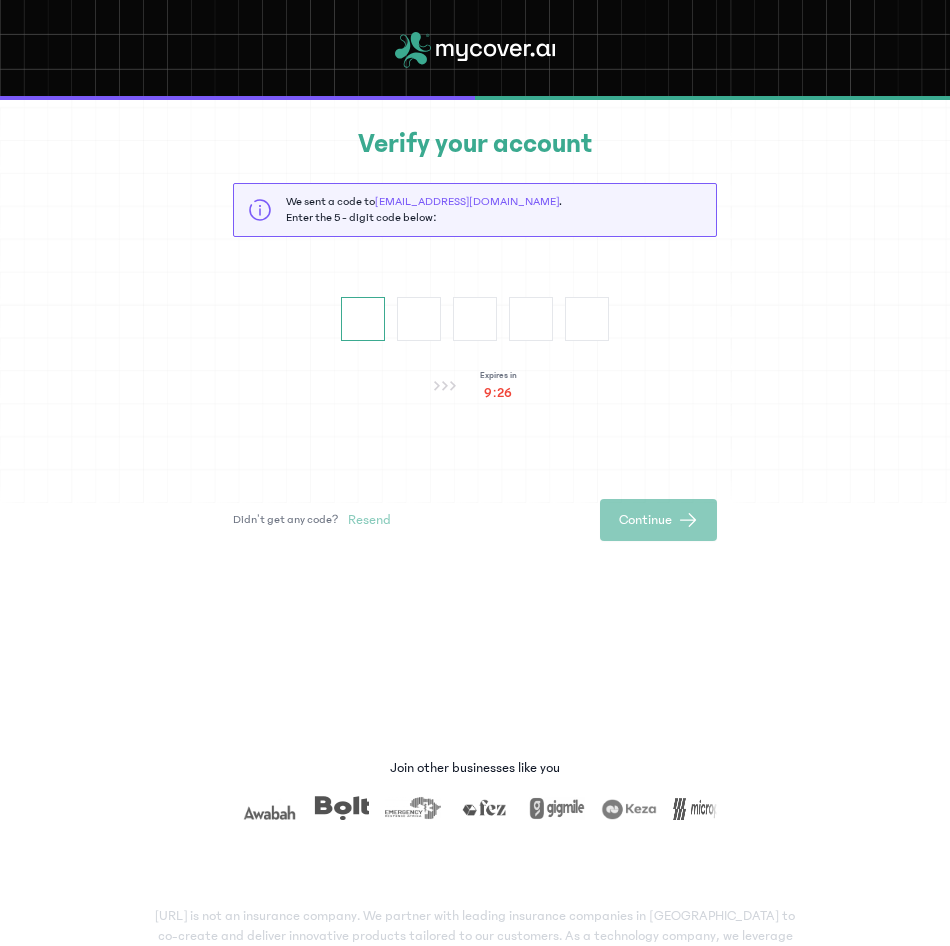 type on "*" 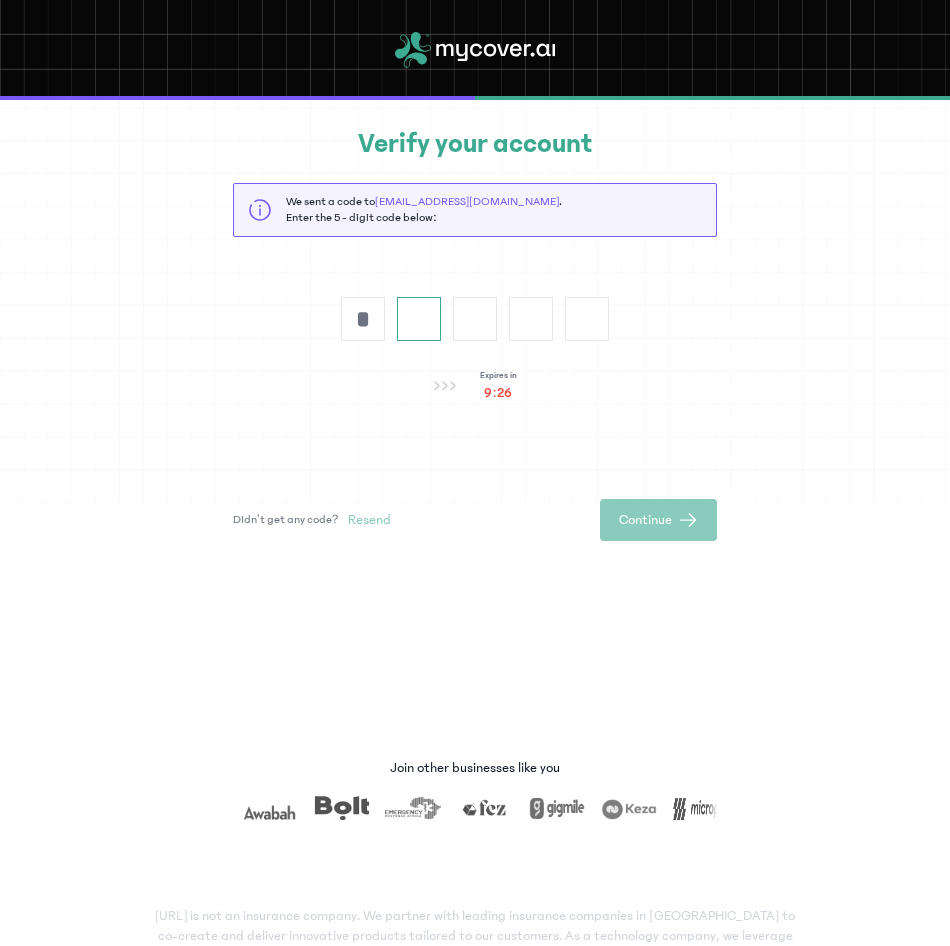 type on "*" 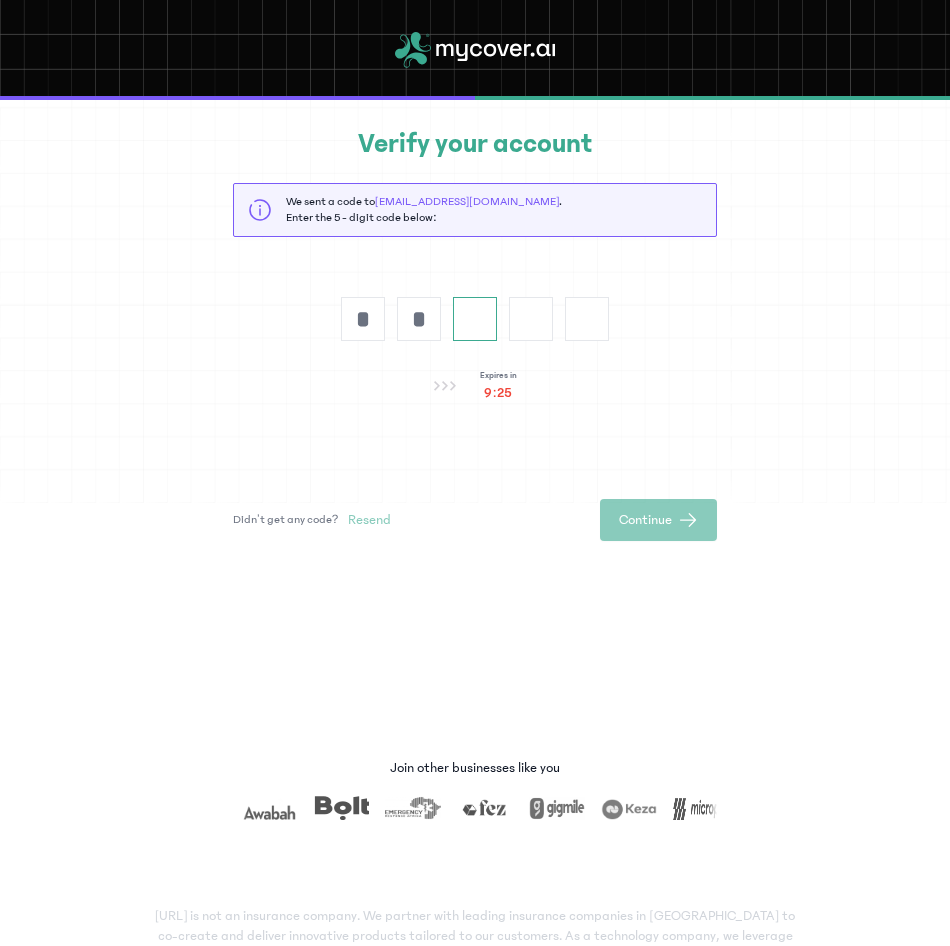 type on "*" 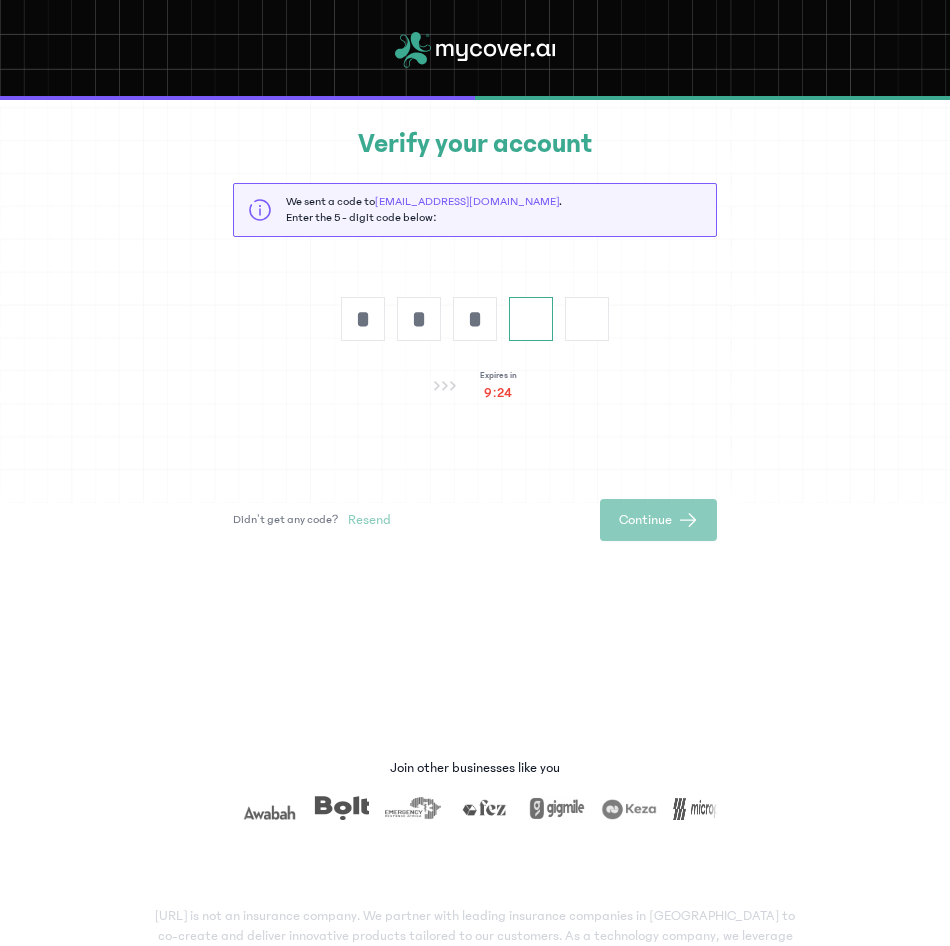 type on "*" 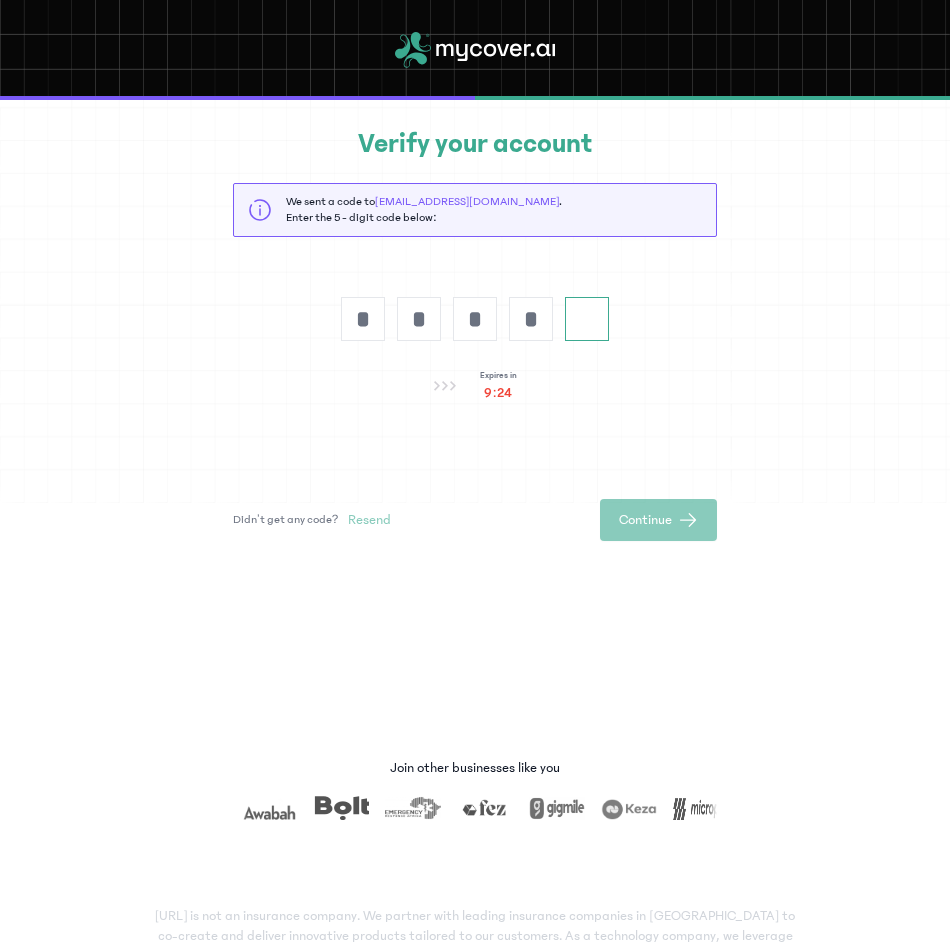 type on "*" 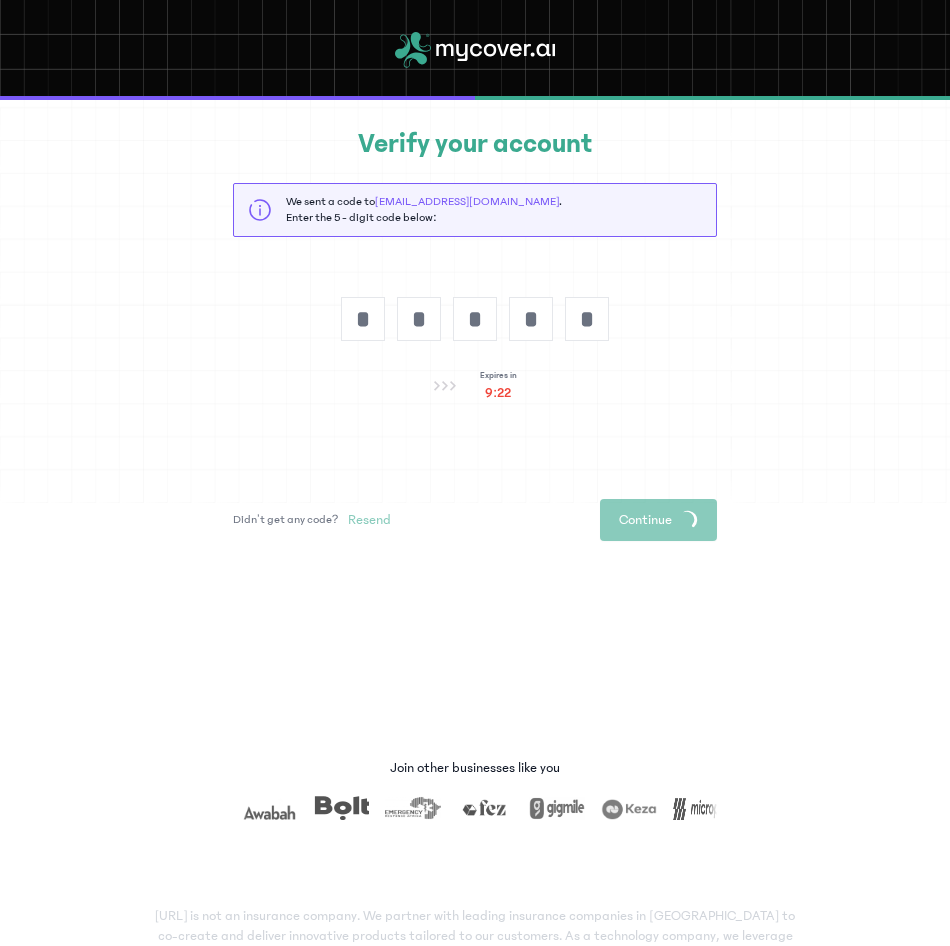 scroll, scrollTop: 0, scrollLeft: 0, axis: both 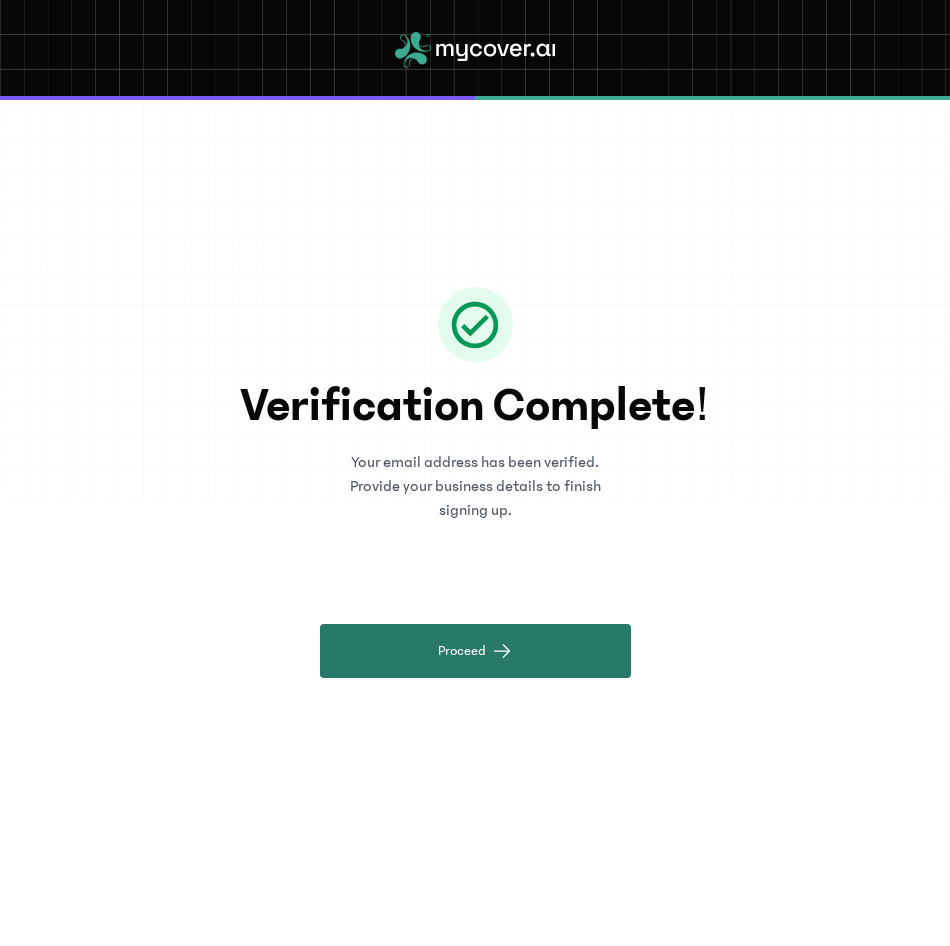 click on "Proceed" at bounding box center [475, 651] 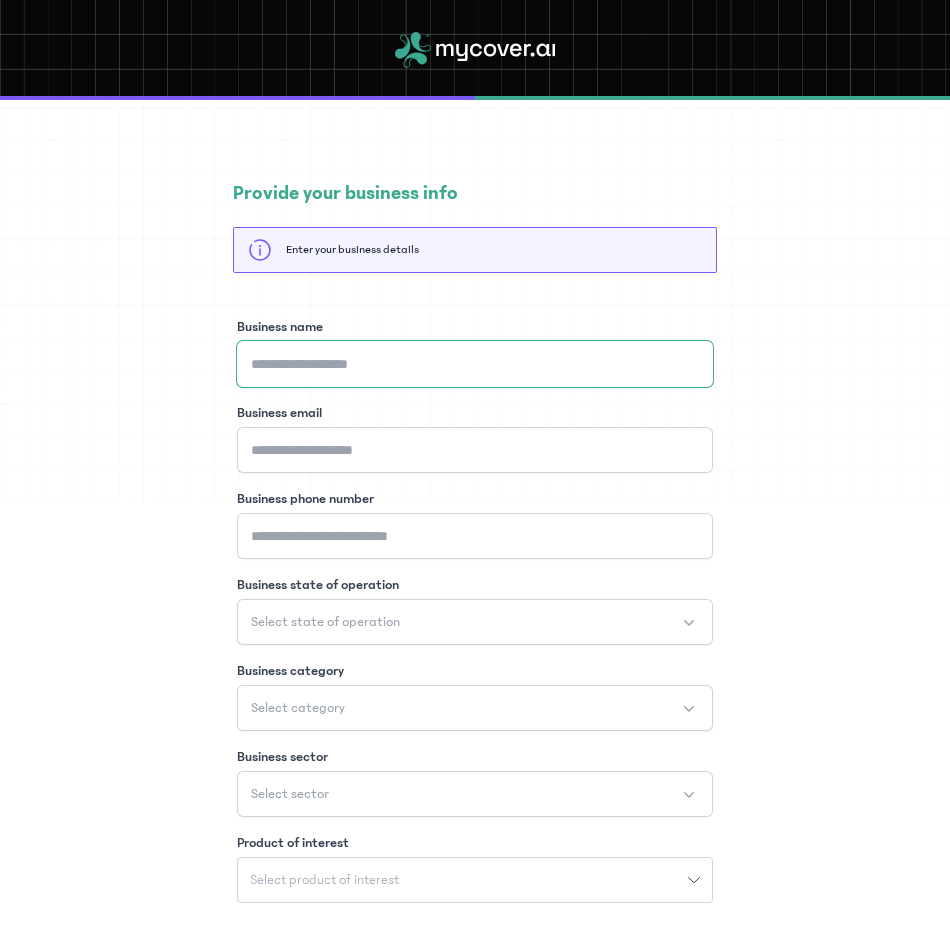 click on "Business name" at bounding box center (475, 364) 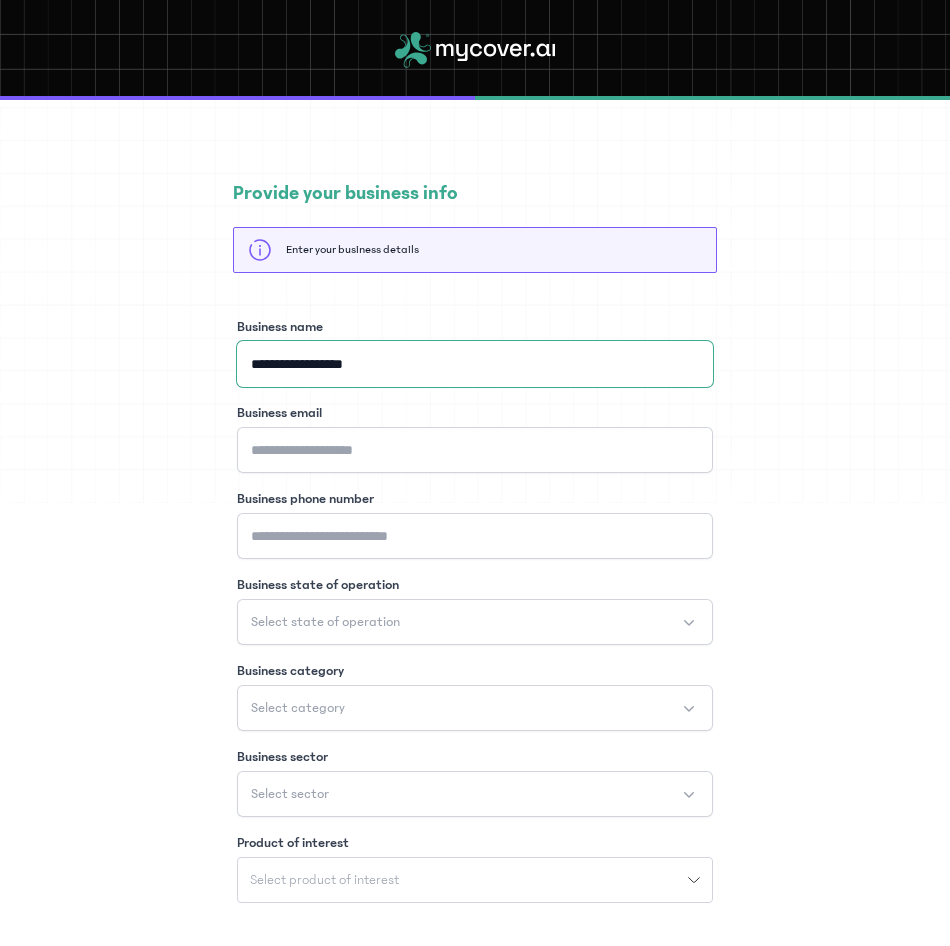 type on "**********" 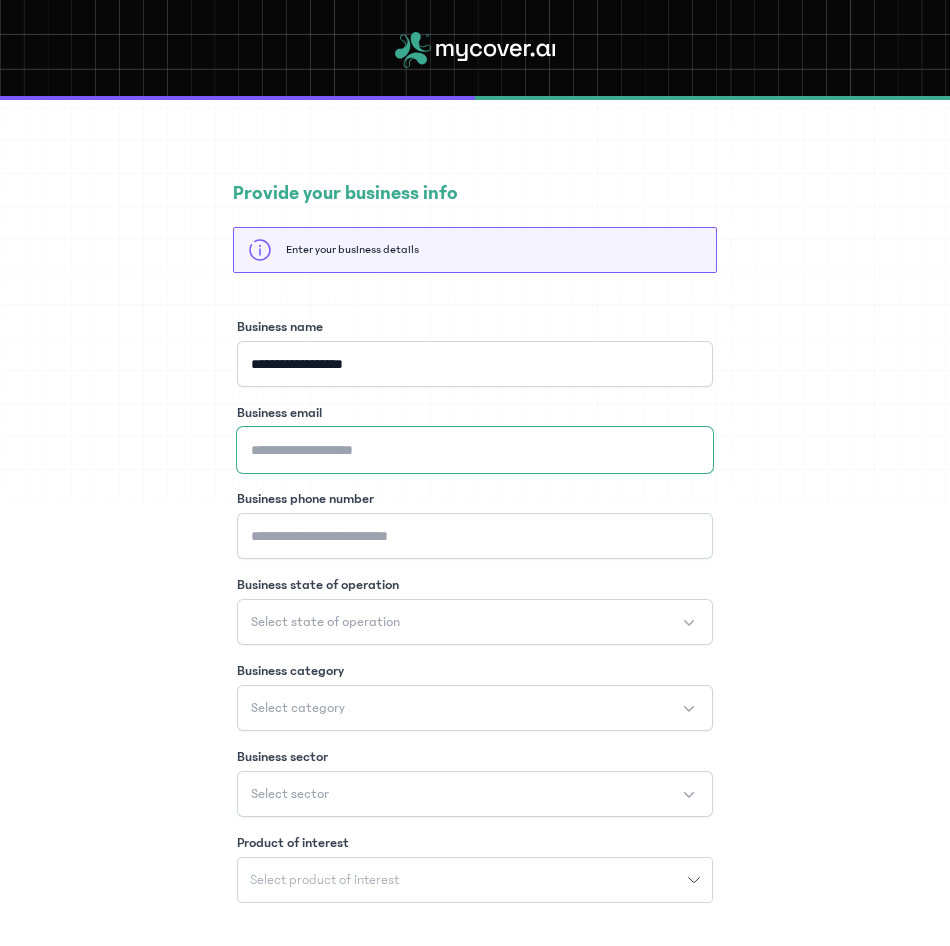 click on "Business email" at bounding box center [475, 450] 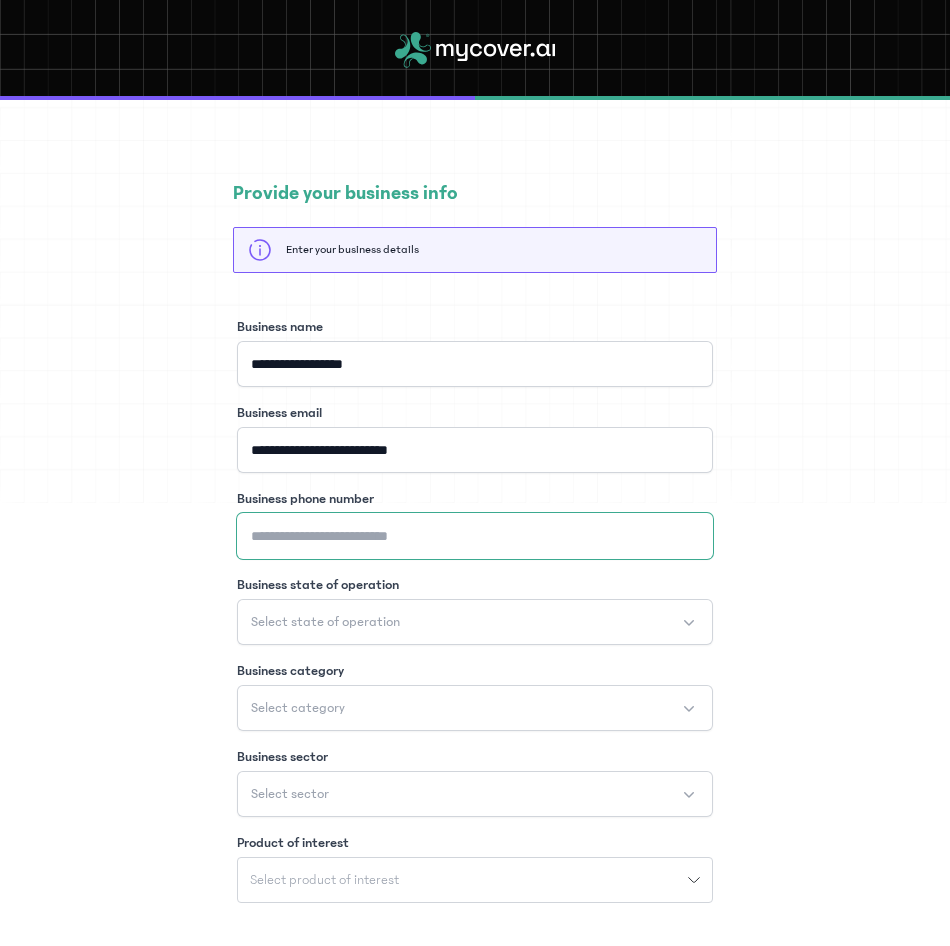 type on "**********" 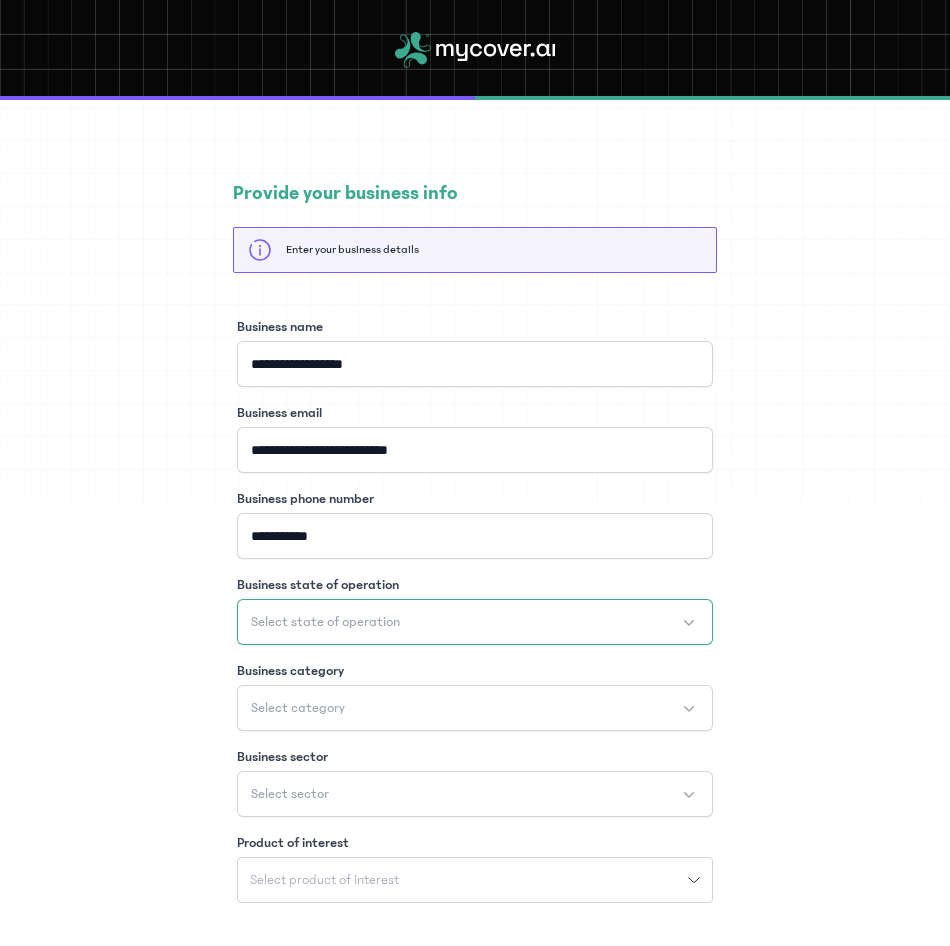 click on "Select state of operation" 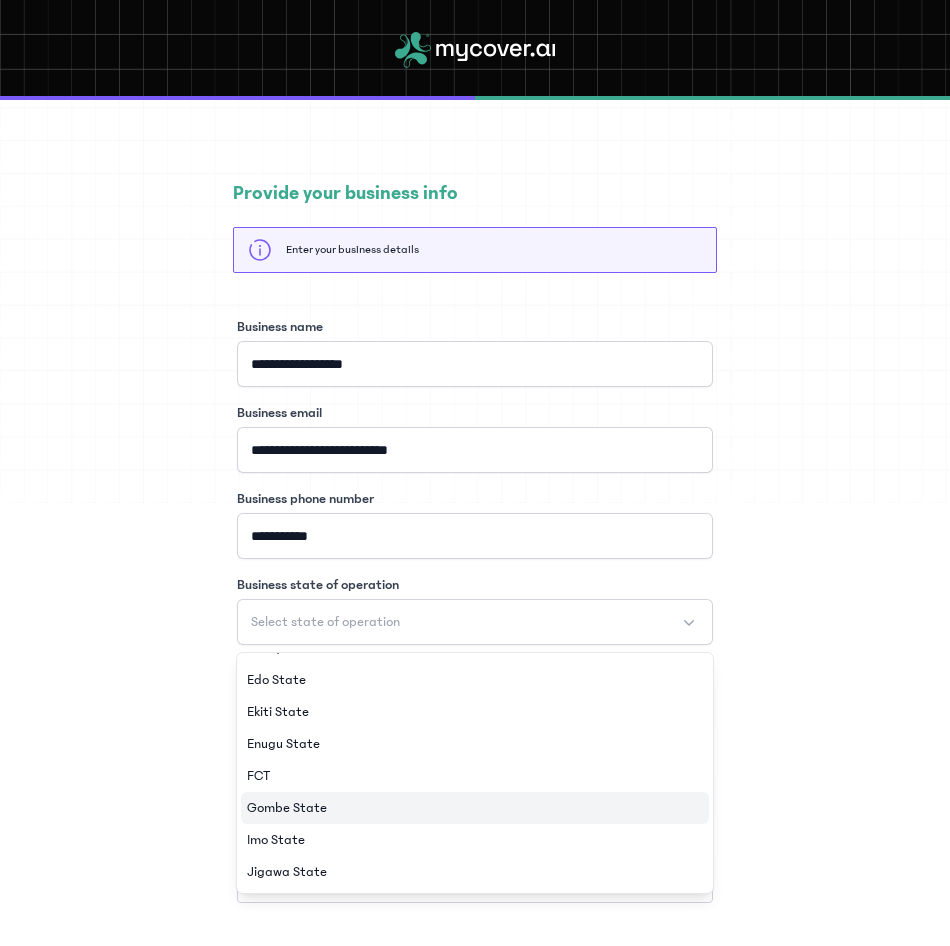 scroll, scrollTop: 348, scrollLeft: 0, axis: vertical 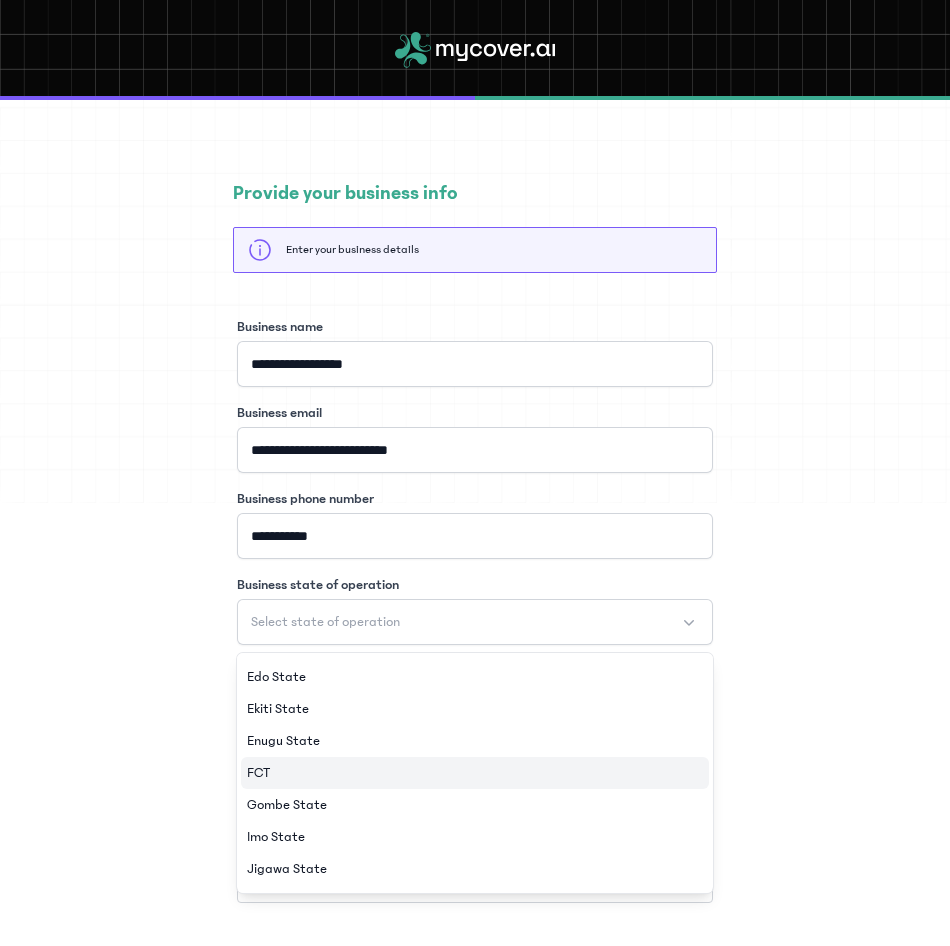 click on "FCT" 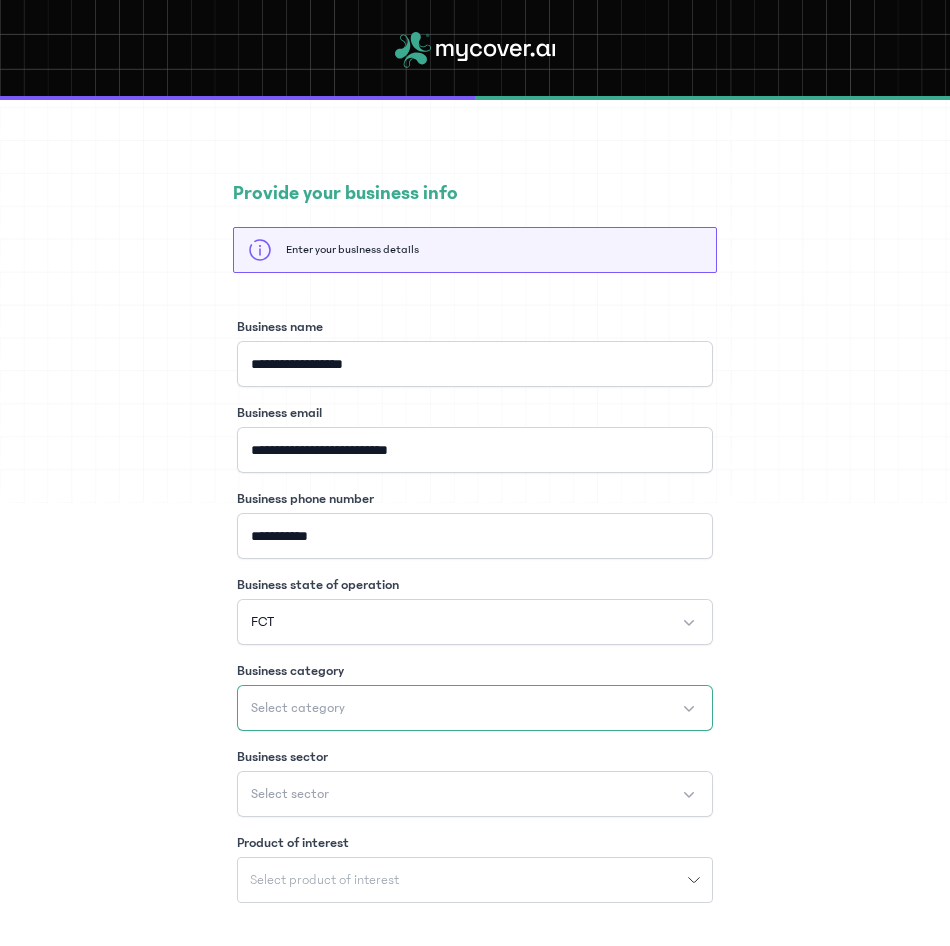 click on "Select category" 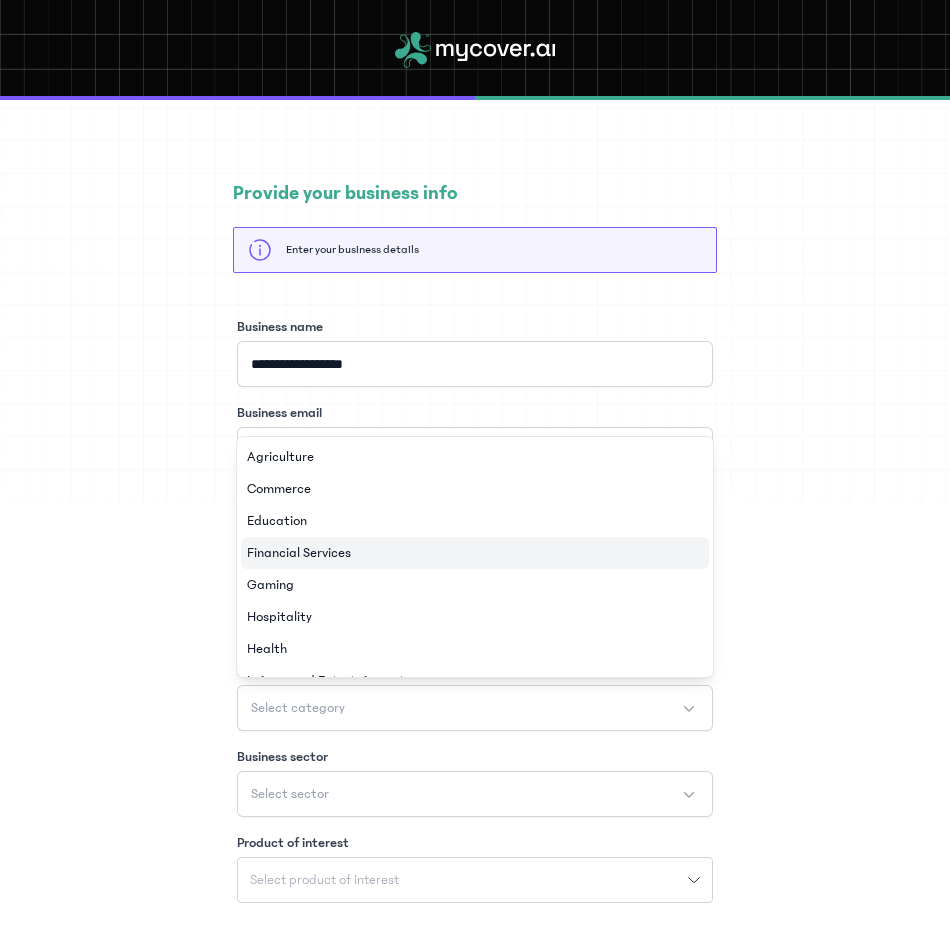 click on "Financial Services" 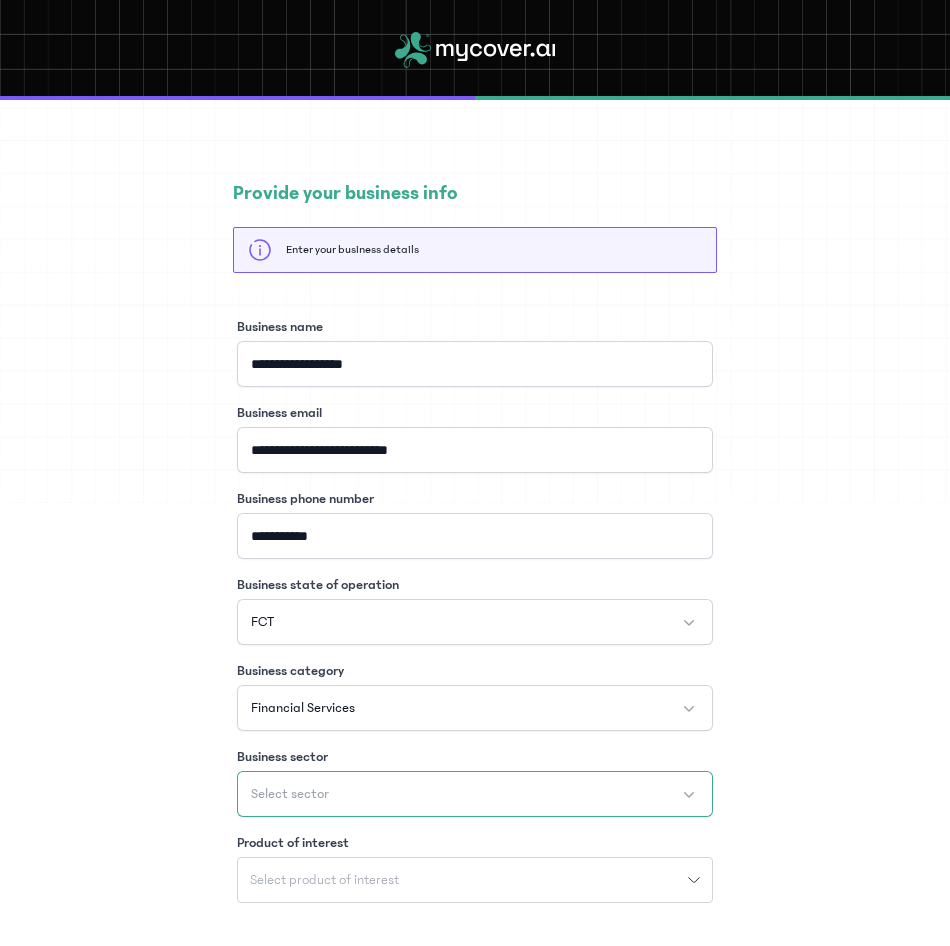click on "Select sector" 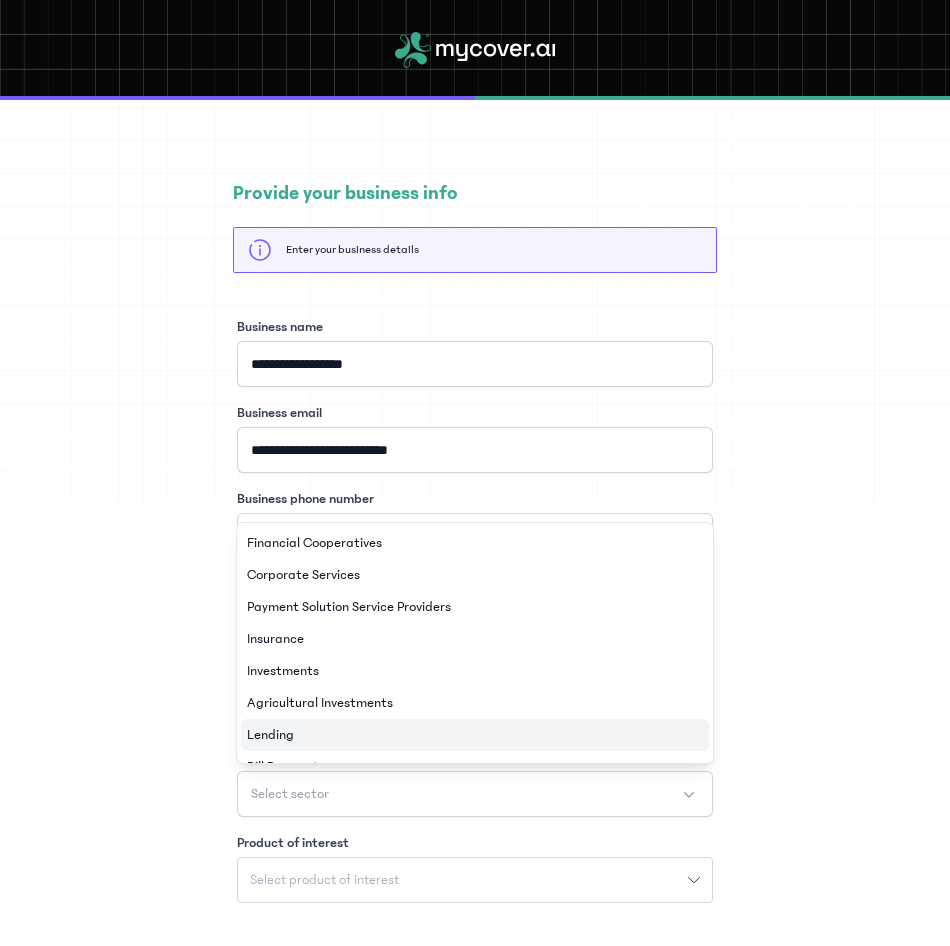 click on "Lending" 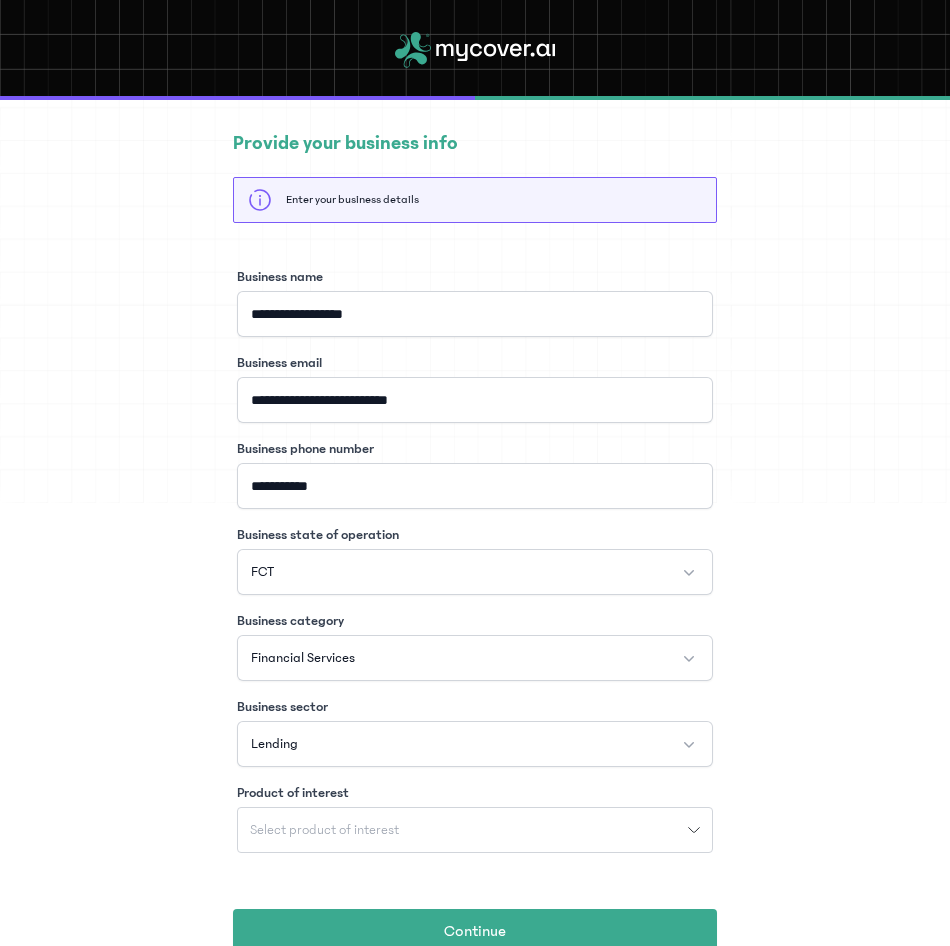 scroll, scrollTop: 100, scrollLeft: 0, axis: vertical 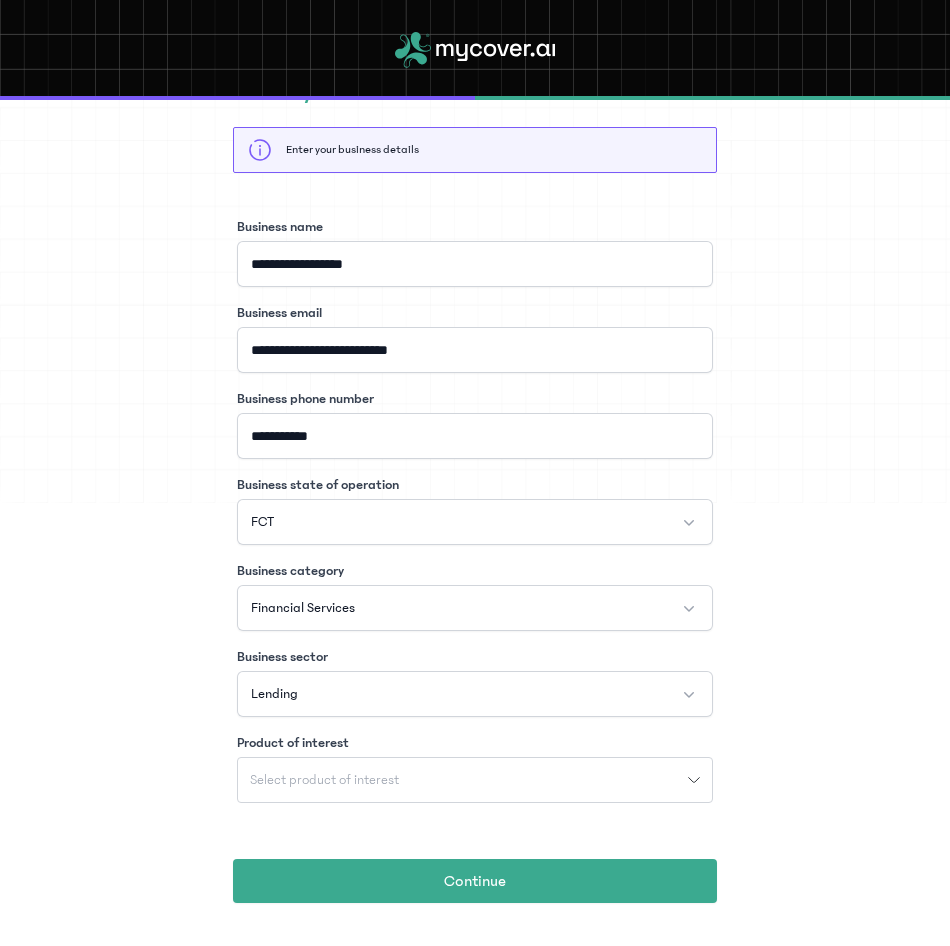 click on "Select product of interest" at bounding box center (324, 780) 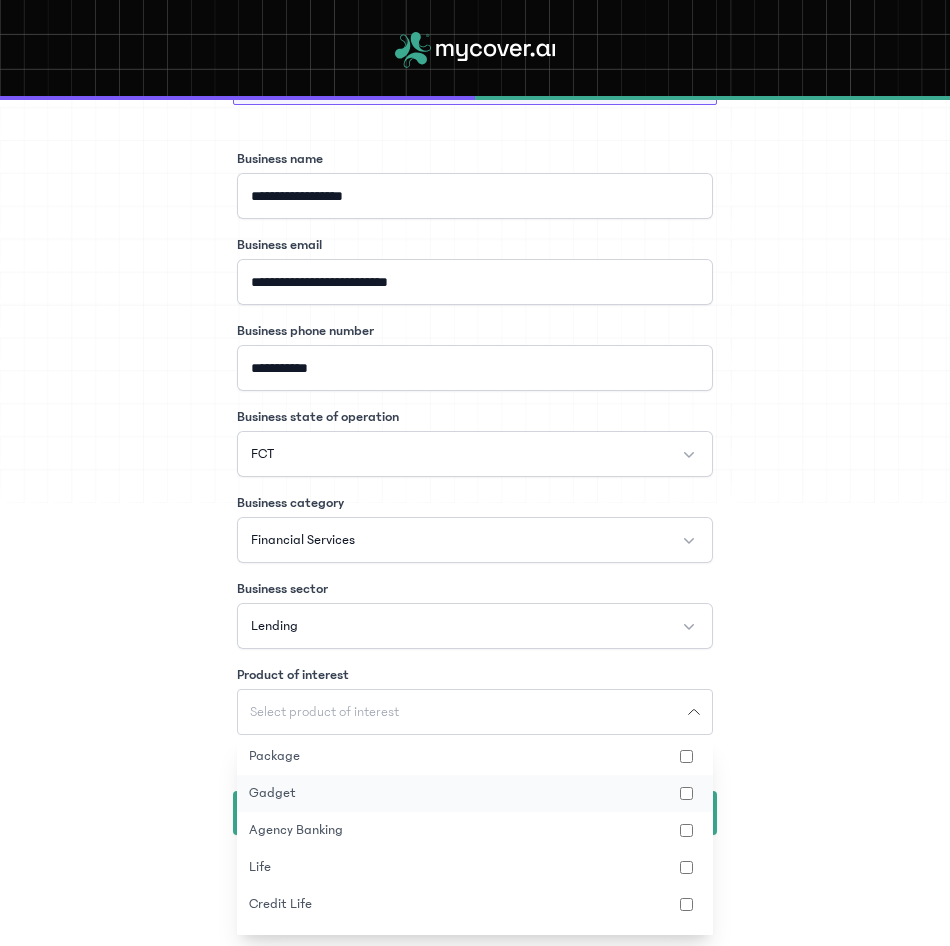 scroll, scrollTop: 200, scrollLeft: 0, axis: vertical 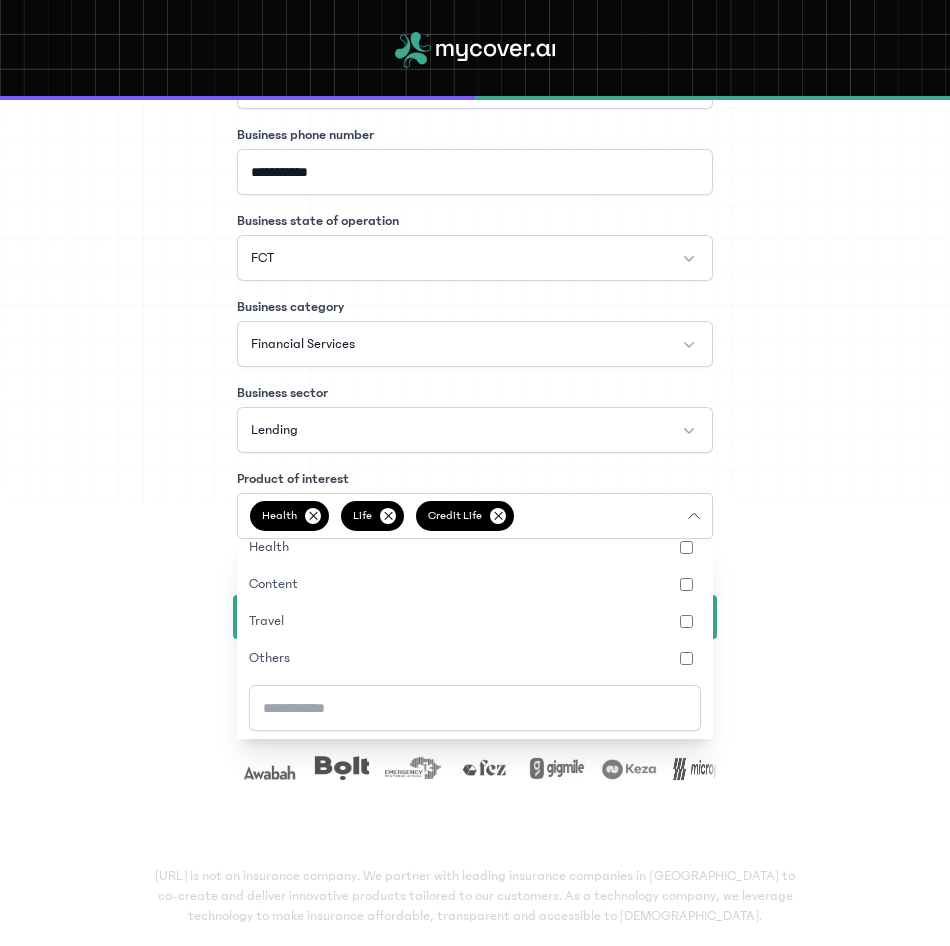 click on "**********" 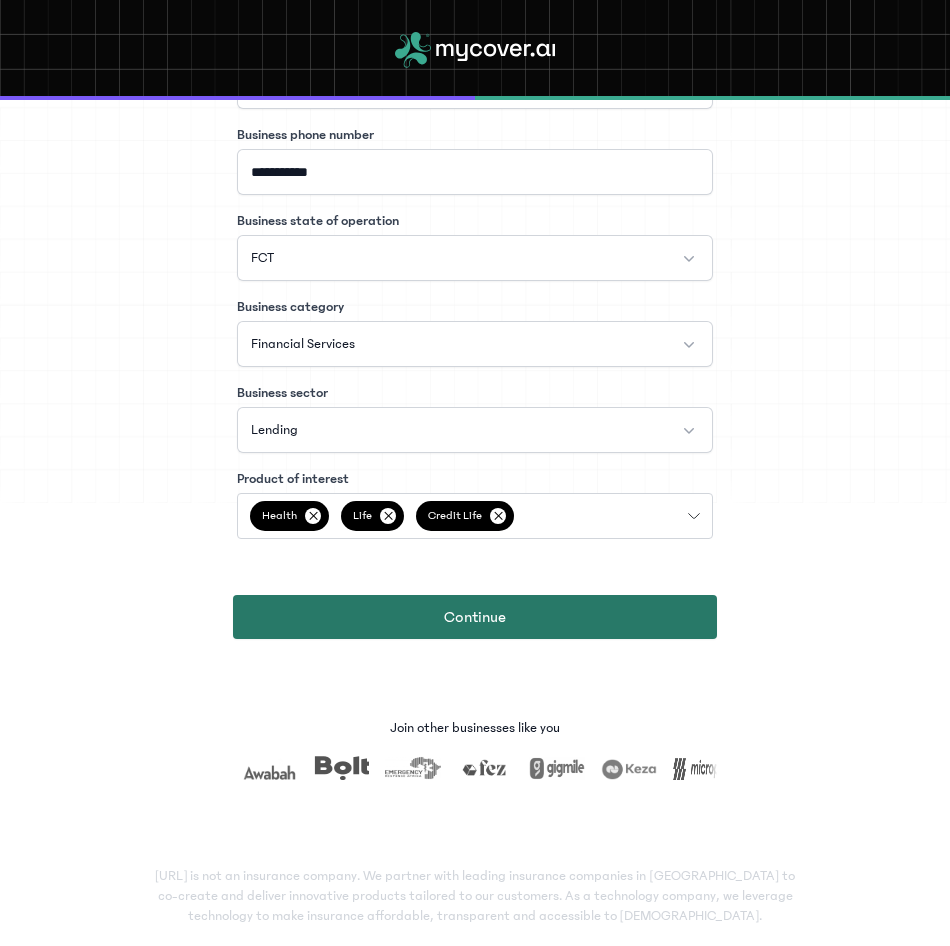 click on "Continue" at bounding box center [475, 617] 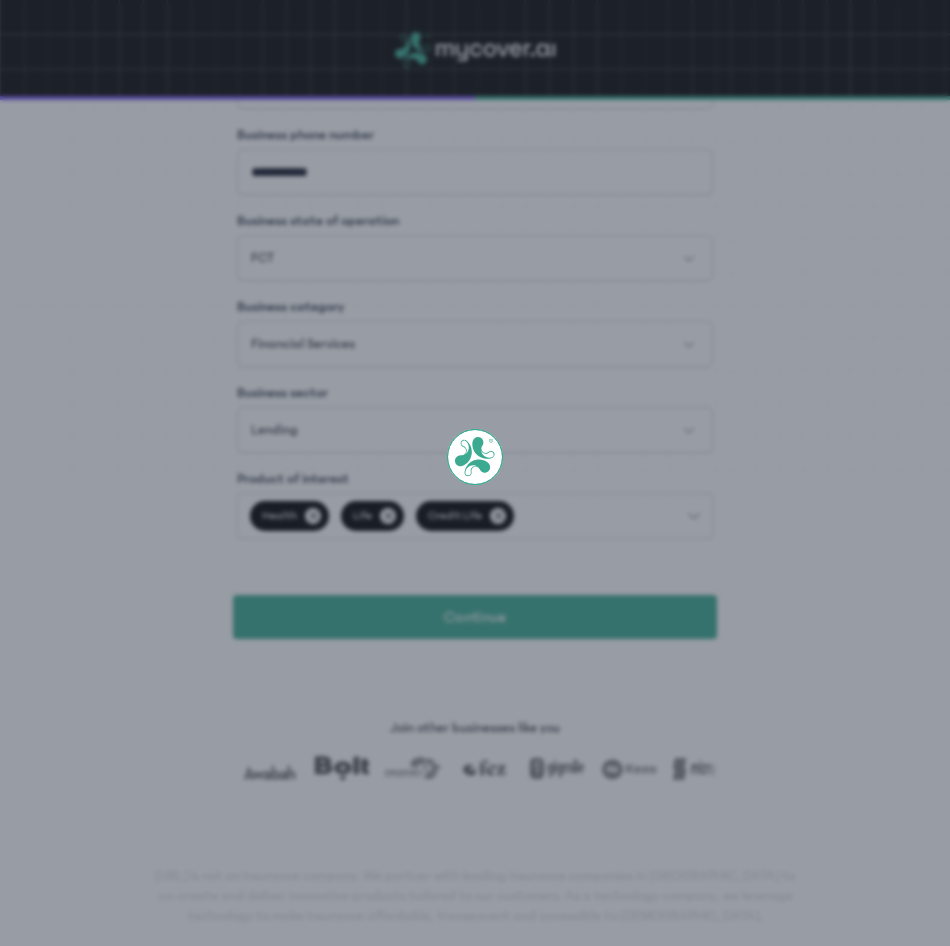 scroll, scrollTop: 11, scrollLeft: 0, axis: vertical 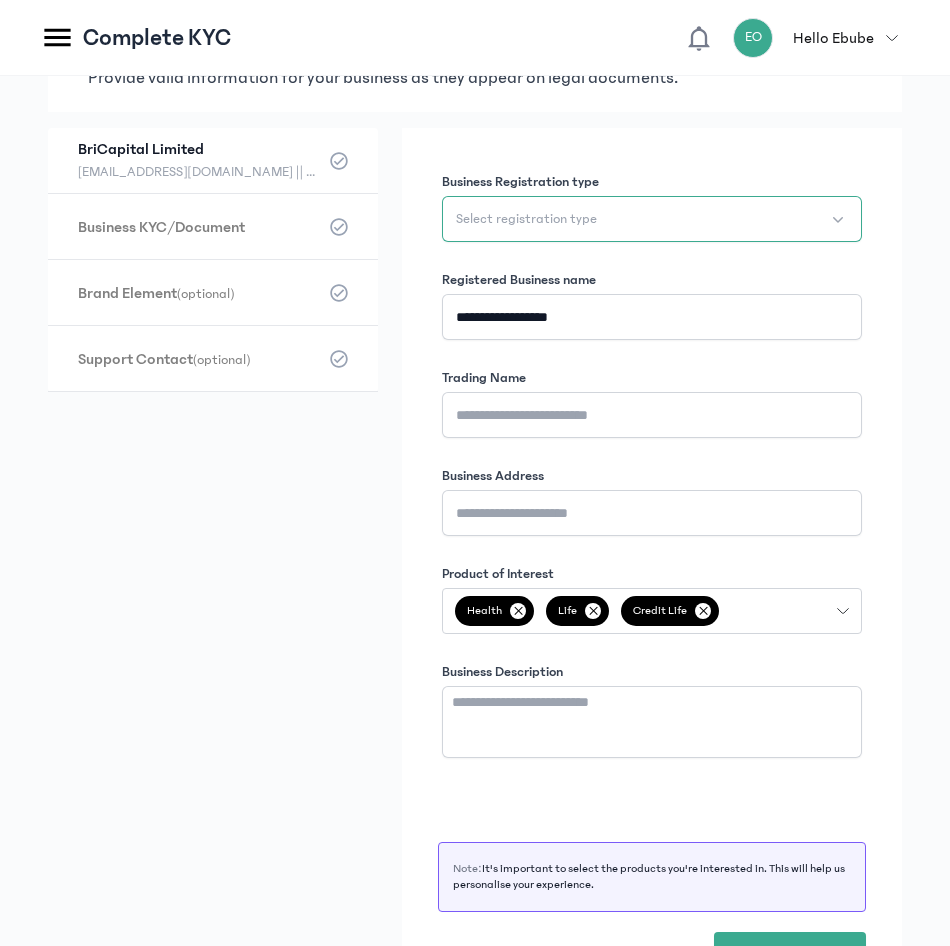 click on "Select registration type" 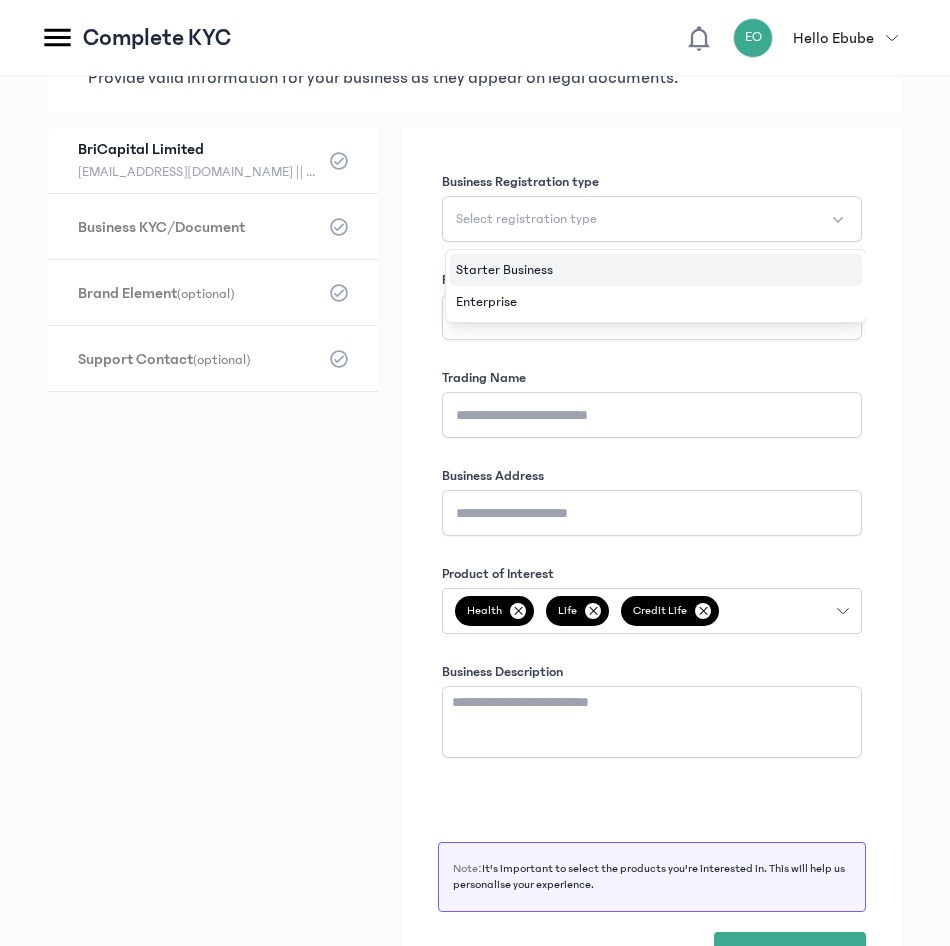 click on "Starter Business" 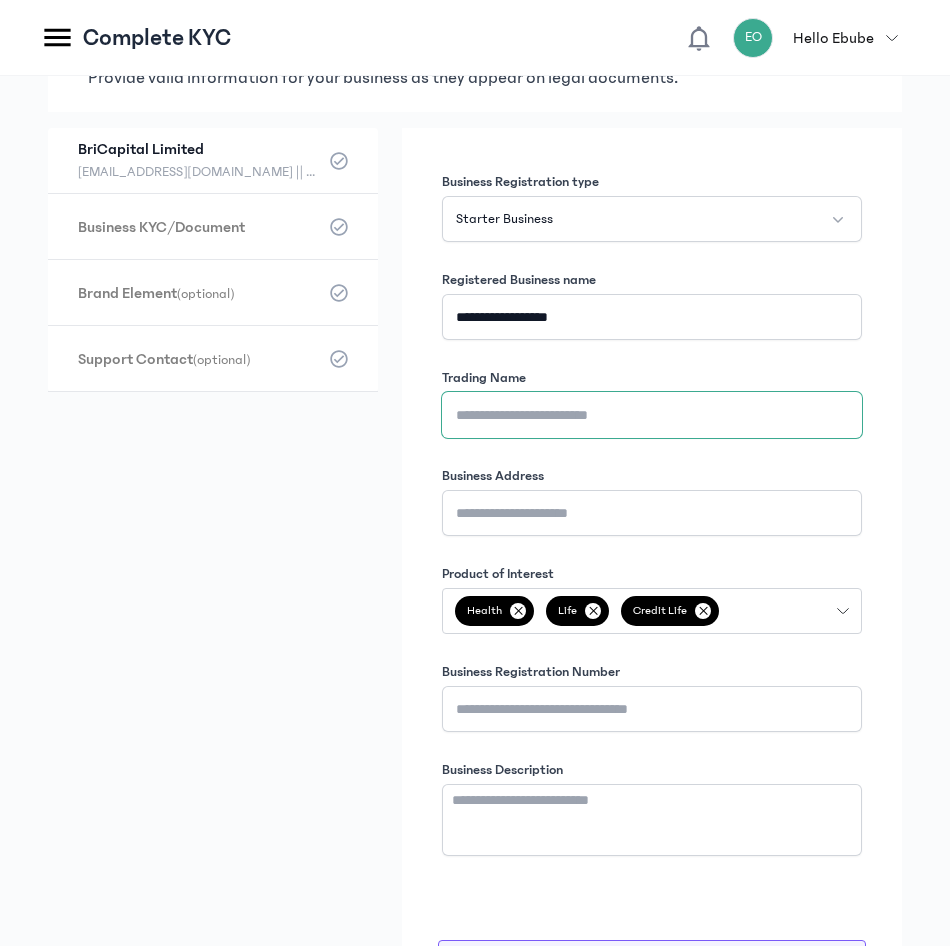 click on "Trading Name" at bounding box center (652, 415) 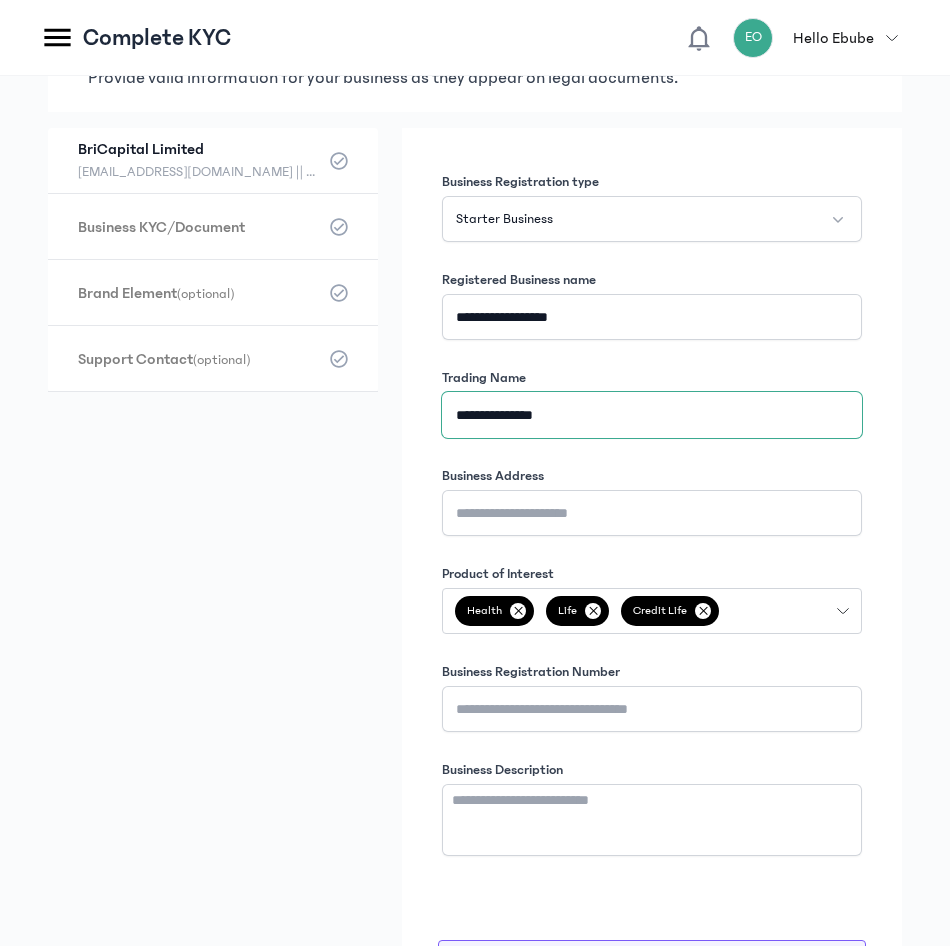 type on "**********" 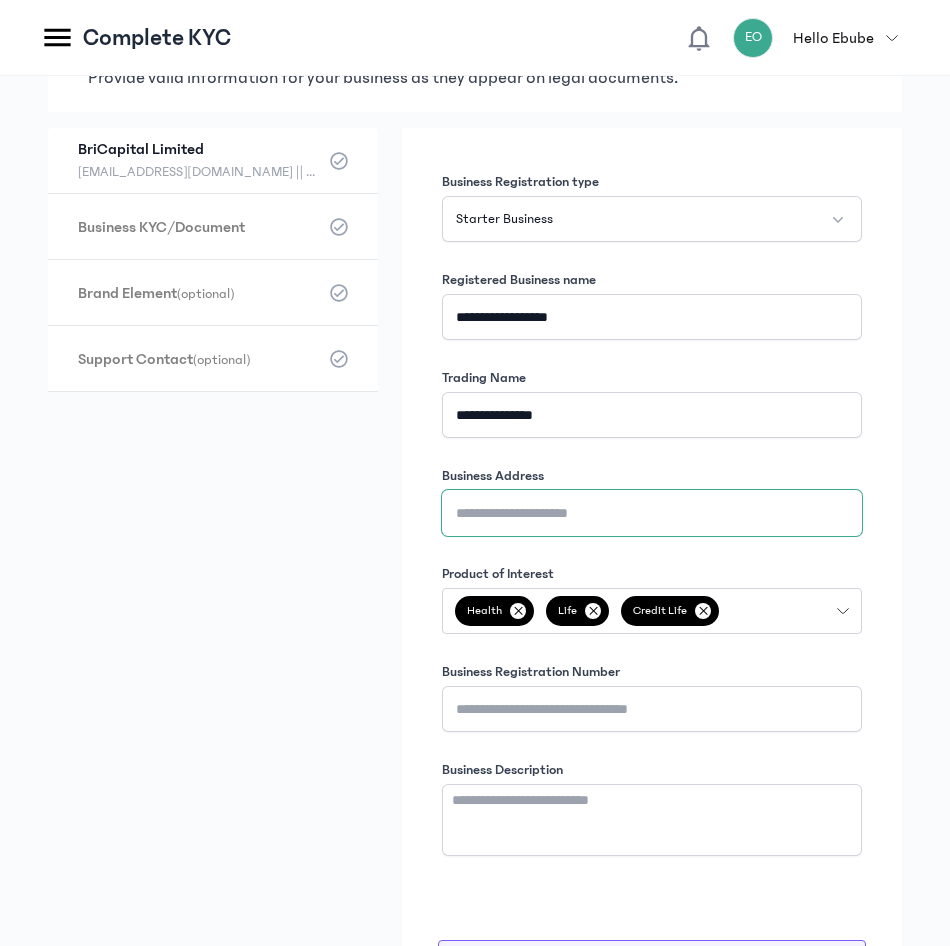 click on "Business Address" at bounding box center (652, 513) 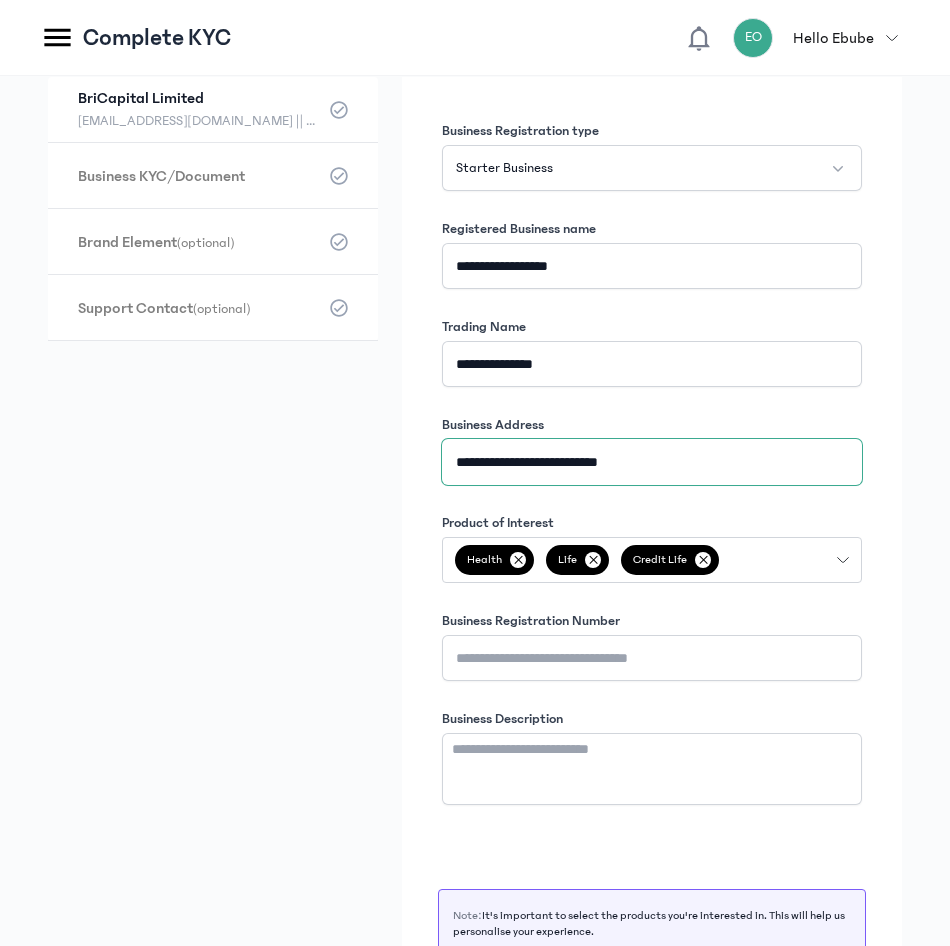 scroll, scrollTop: 200, scrollLeft: 0, axis: vertical 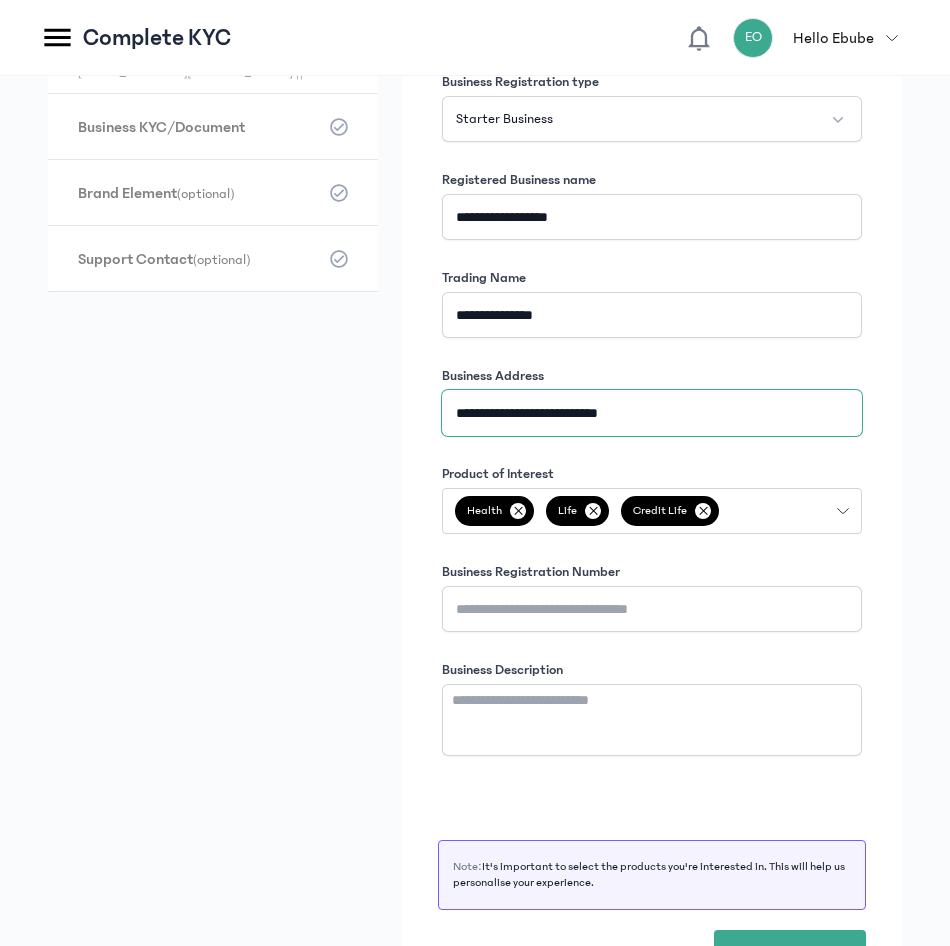 type on "**********" 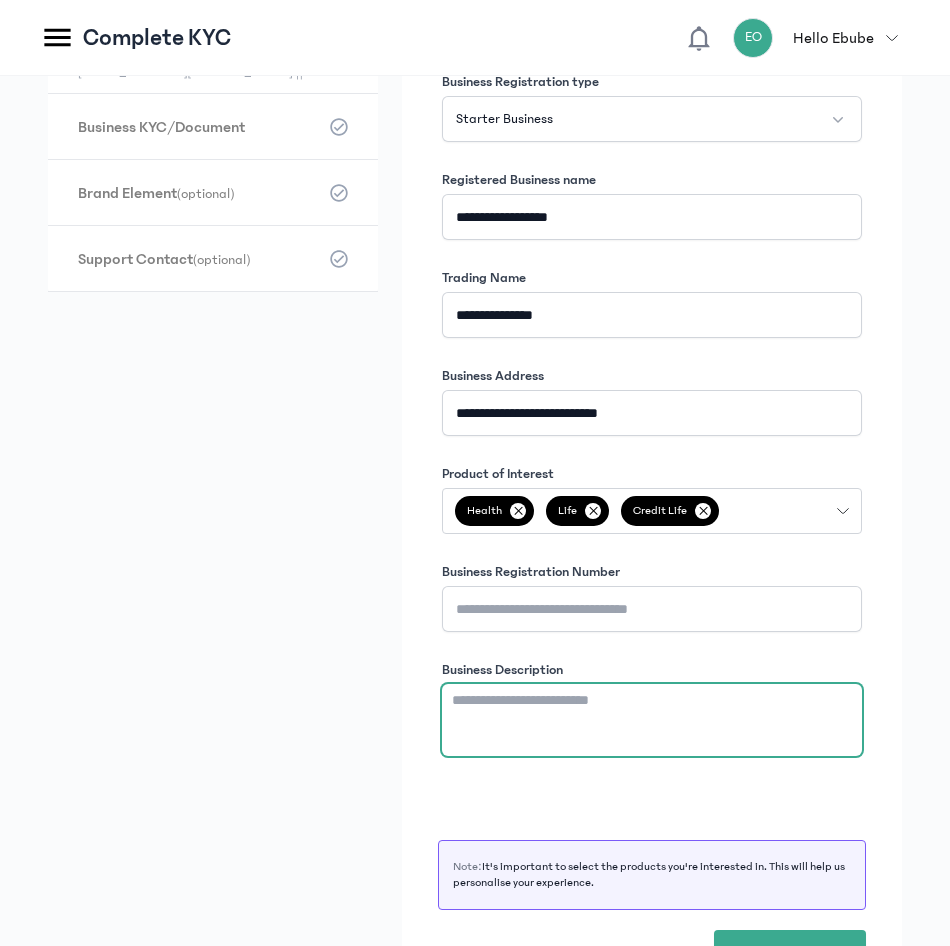 click on "Business Description" at bounding box center [652, 720] 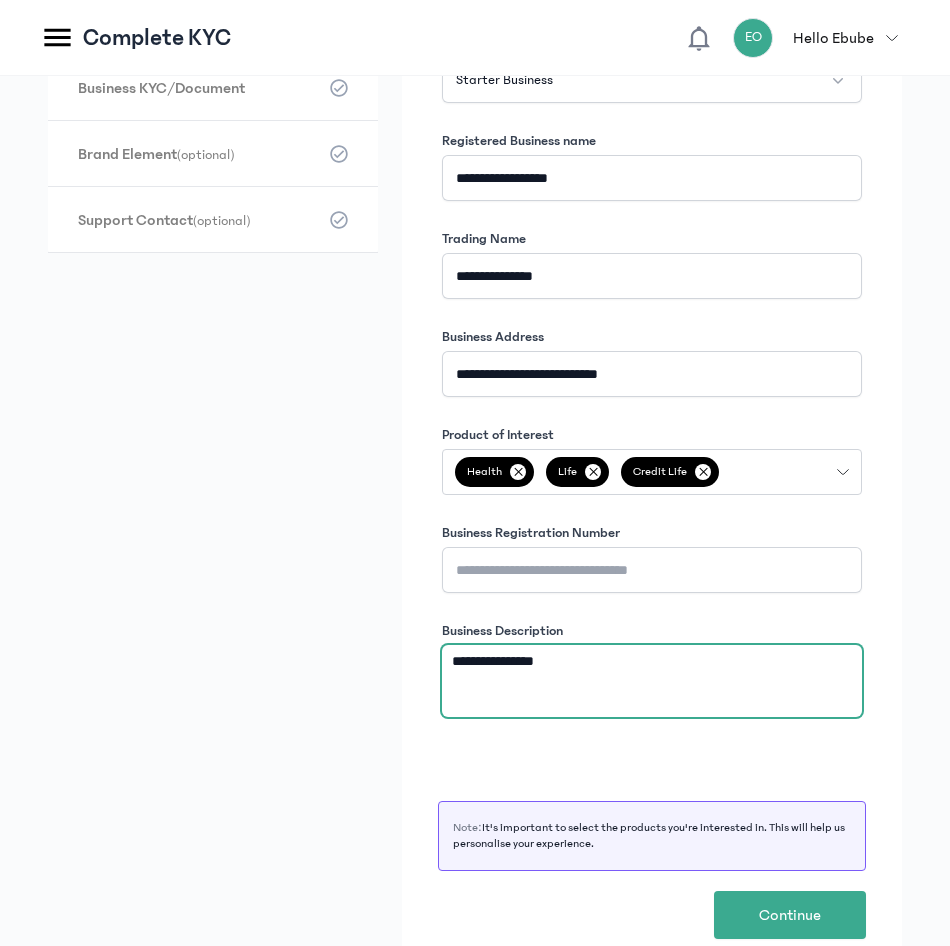 scroll, scrollTop: 256, scrollLeft: 0, axis: vertical 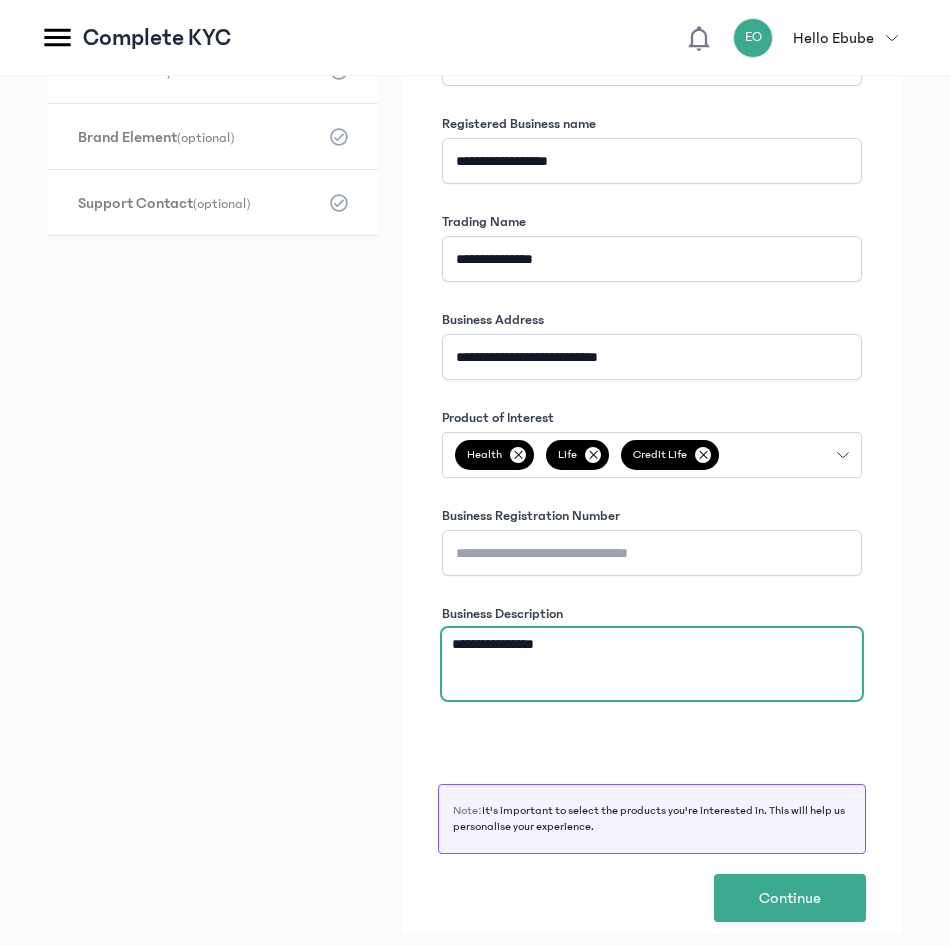 click on "**********" at bounding box center (652, 664) 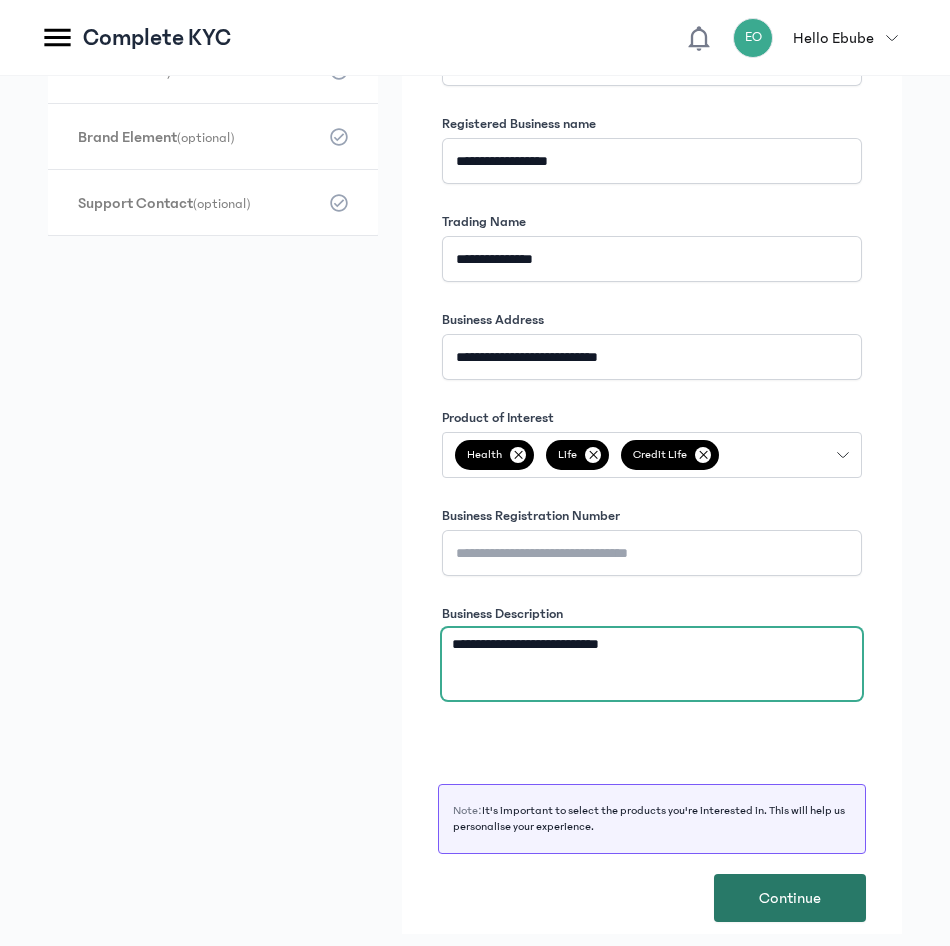 type on "**********" 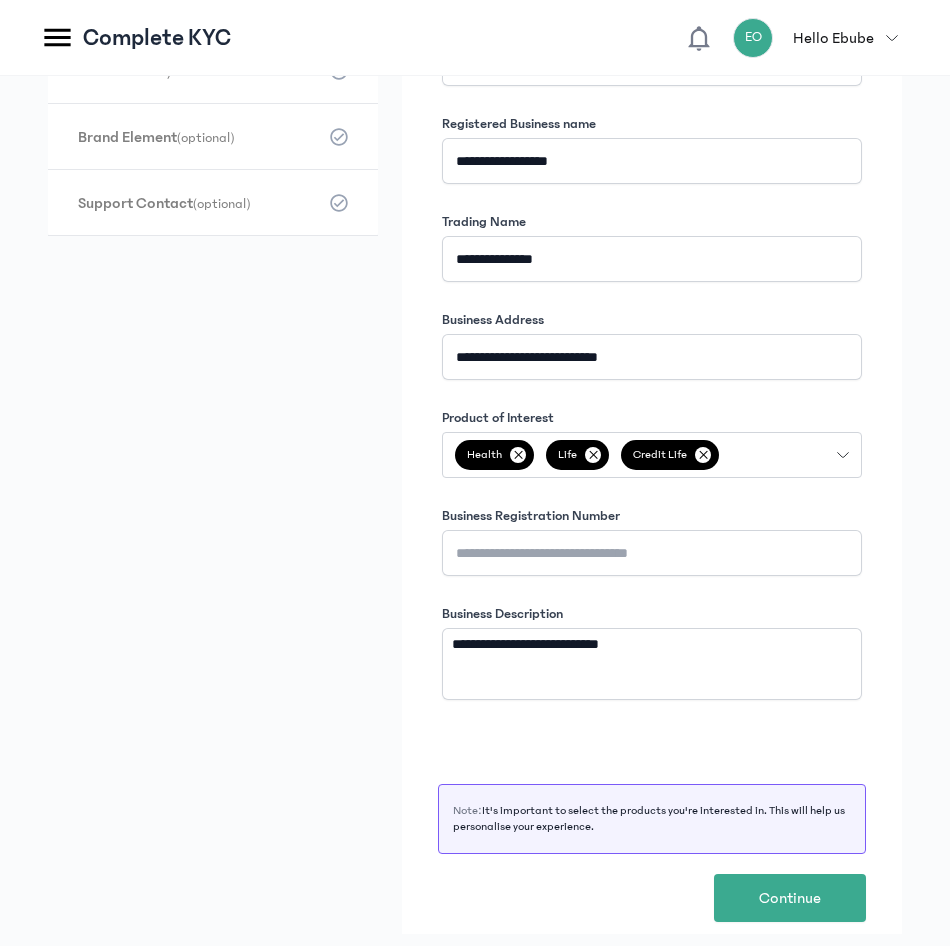 click on "Continue" 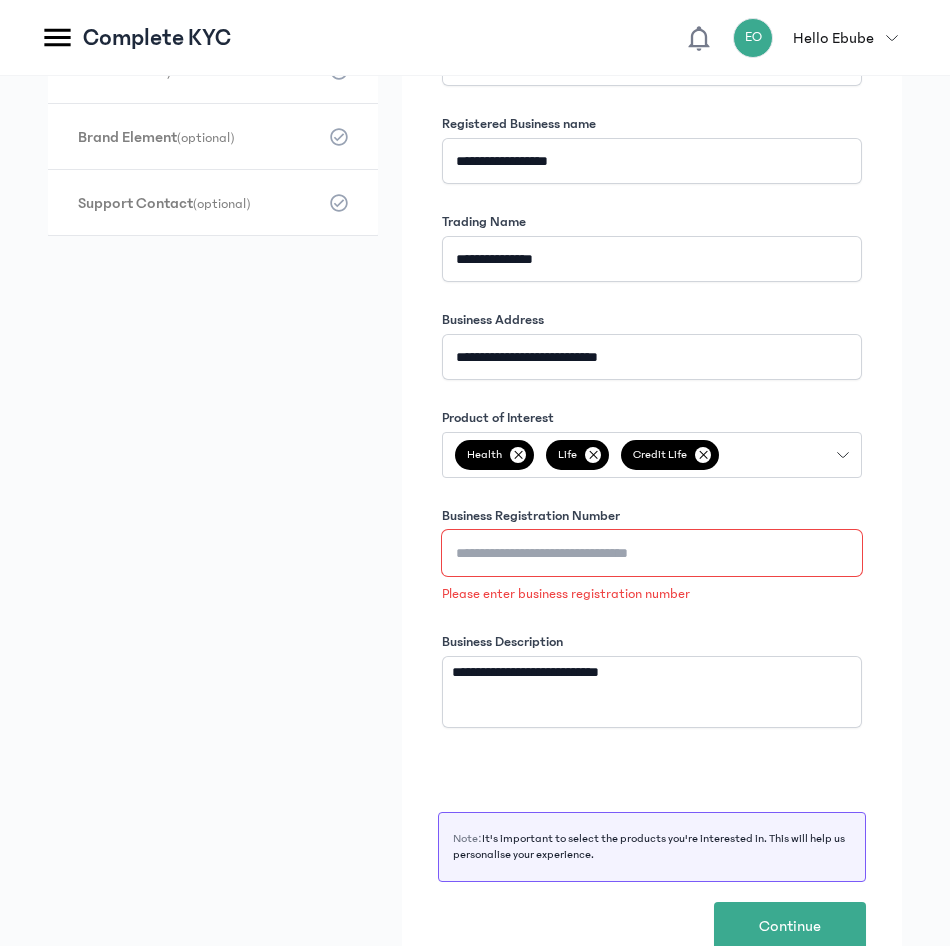 click on "Business Registration Number" at bounding box center (652, 553) 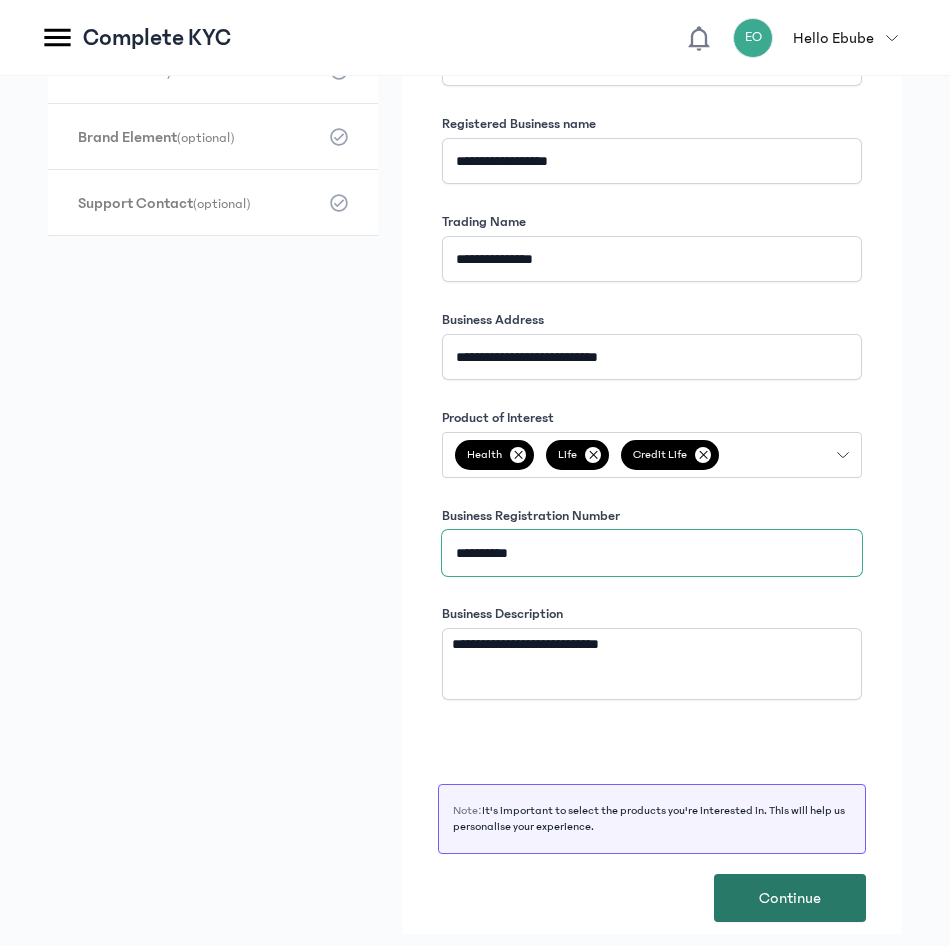 type on "**********" 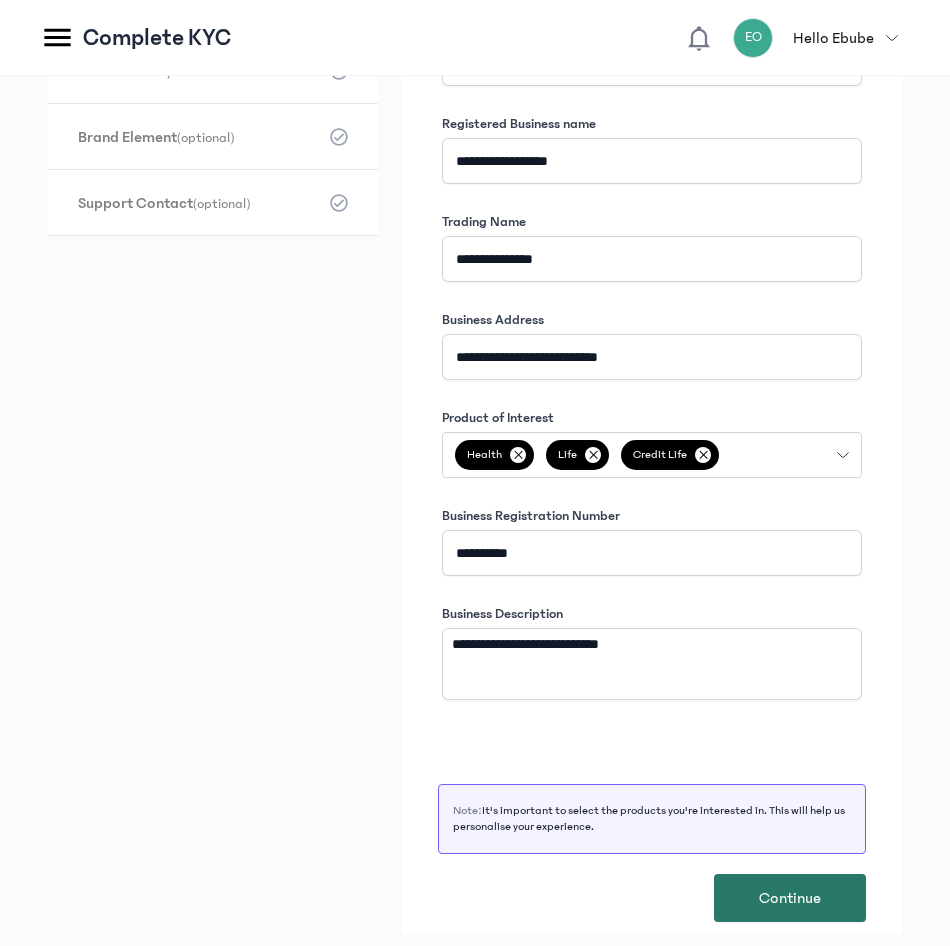click on "Continue" 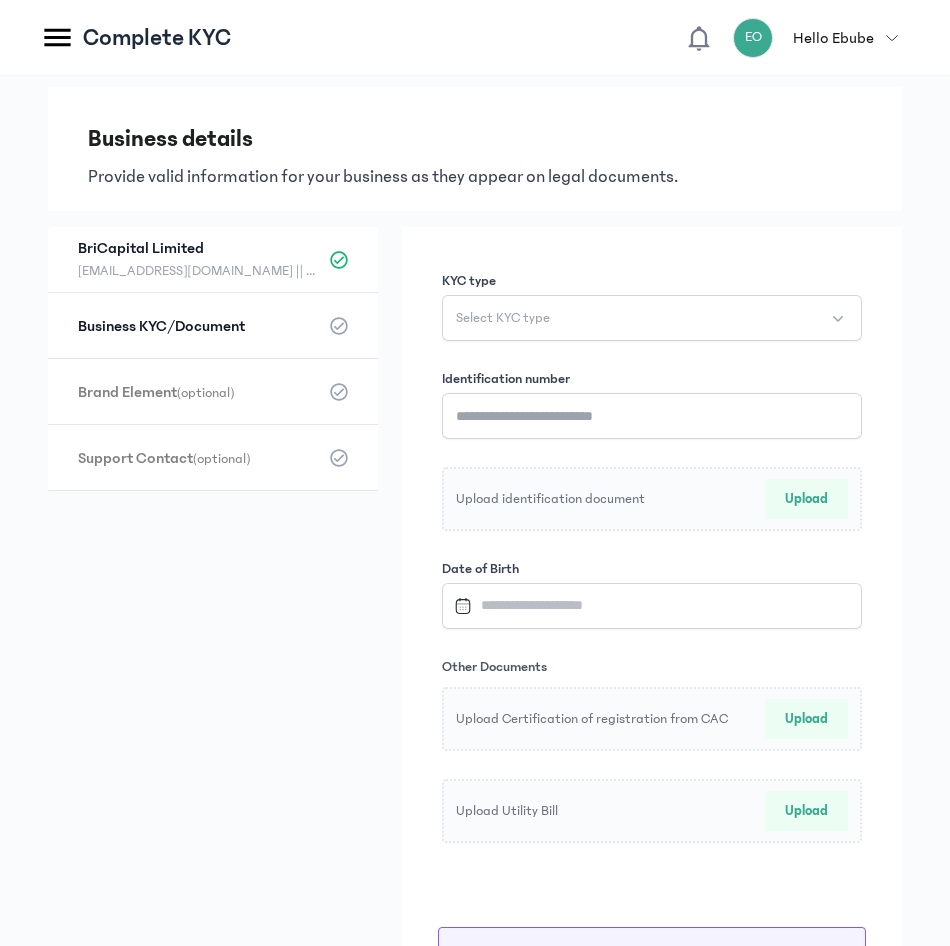 scroll, scrollTop: 0, scrollLeft: 0, axis: both 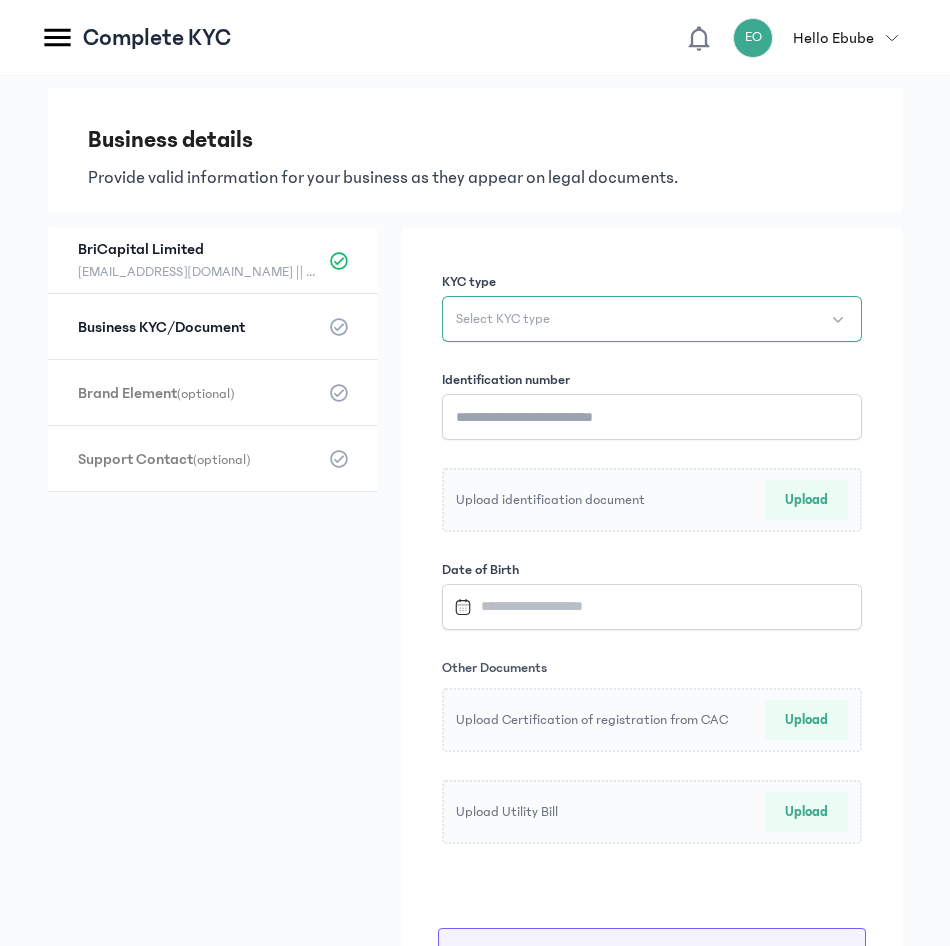 click on "Select KYC type" 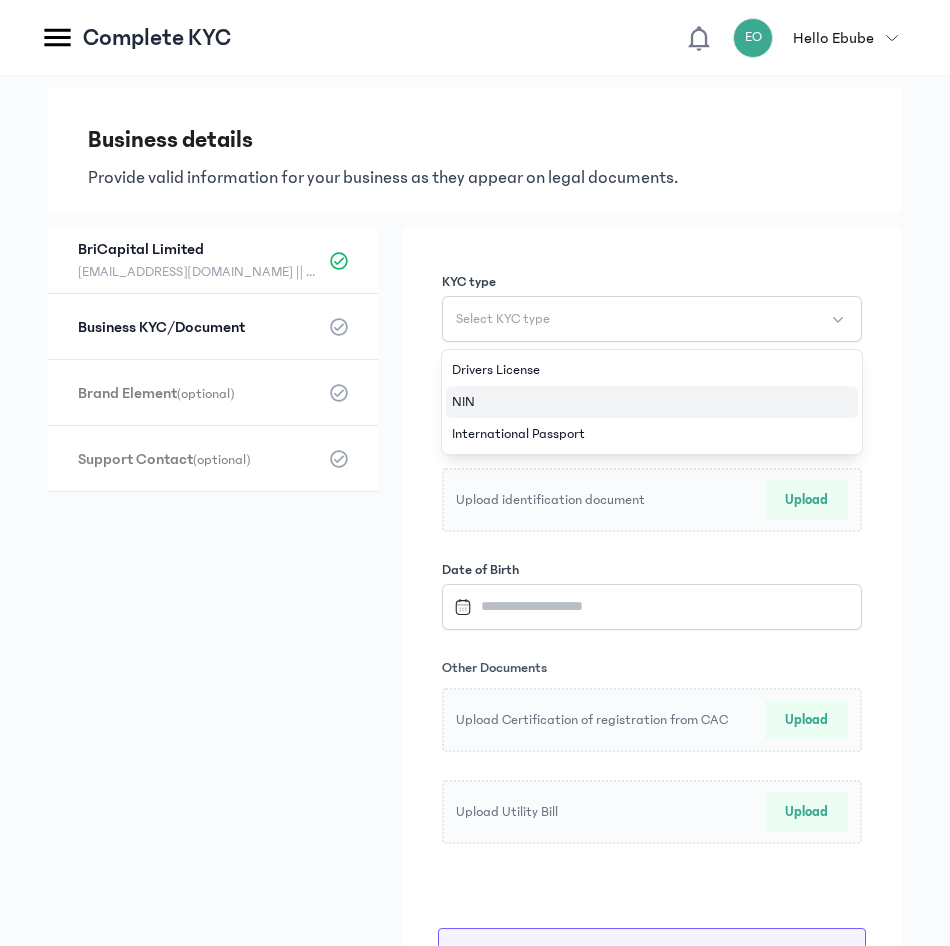 click on "NIN" 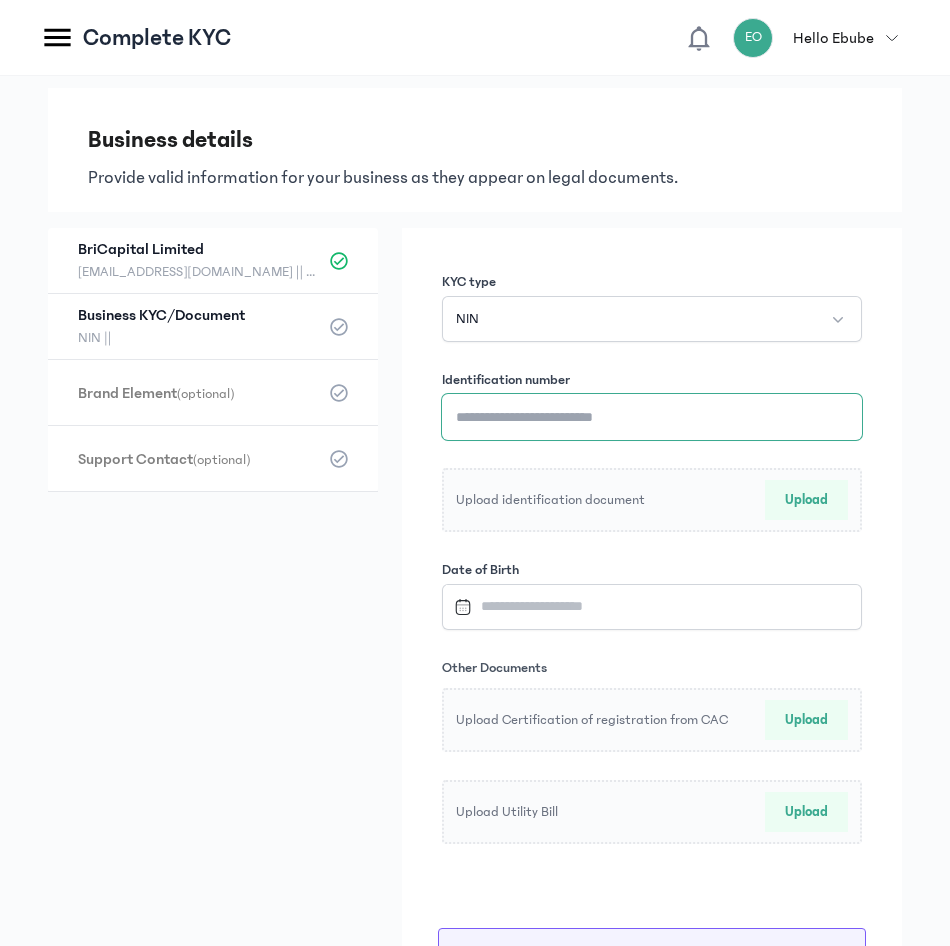 click on "Identification number" at bounding box center [652, 417] 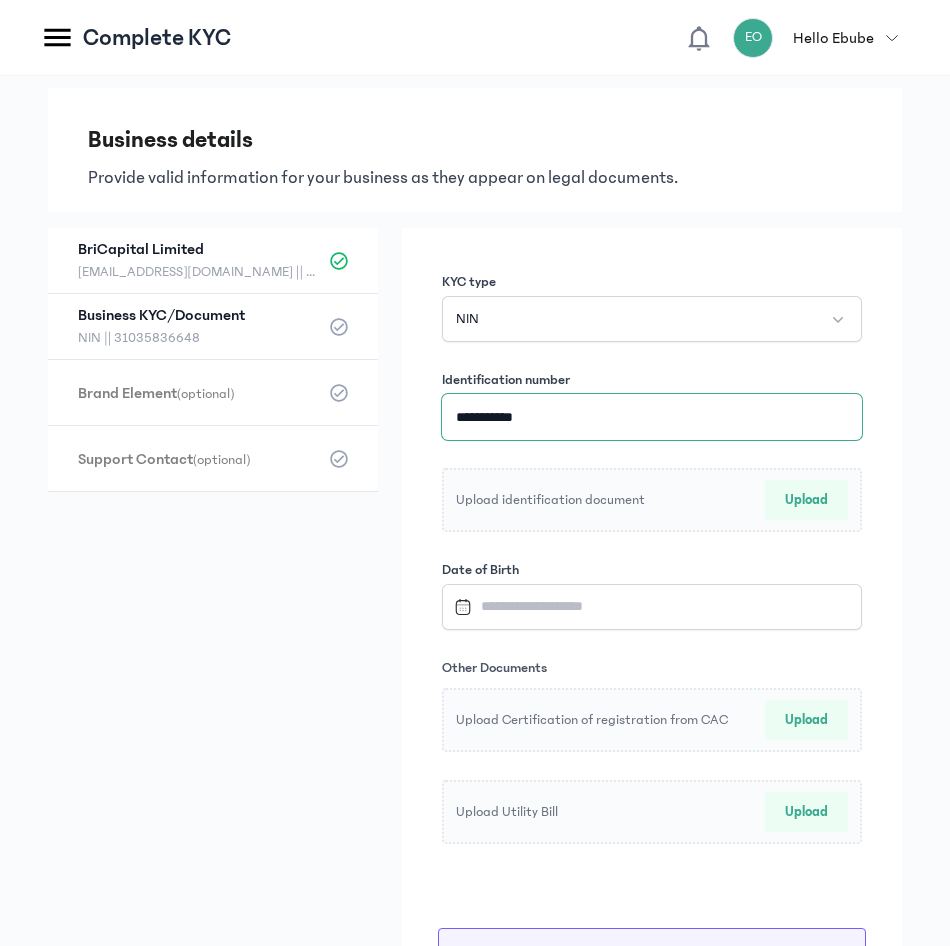 type on "**********" 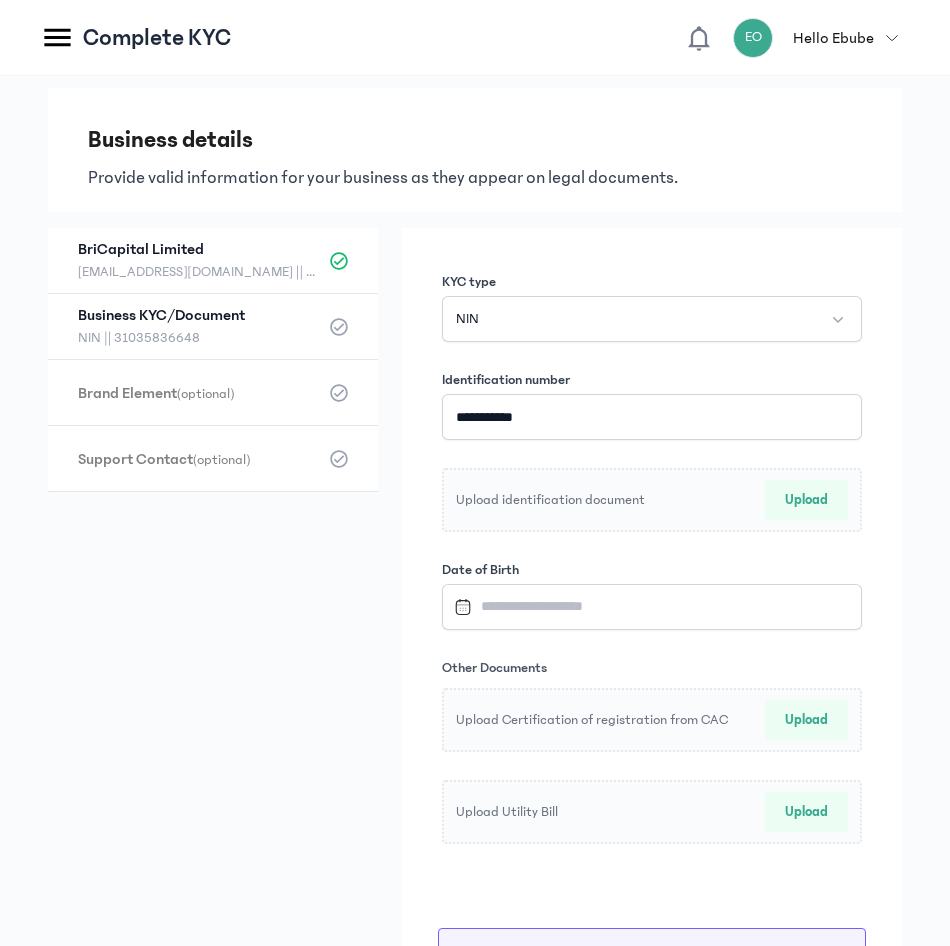 click on "Upload identification document Upload" 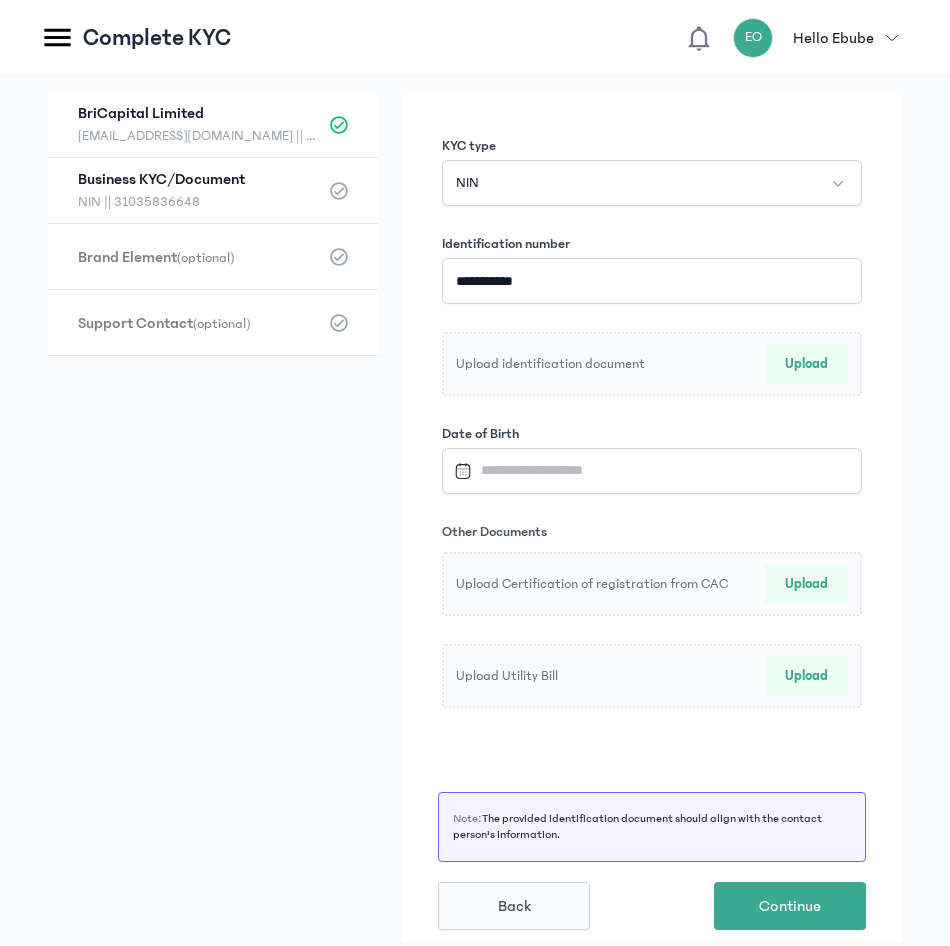 scroll, scrollTop: 144, scrollLeft: 0, axis: vertical 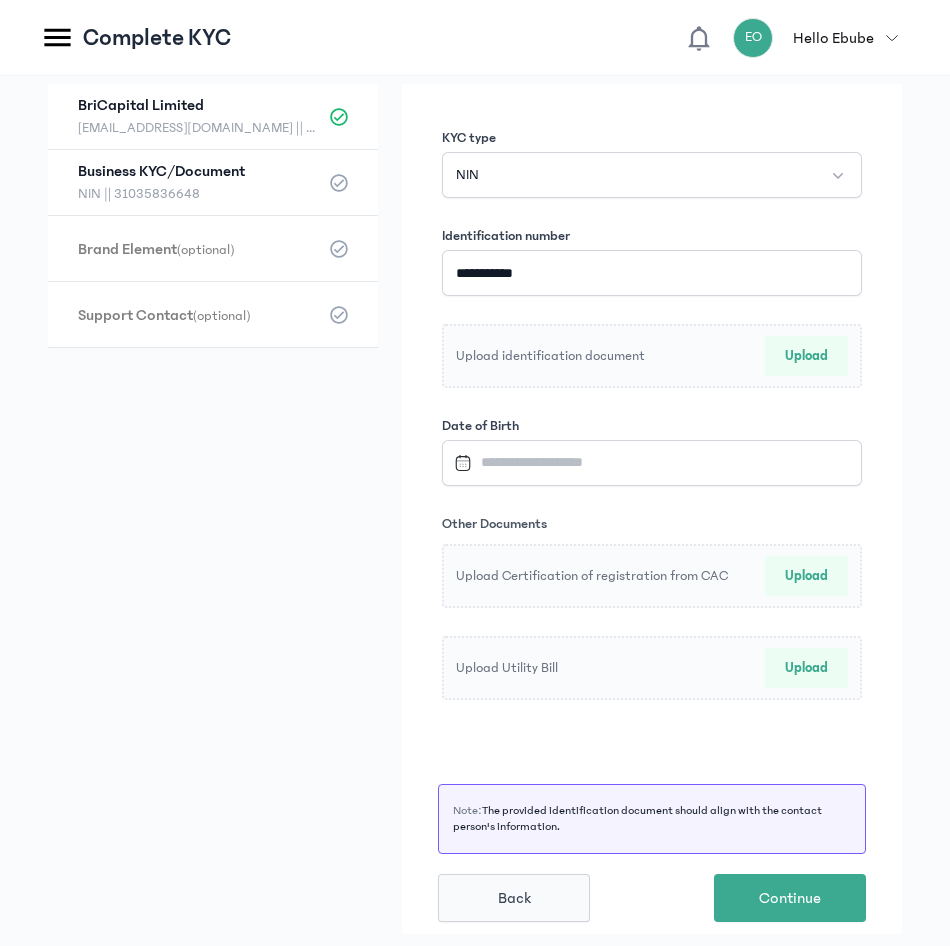 click at bounding box center (639, 462) 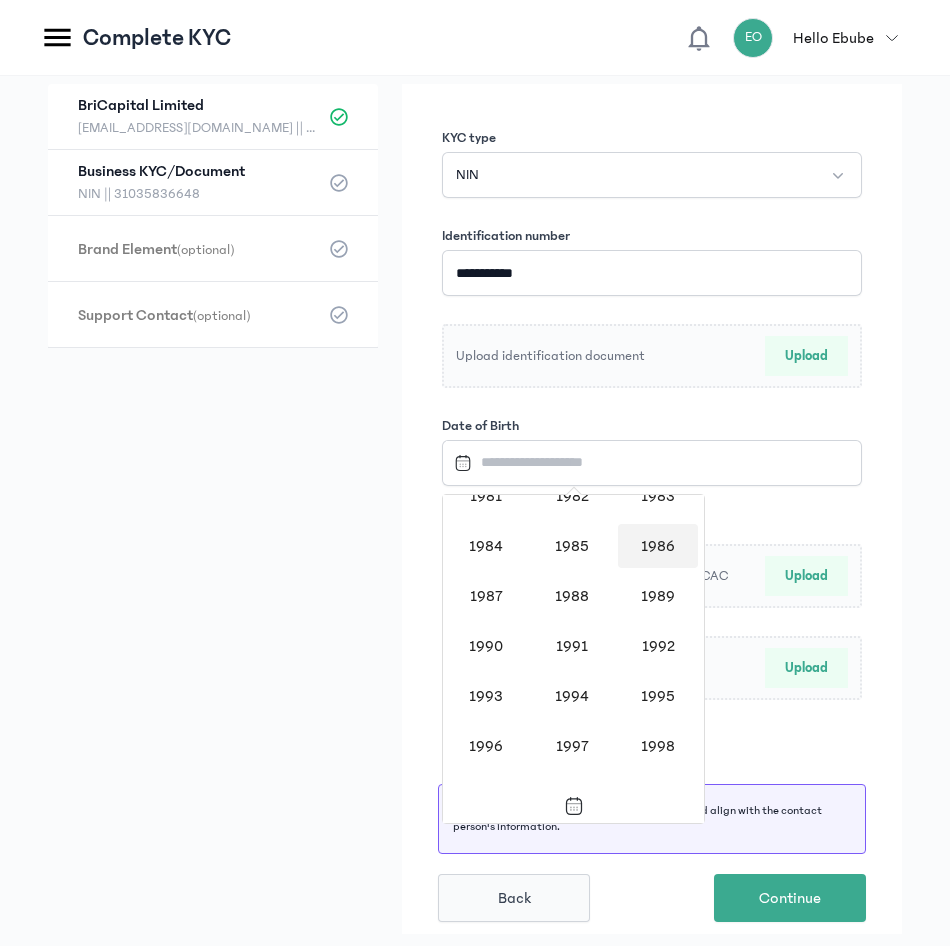 scroll, scrollTop: 1419, scrollLeft: 0, axis: vertical 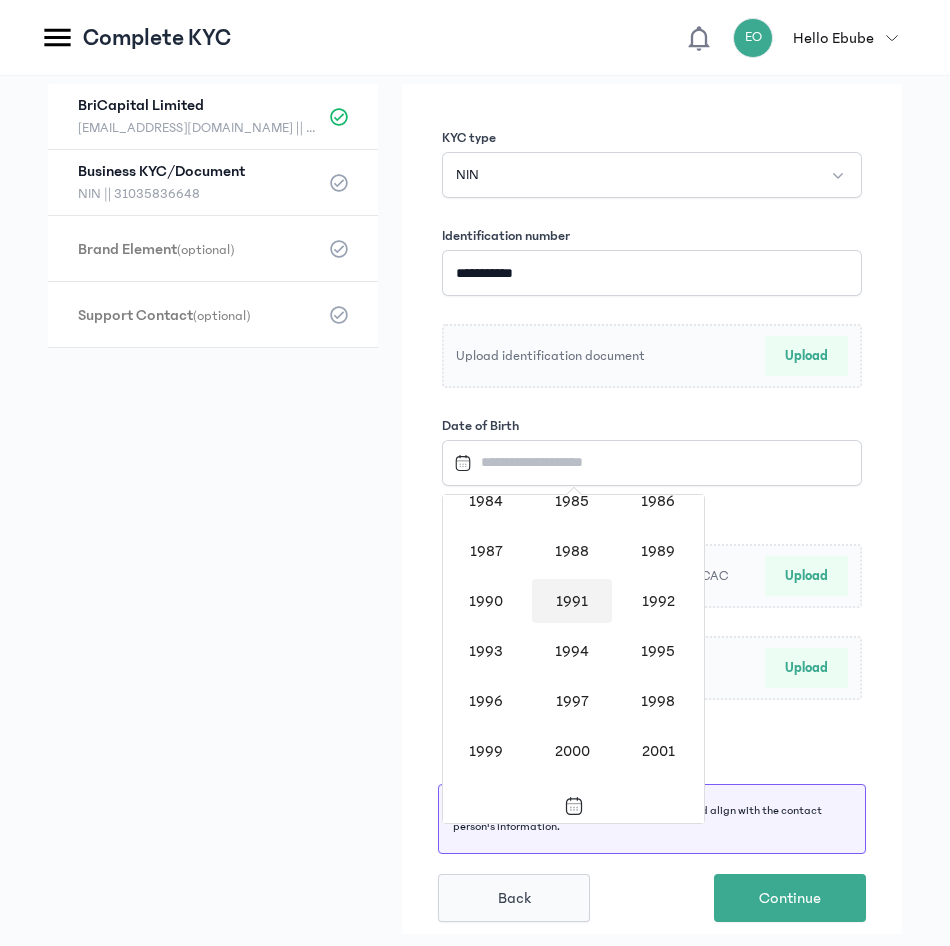 click on "1991" at bounding box center [572, 601] 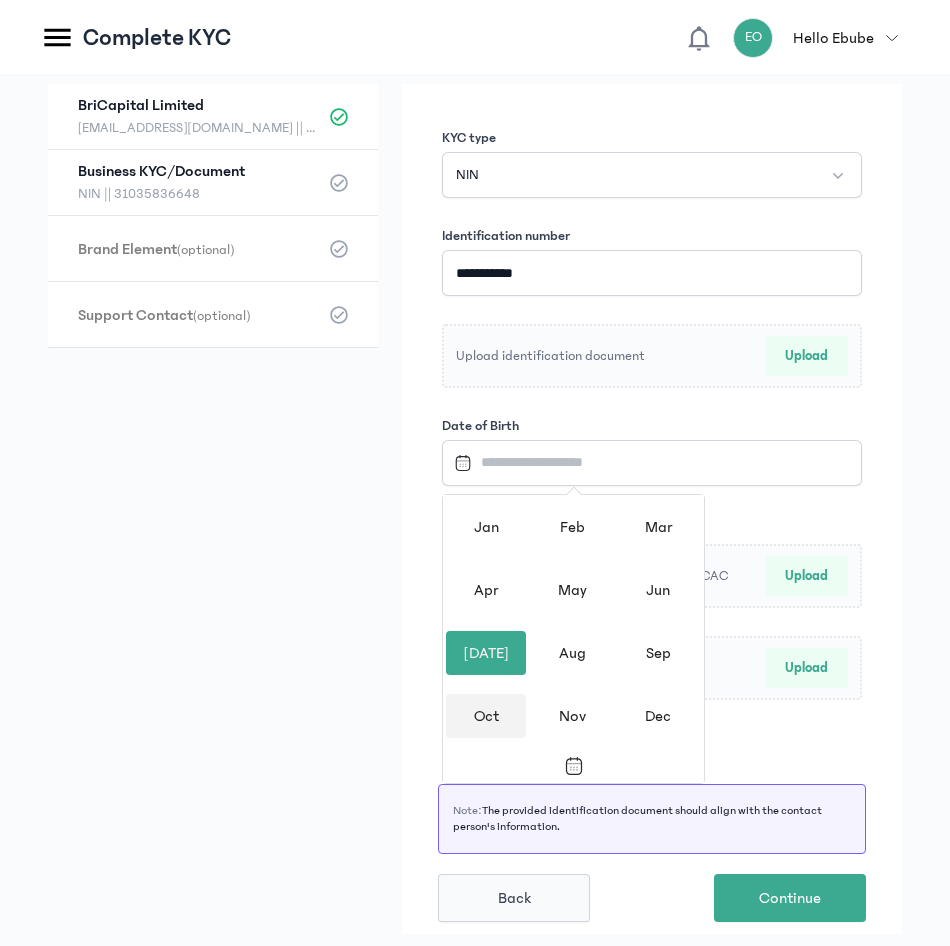 click on "Oct" at bounding box center (486, 716) 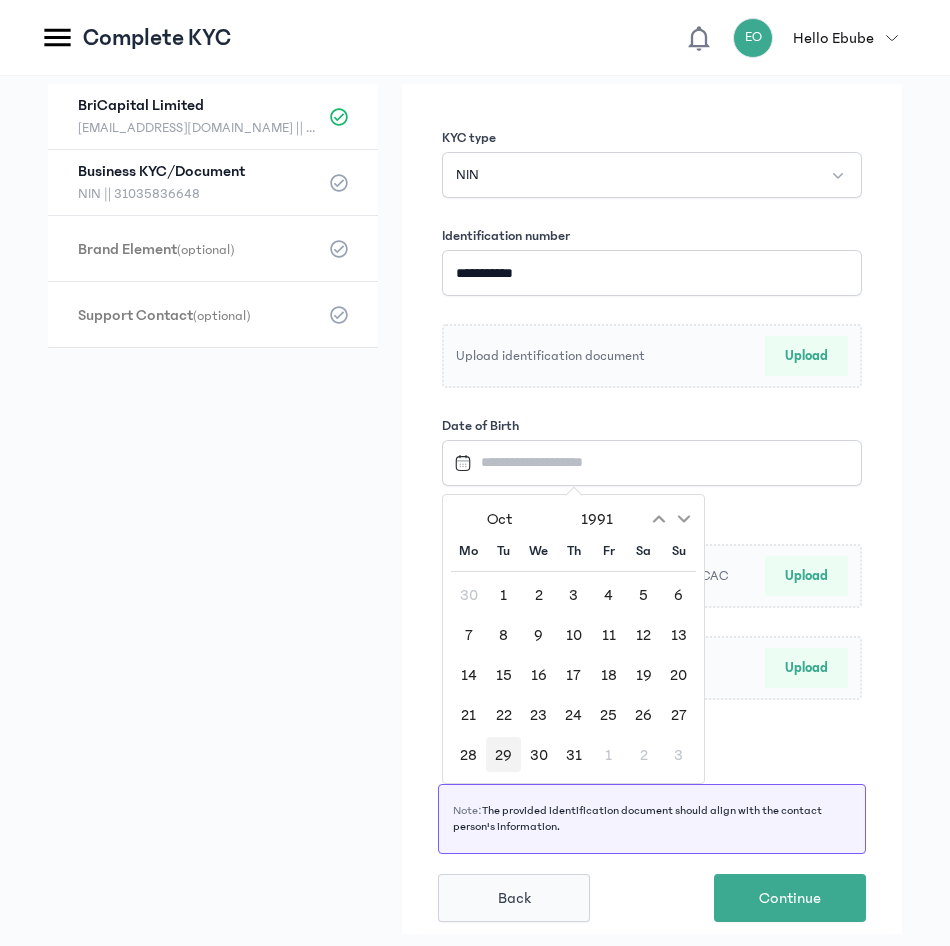 click on "29" at bounding box center (503, 754) 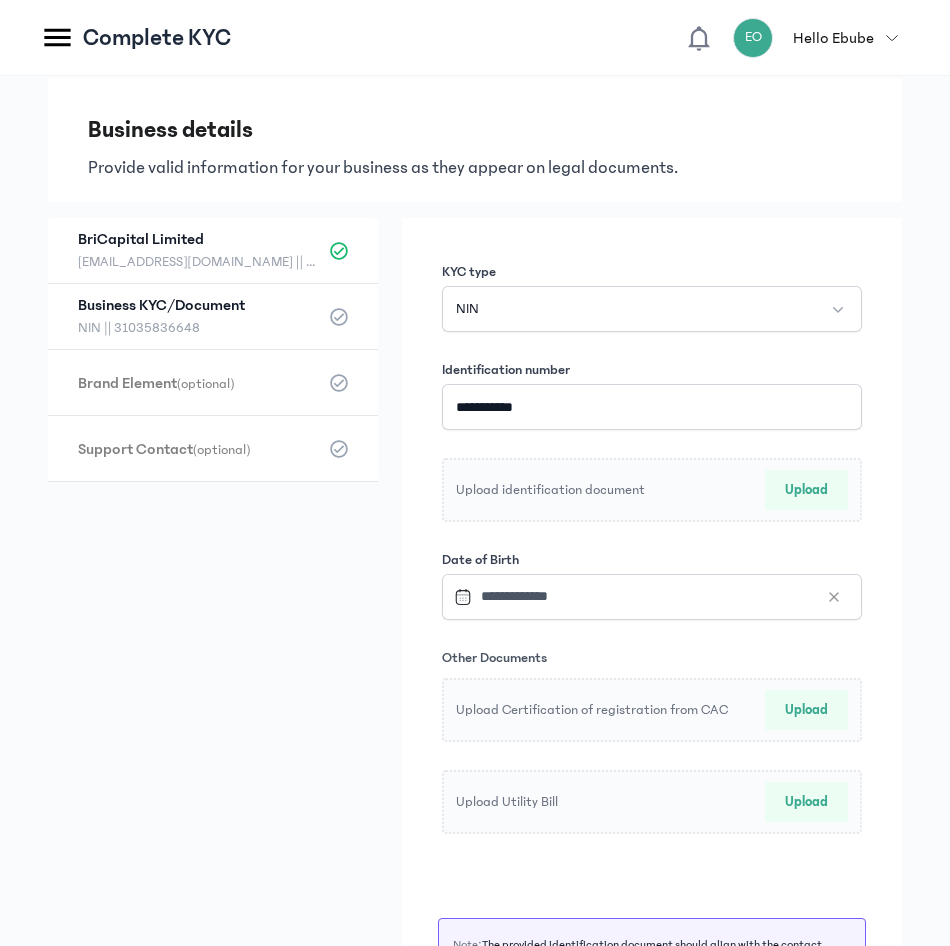scroll, scrollTop: 0, scrollLeft: 0, axis: both 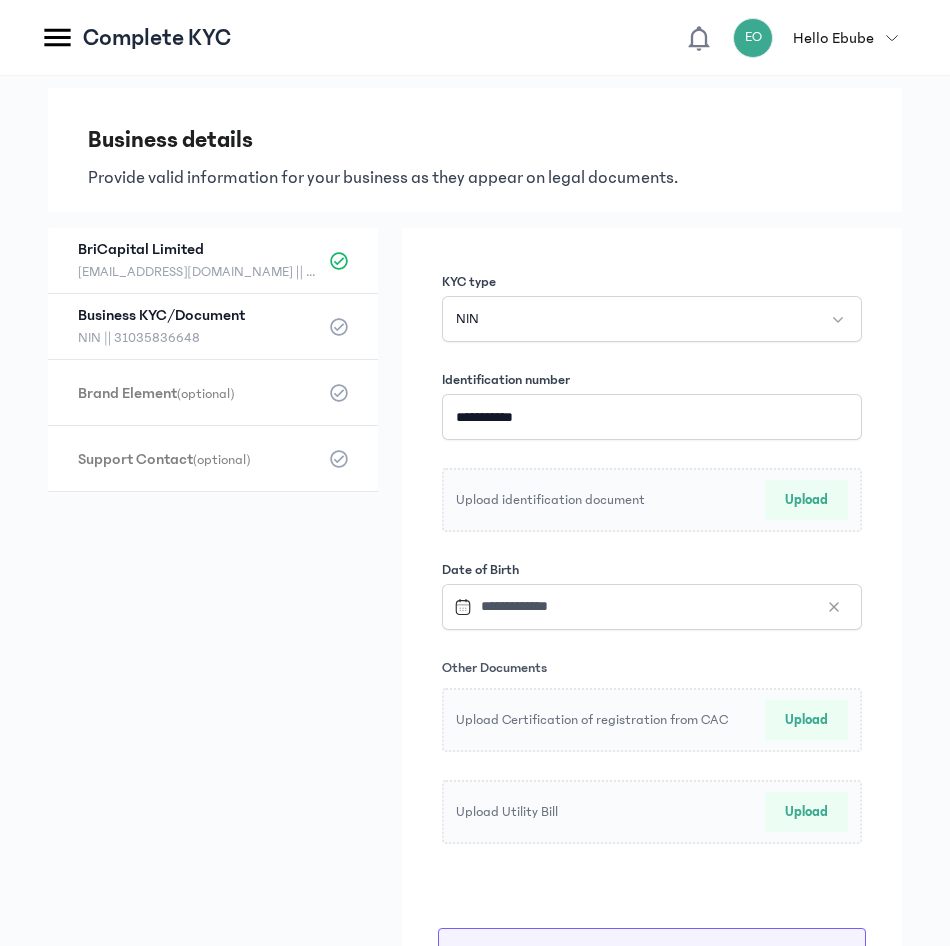 click on "Upload" at bounding box center (806, 500) 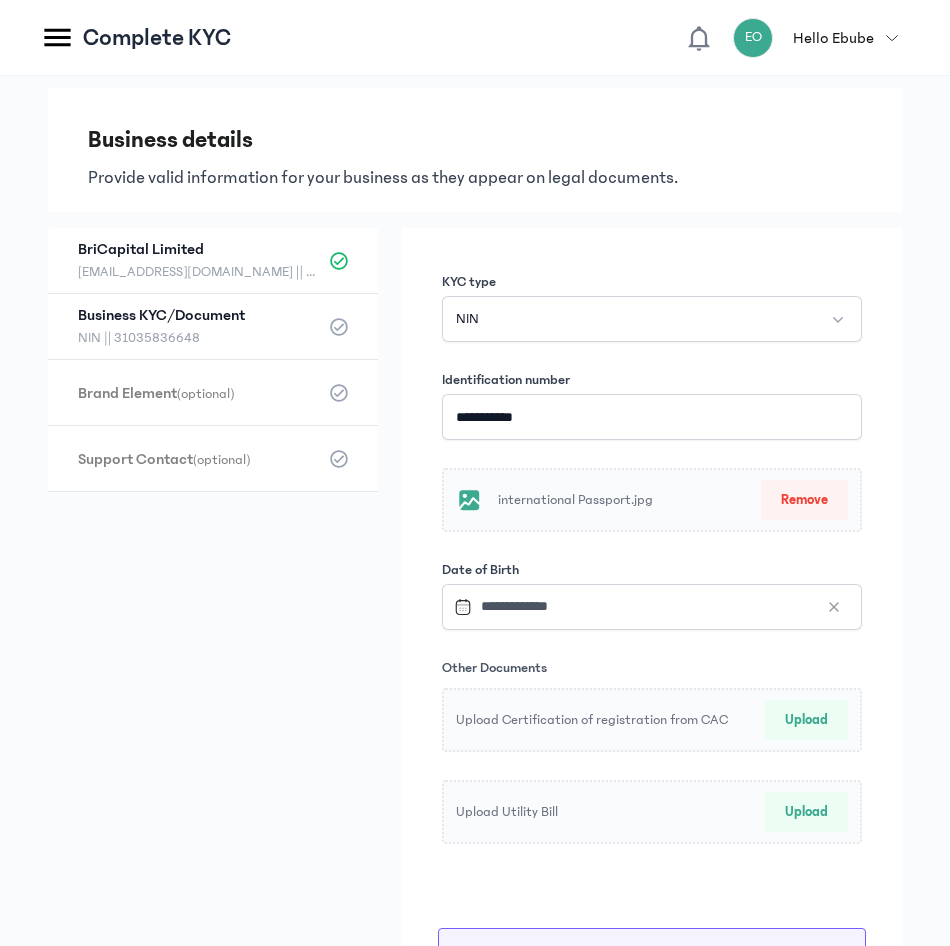 click on "Upload" at bounding box center [806, 720] 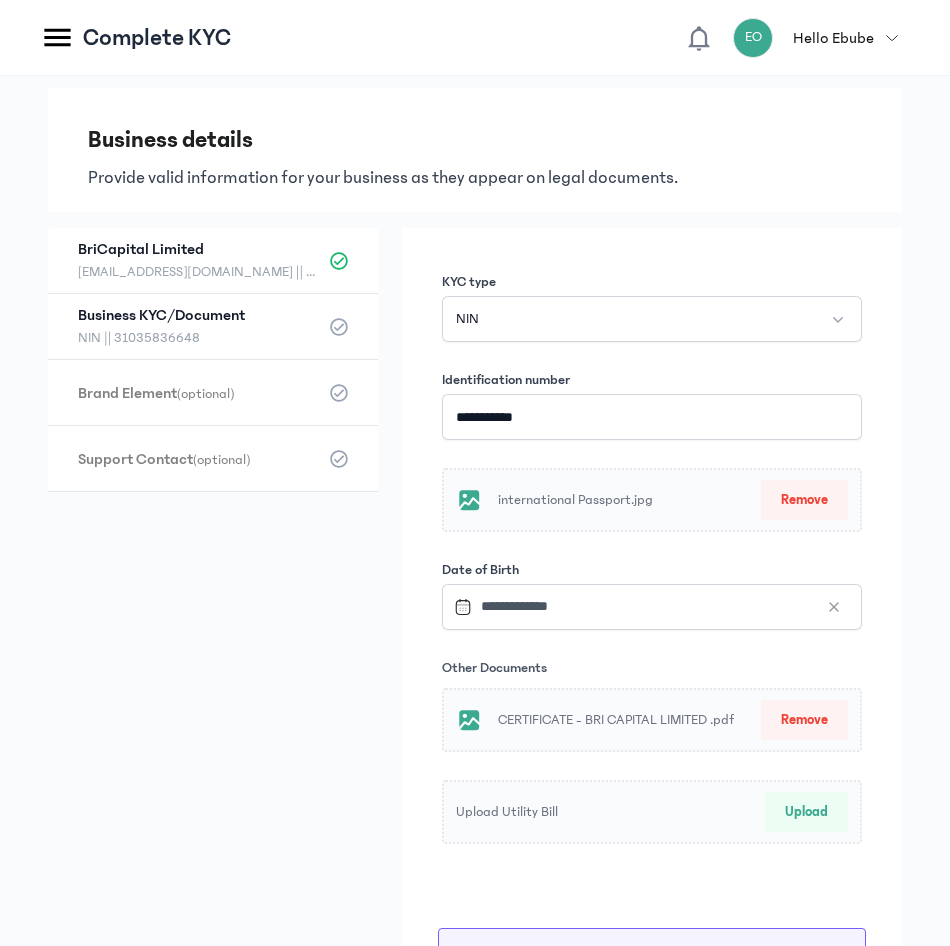 click on "Upload Utility Bill" at bounding box center (507, 812) 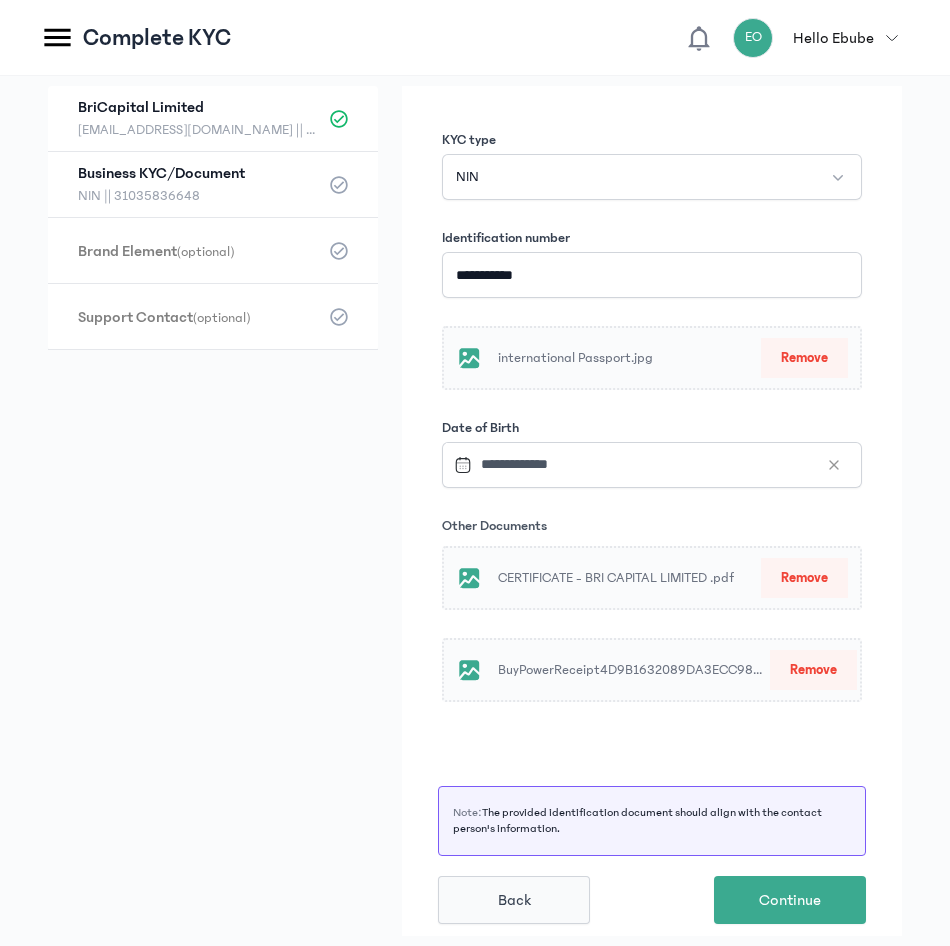 scroll, scrollTop: 144, scrollLeft: 0, axis: vertical 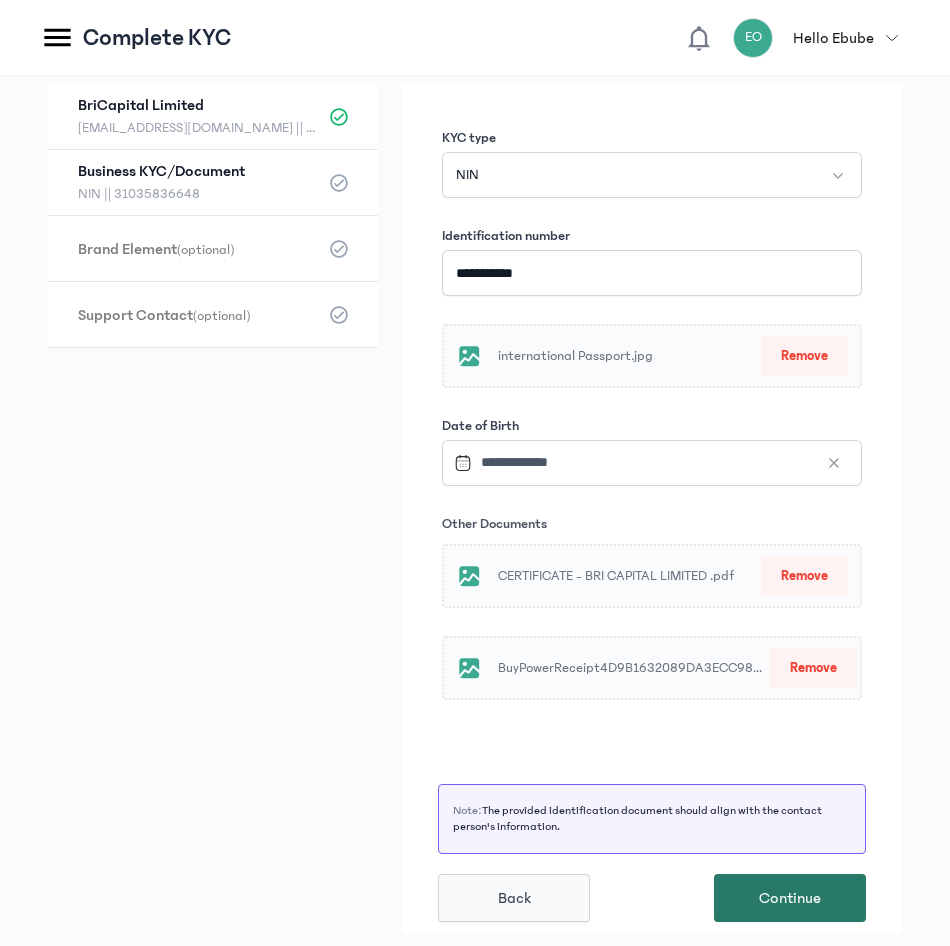 click on "Continue" 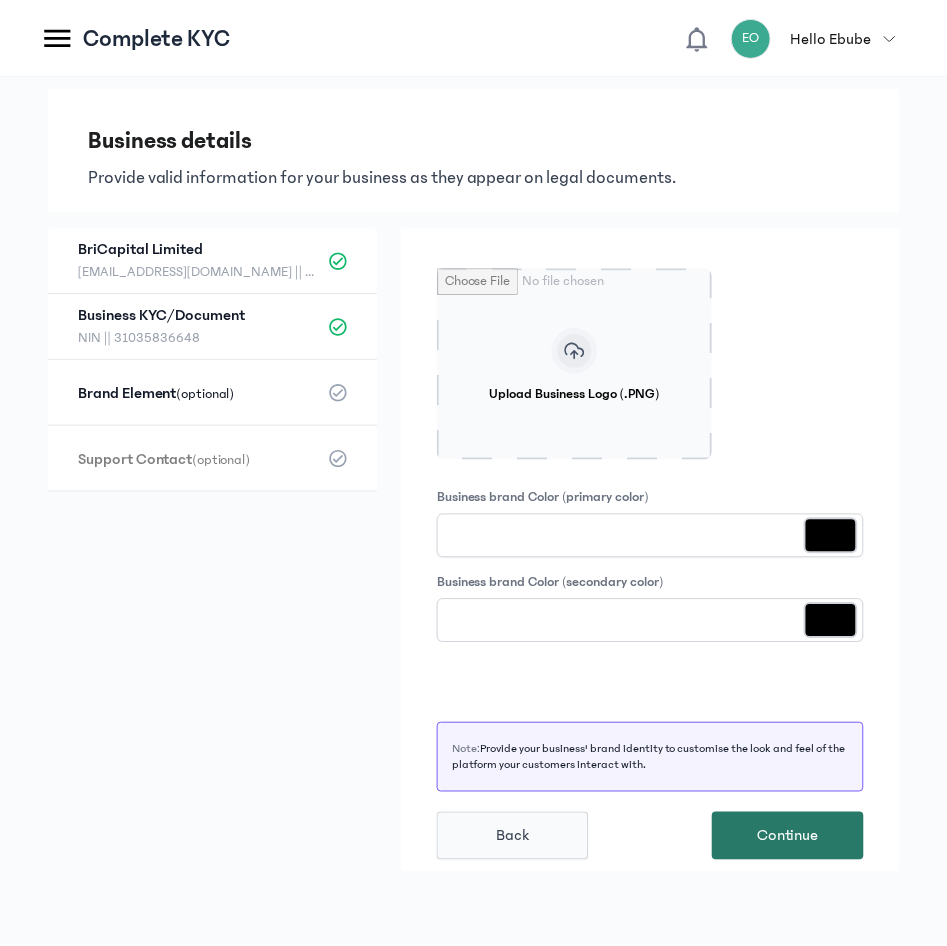 scroll, scrollTop: 0, scrollLeft: 0, axis: both 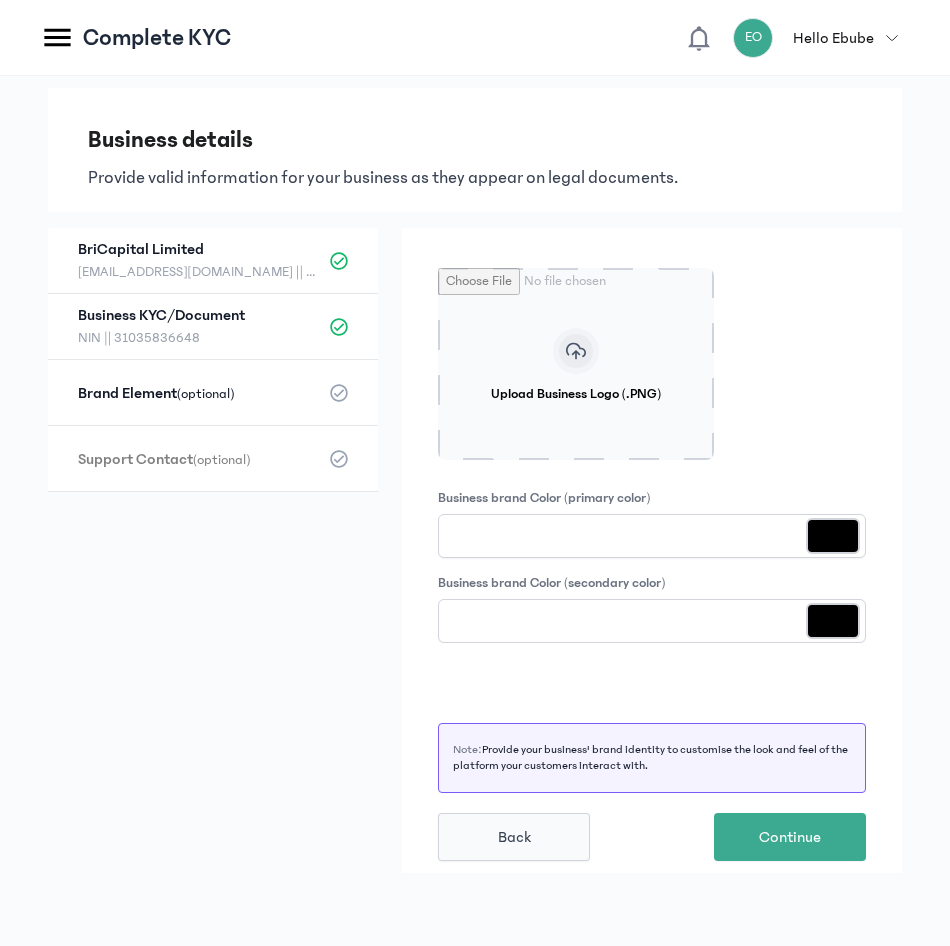 click on "*******" at bounding box center [833, 536] 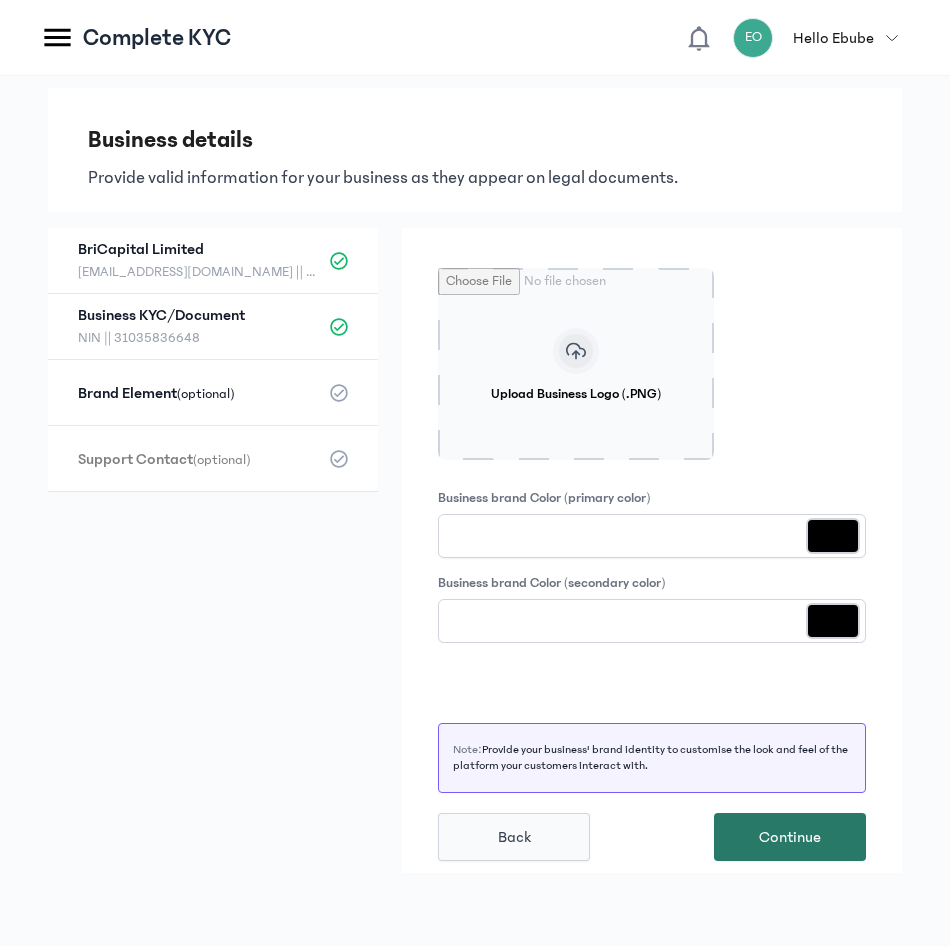 type on "*******" 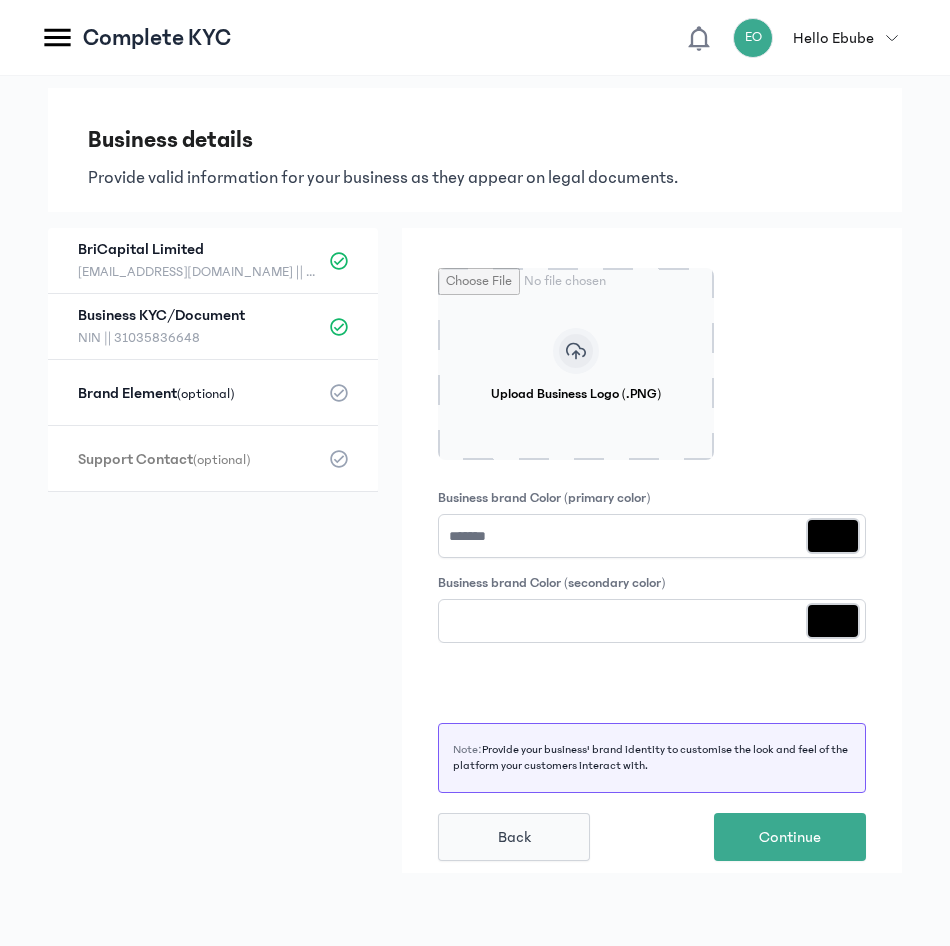 type on "*******" 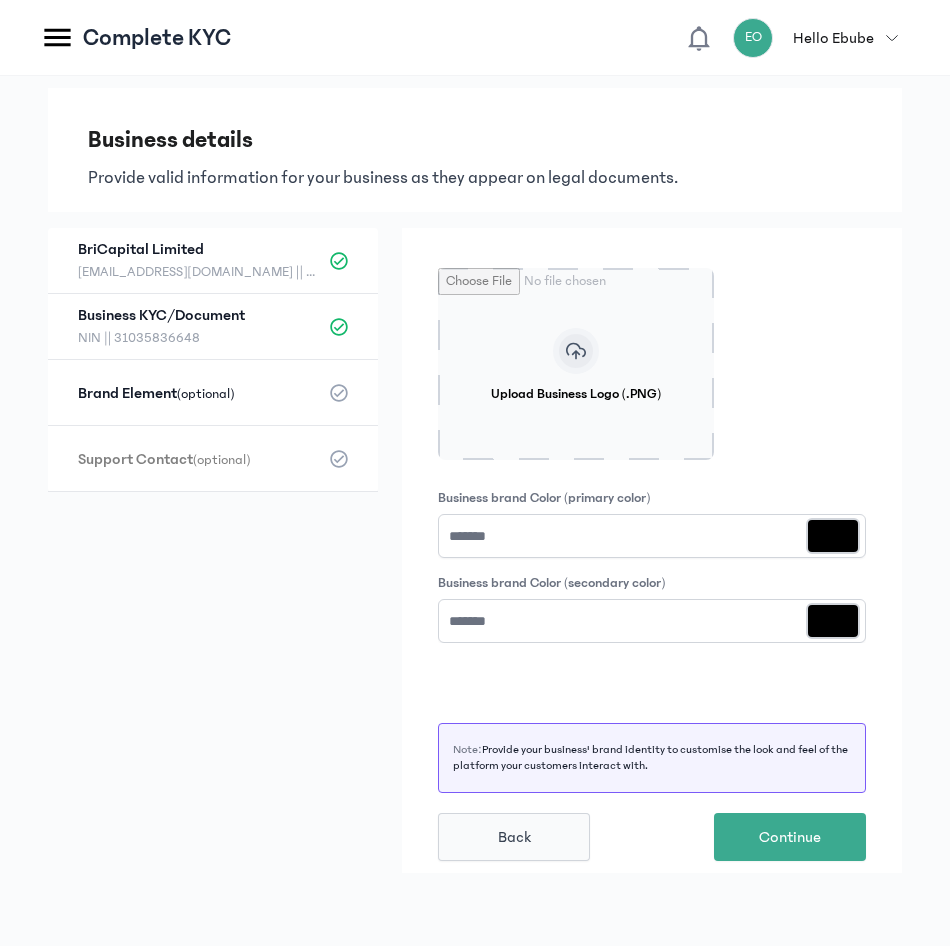 type on "*******" 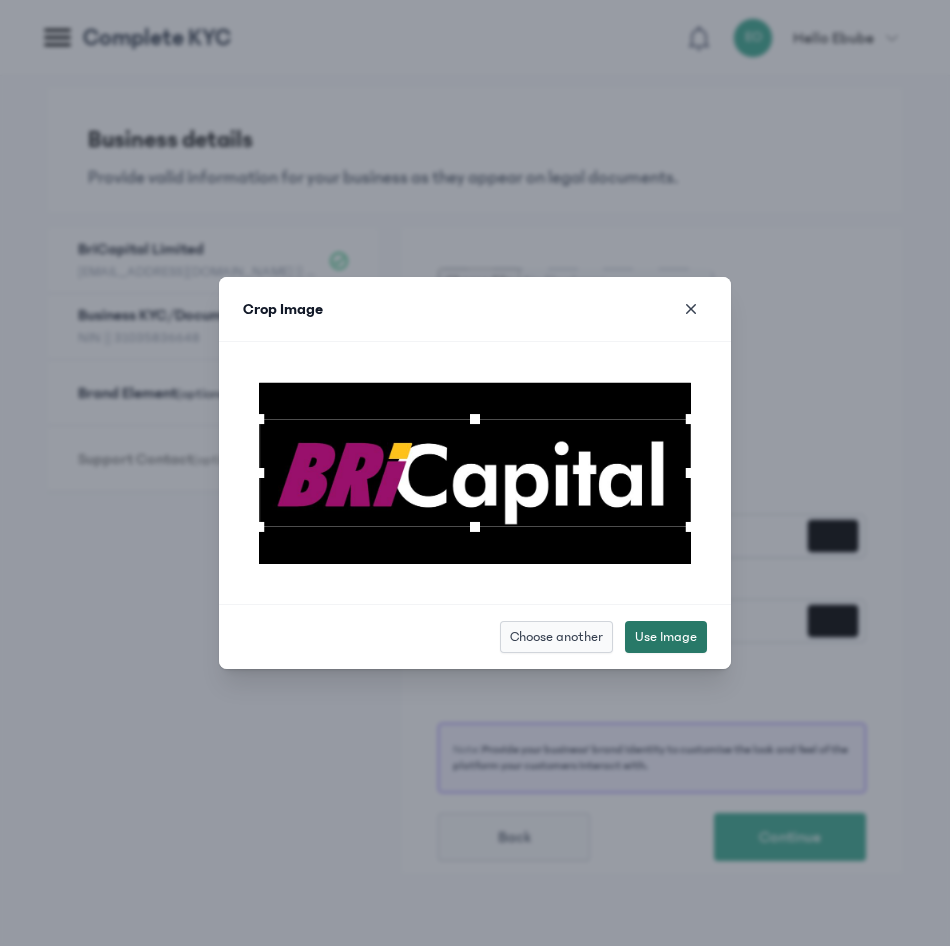 click on "Use Image" 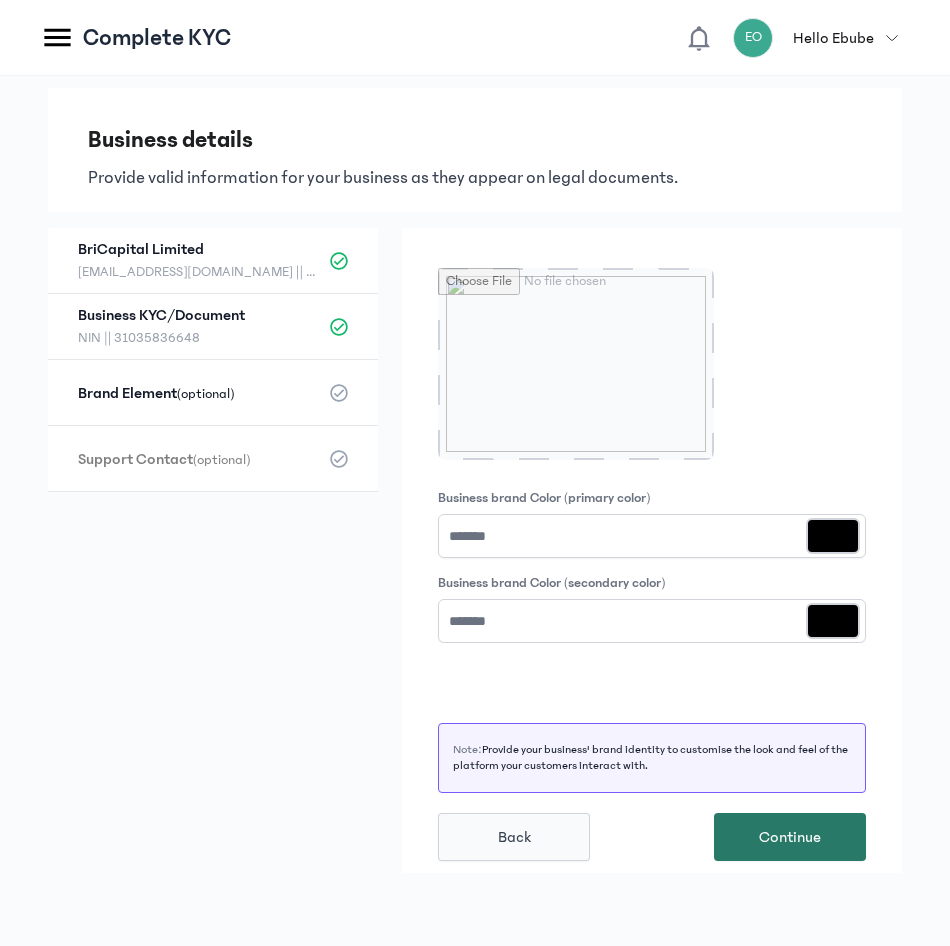 click on "Continue" 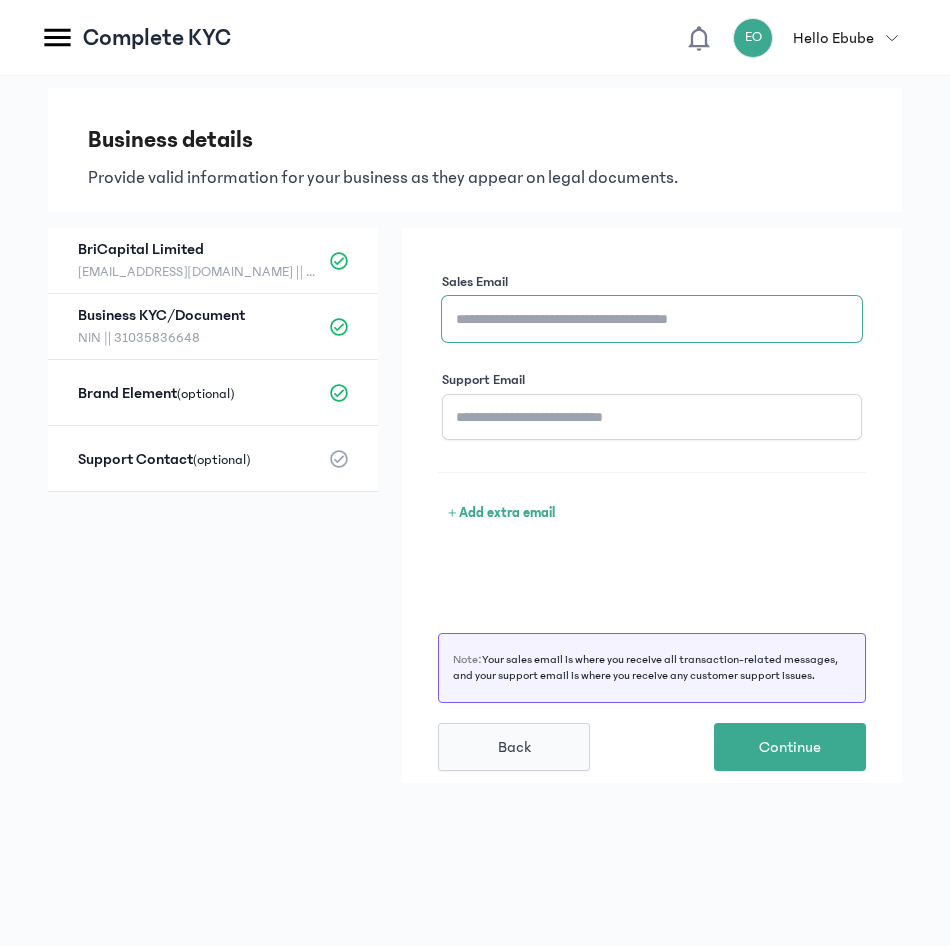click on "Sales Email" at bounding box center [652, 319] 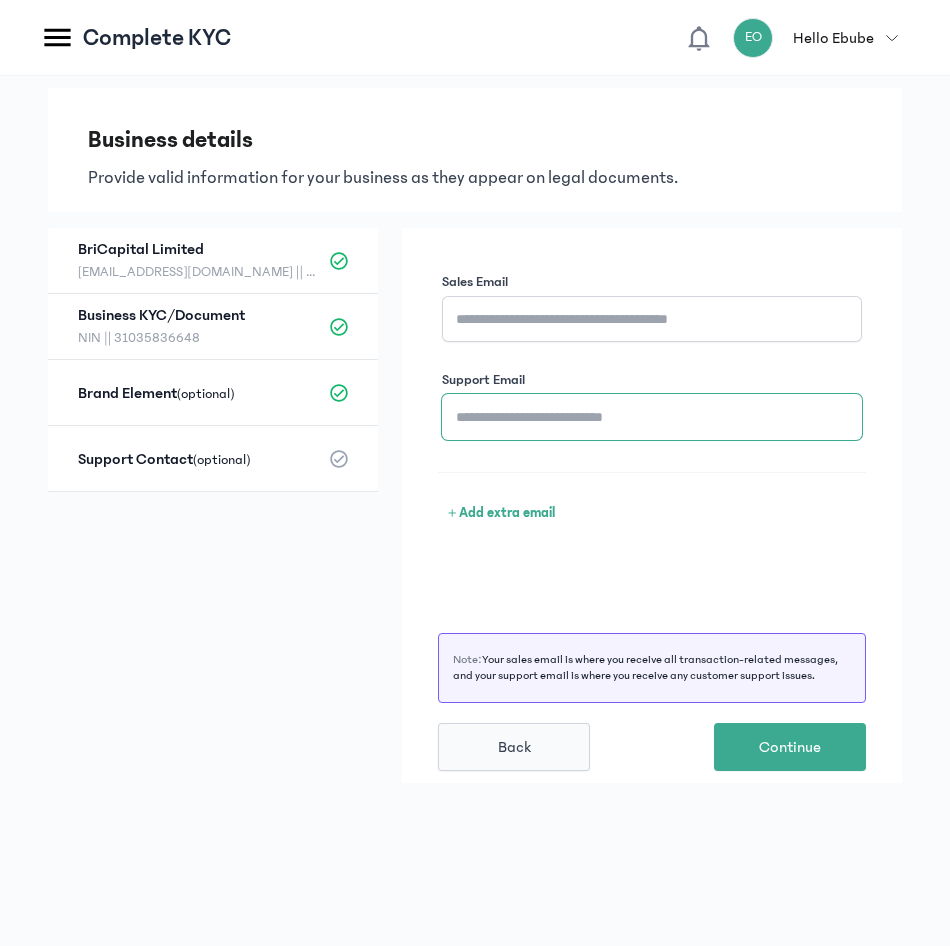click on "Support Email" at bounding box center [652, 417] 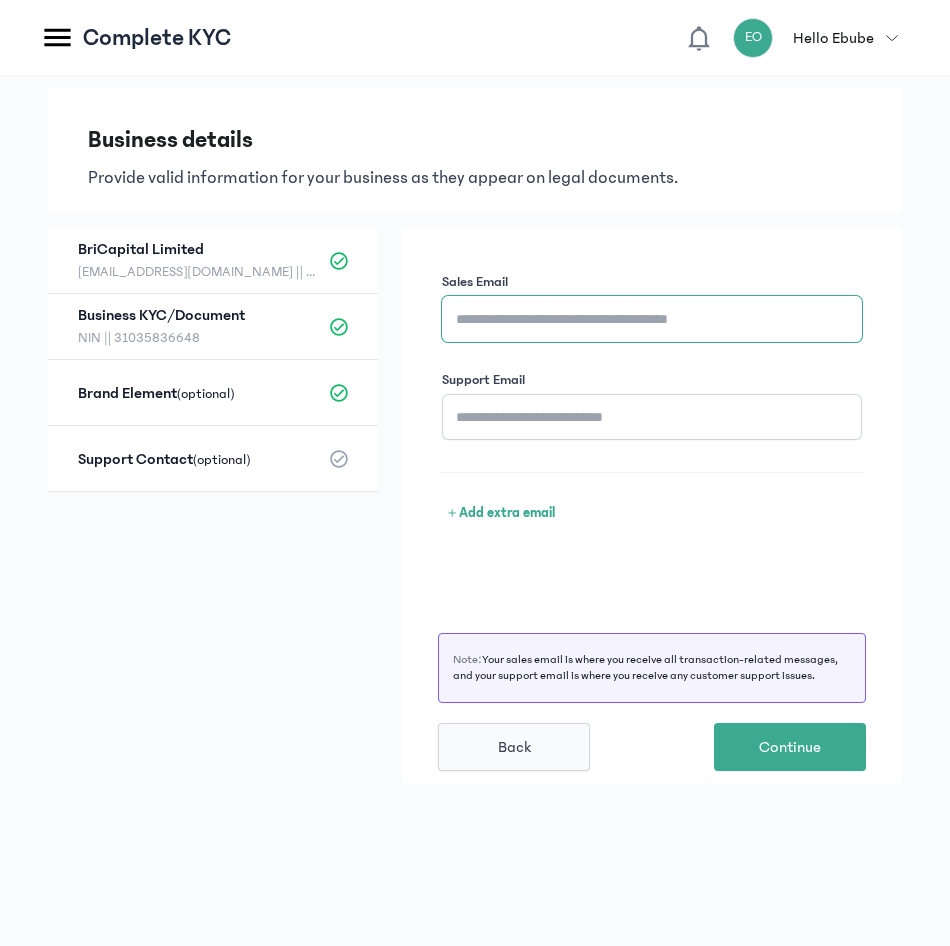 click on "Sales Email" at bounding box center [652, 319] 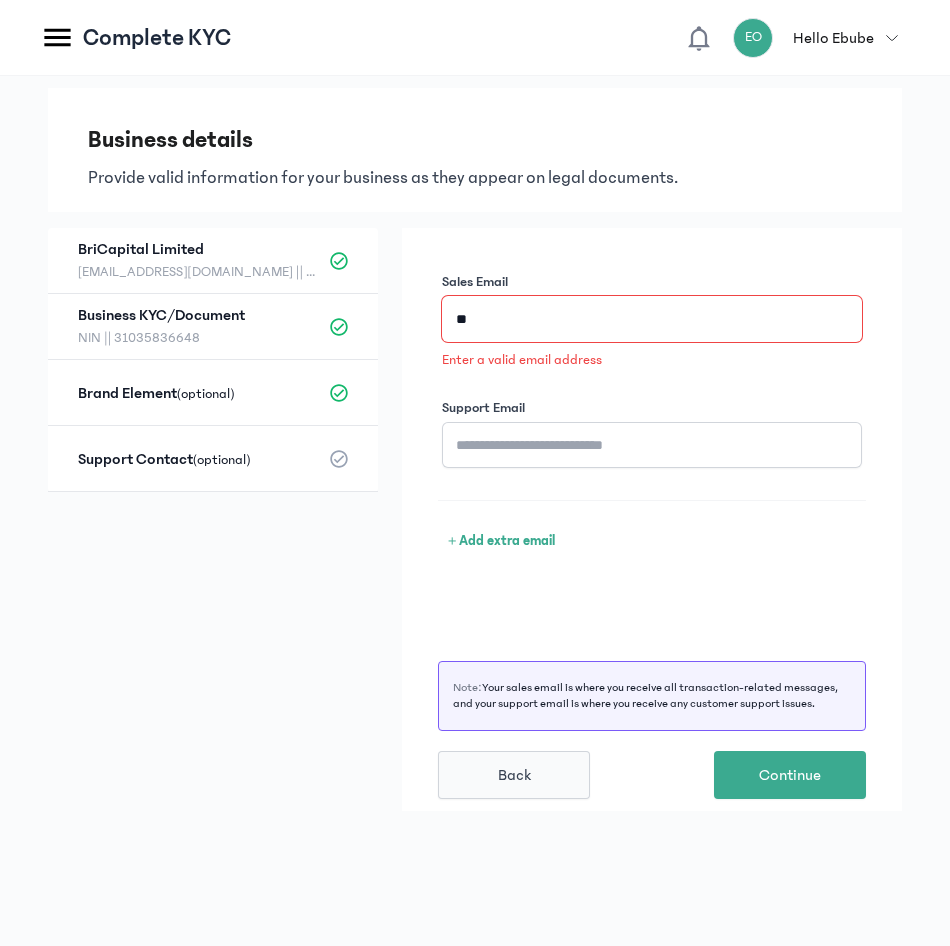 type on "*" 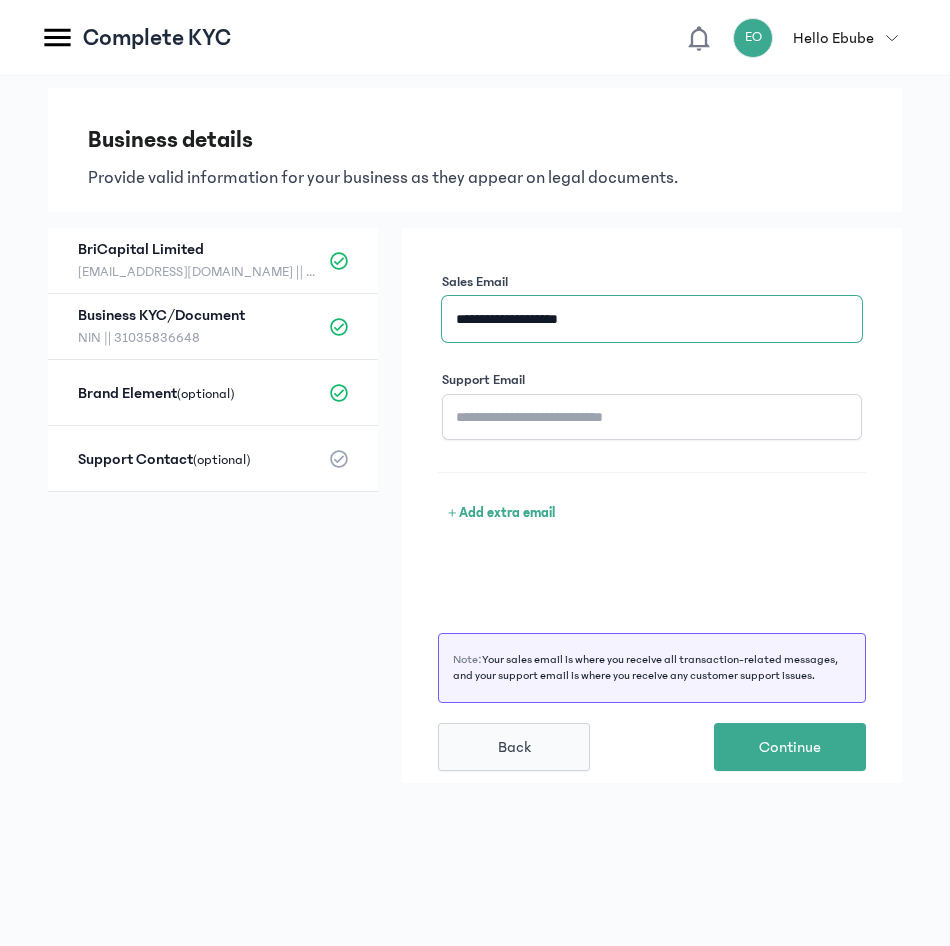 type on "**********" 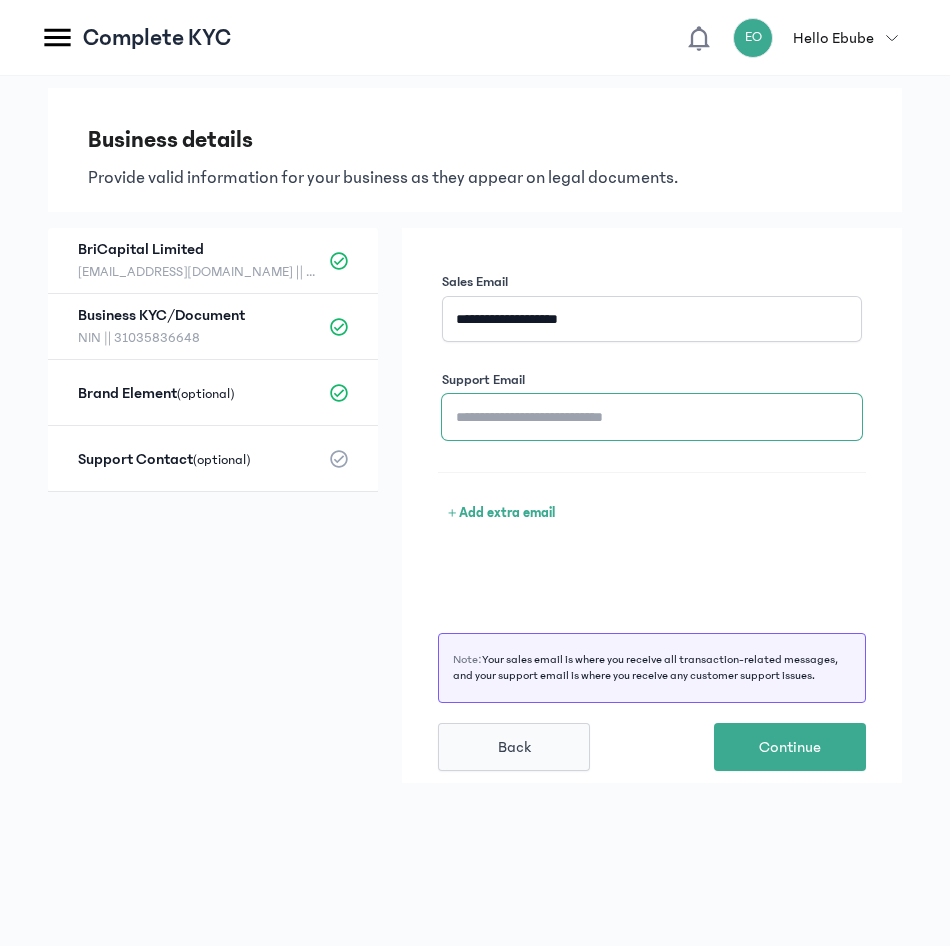 click on "Support Email" at bounding box center (652, 417) 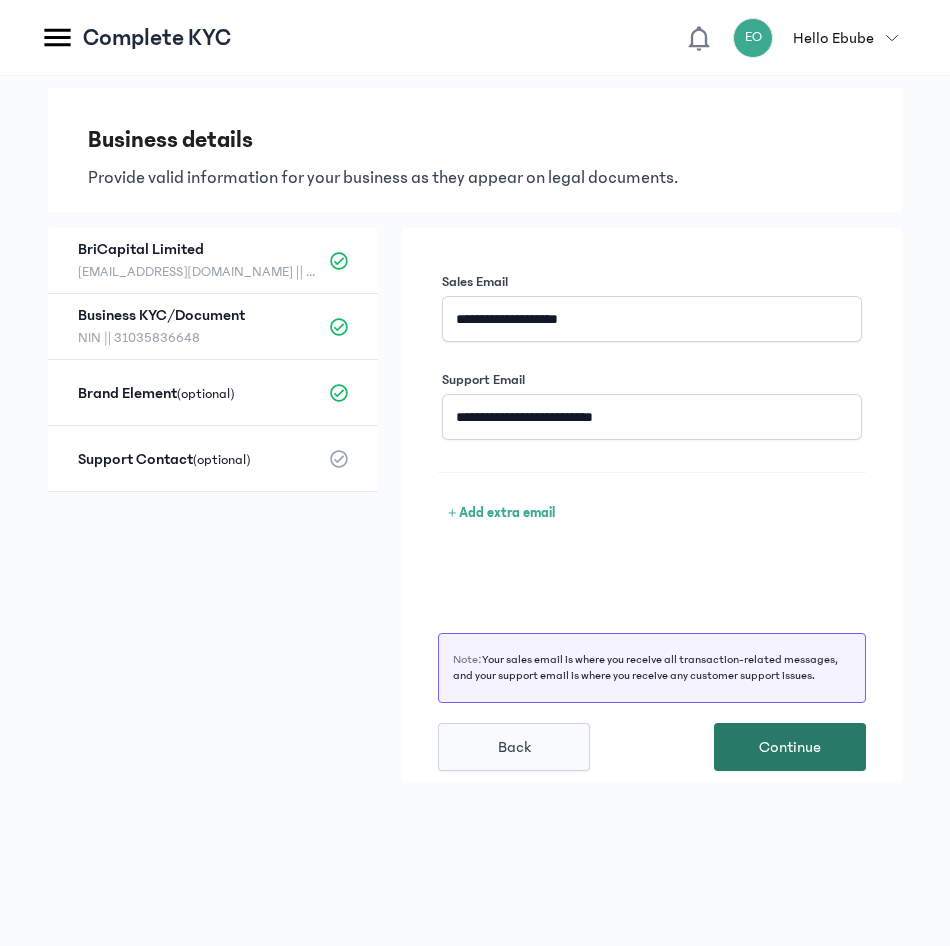 click on "Continue" 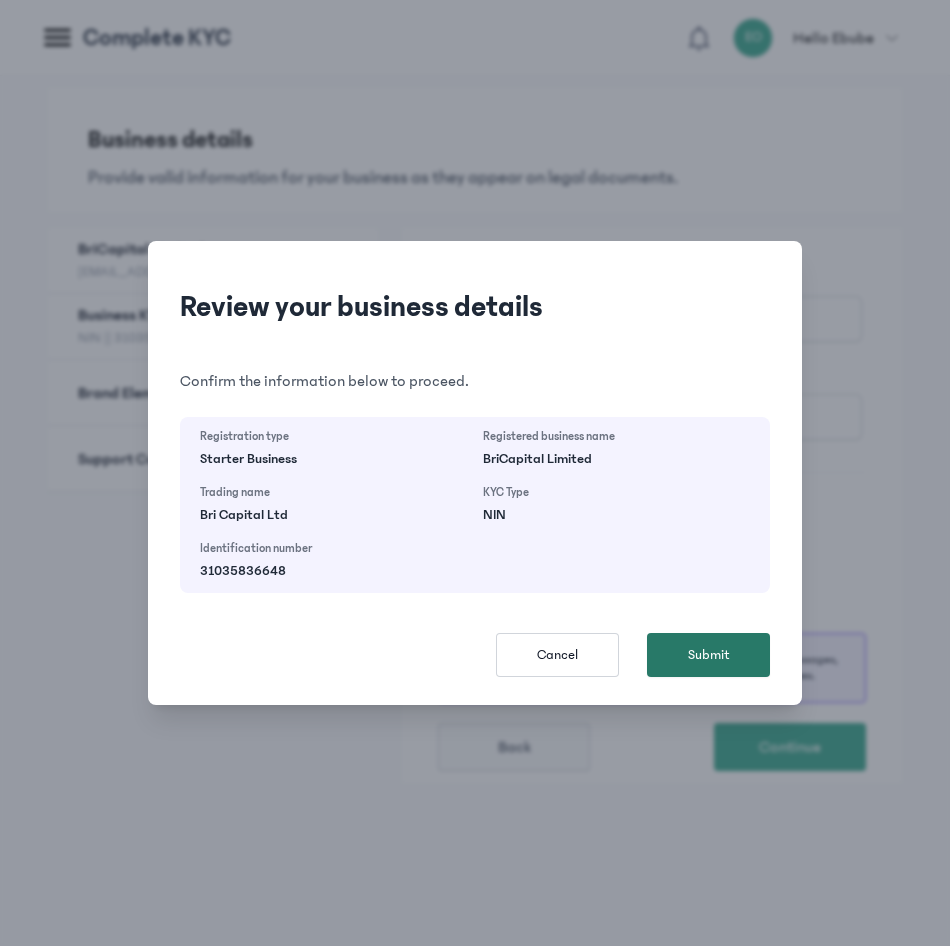 click on "Submit" 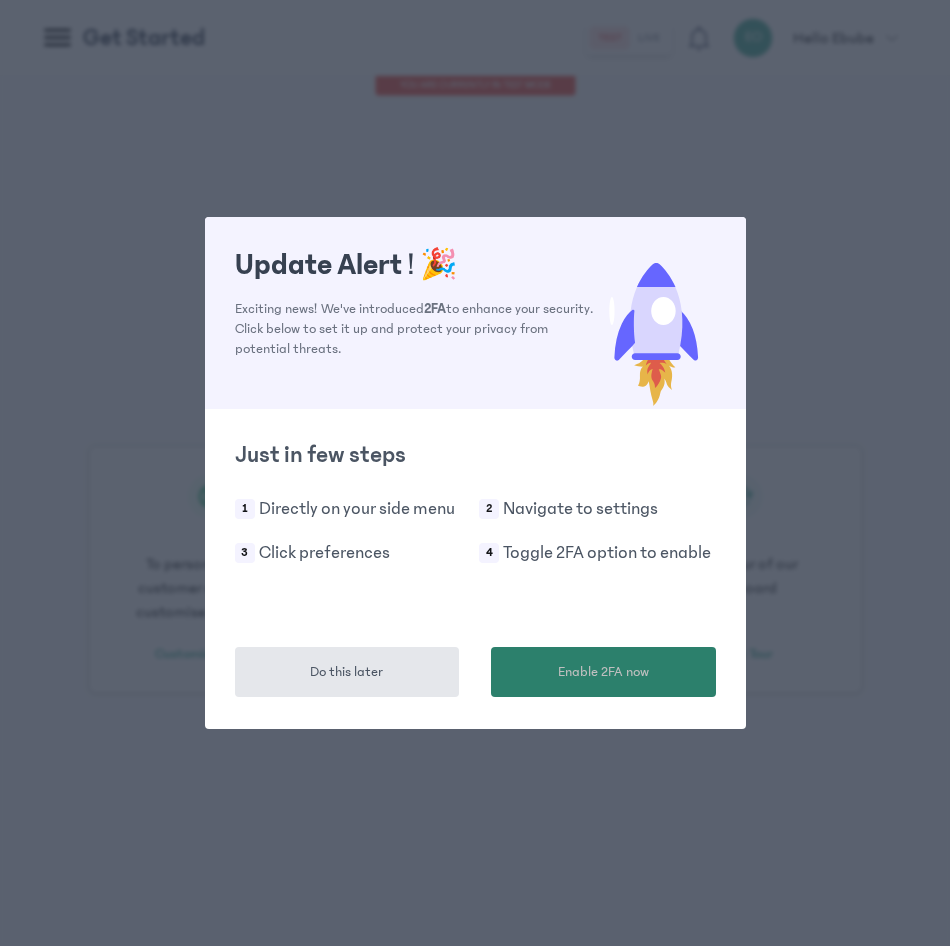 click on "Enable 2FA now" at bounding box center [603, 672] 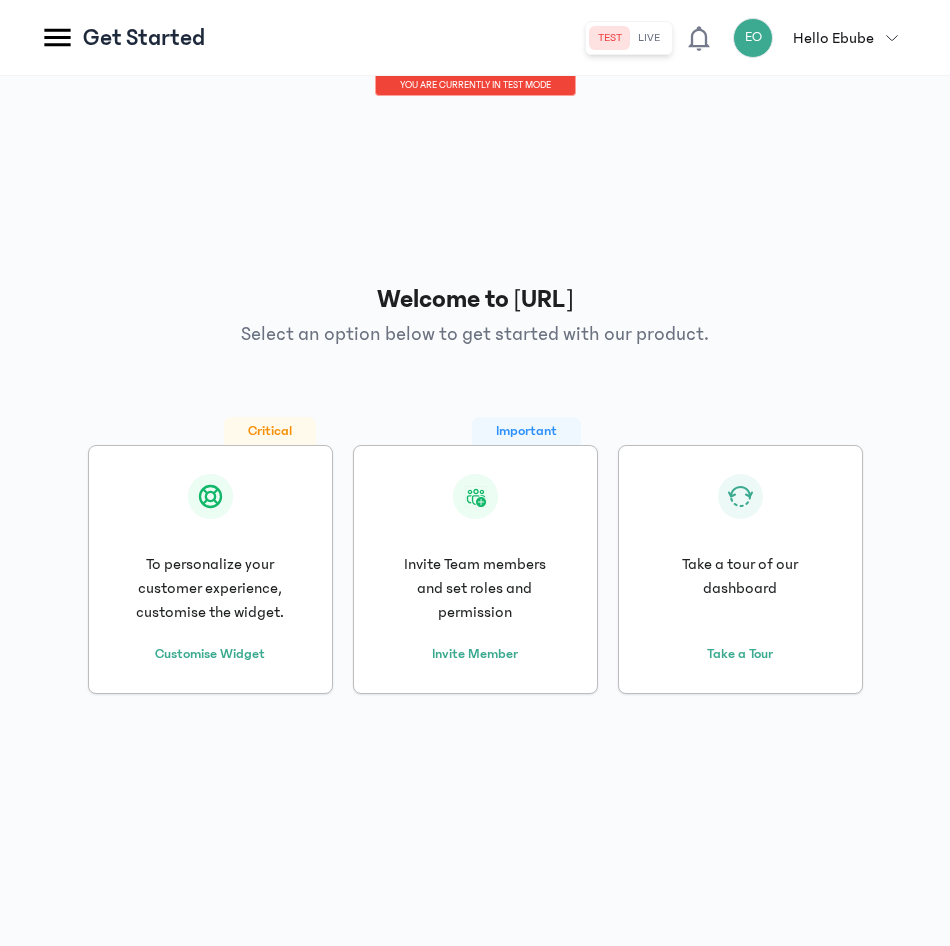 click 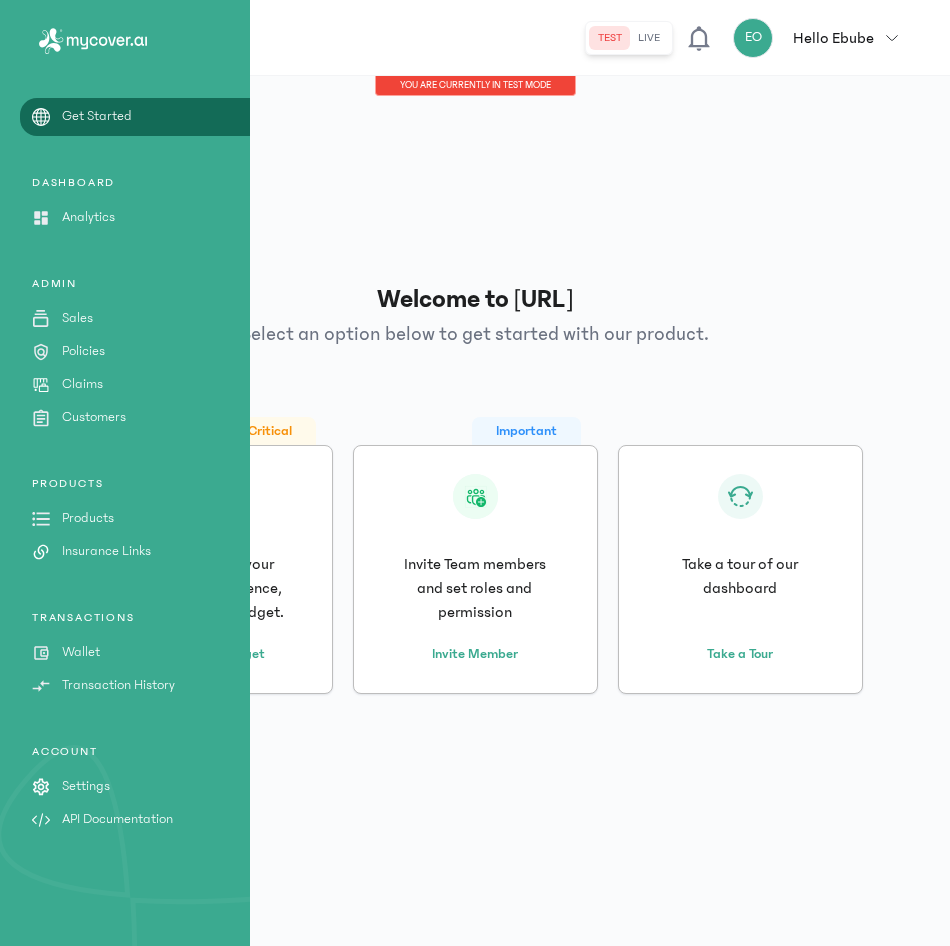click on "Products" at bounding box center [88, 518] 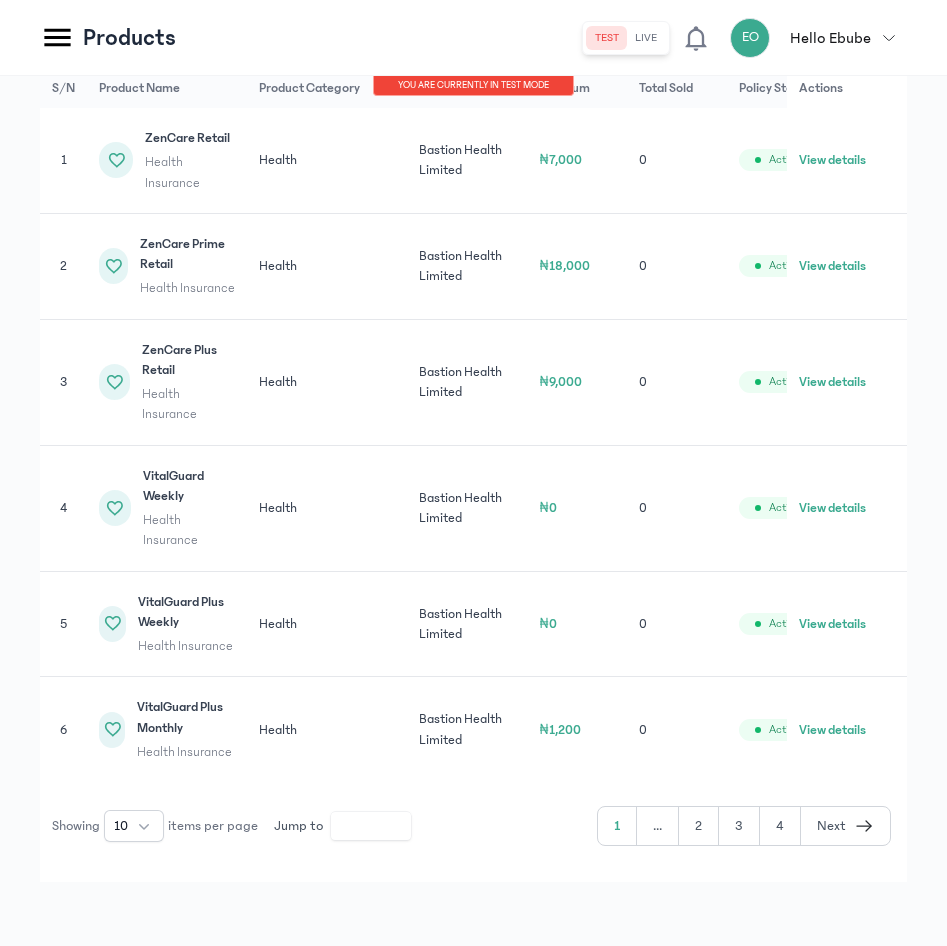scroll, scrollTop: 454, scrollLeft: 0, axis: vertical 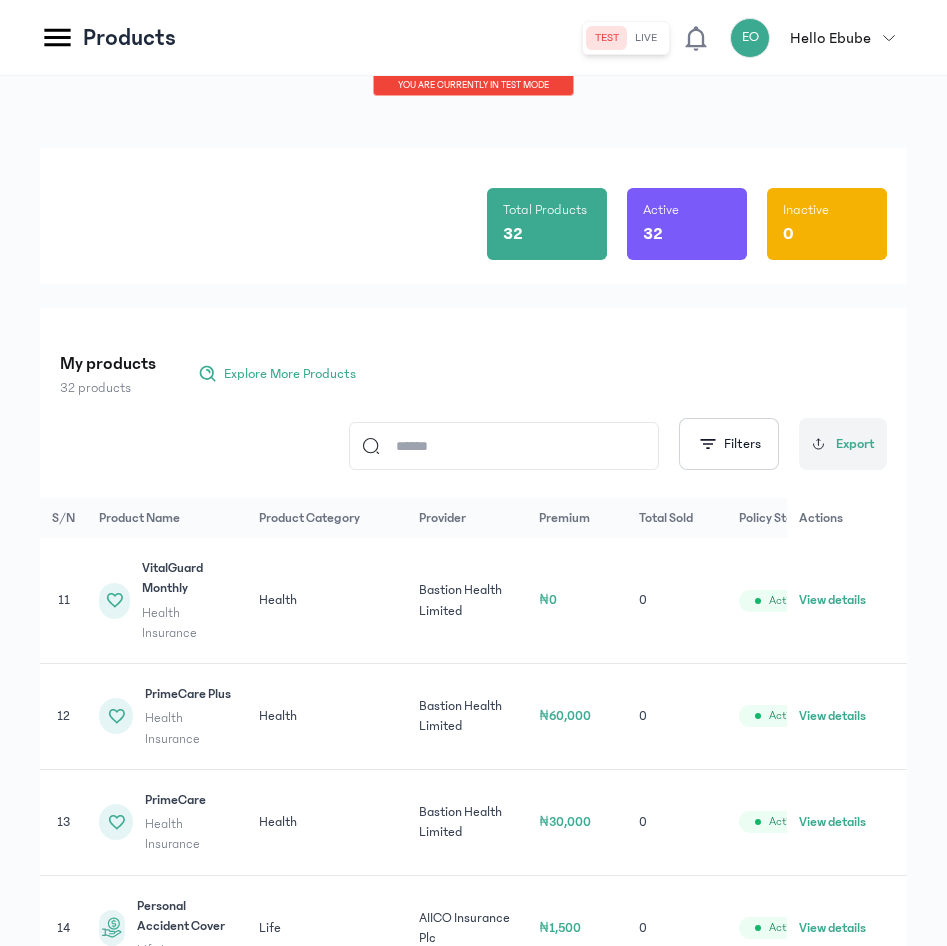 click 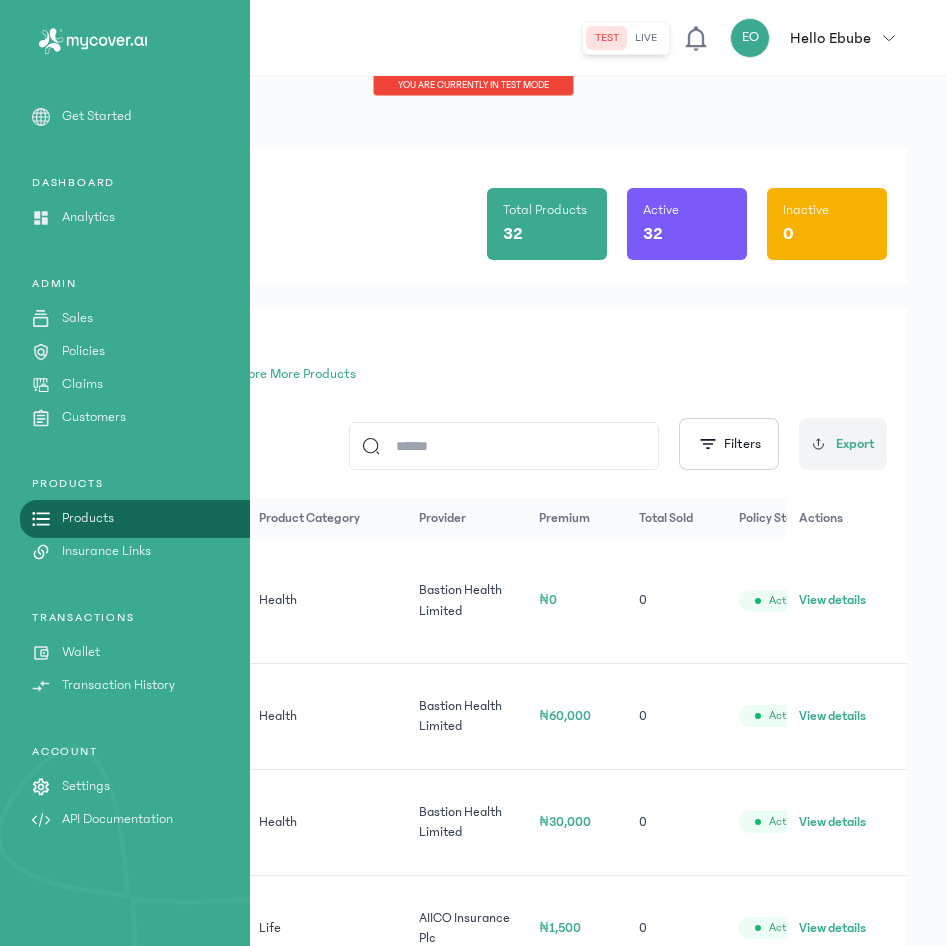 click on "Wallet" at bounding box center [81, 652] 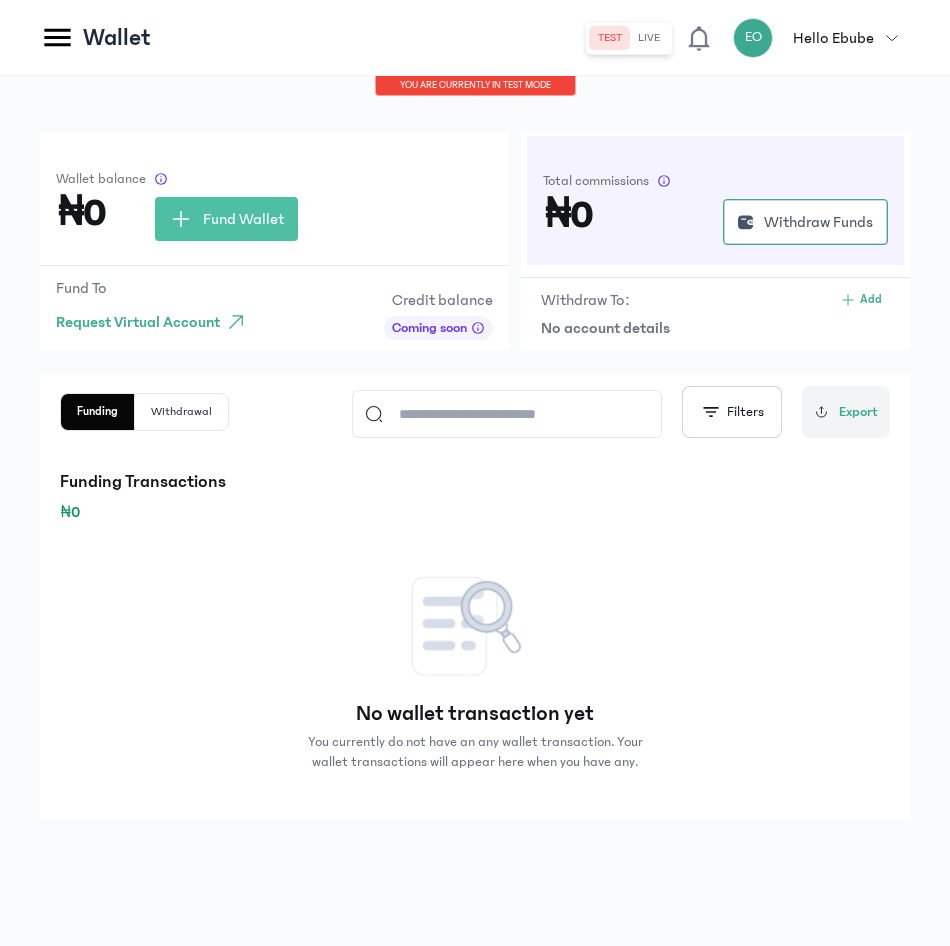 click 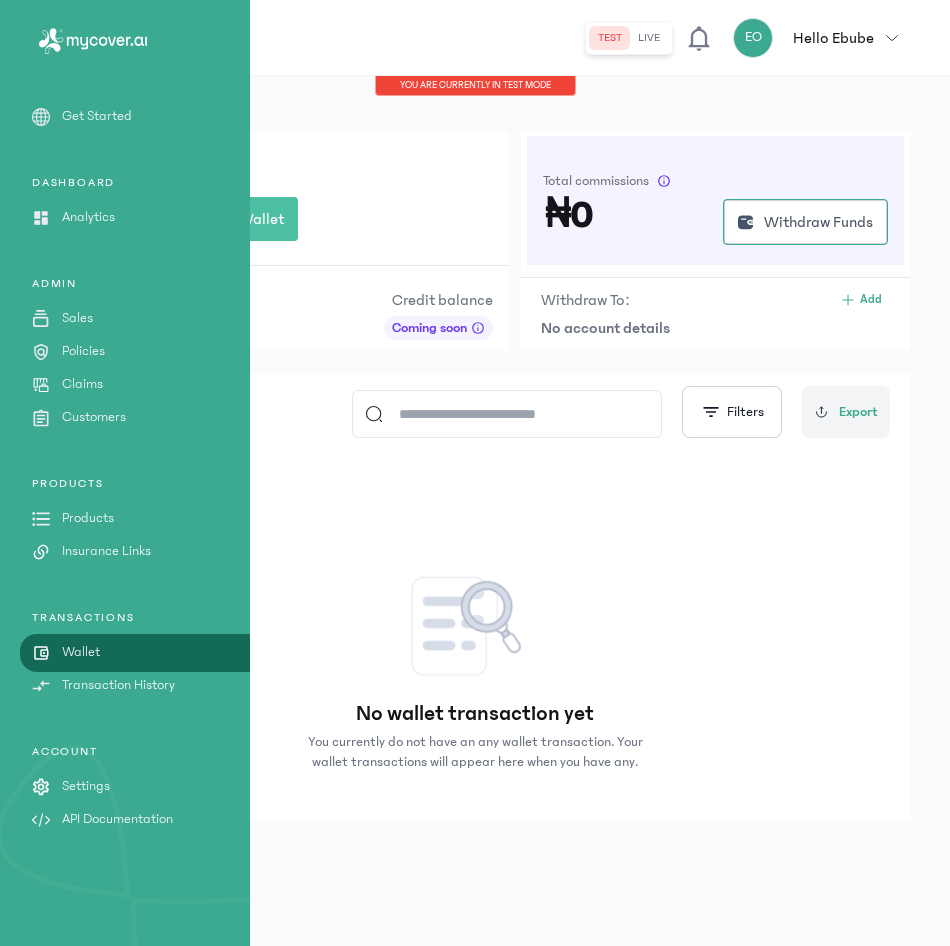 click on "Analytics" at bounding box center [88, 217] 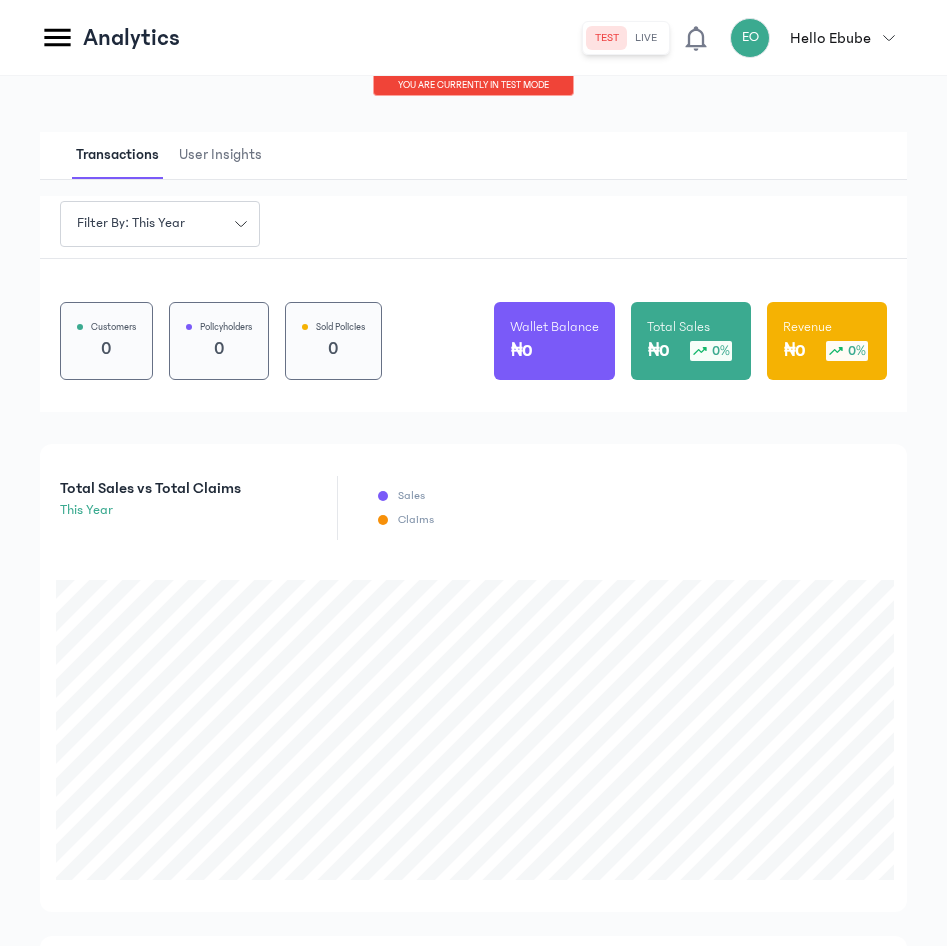 click 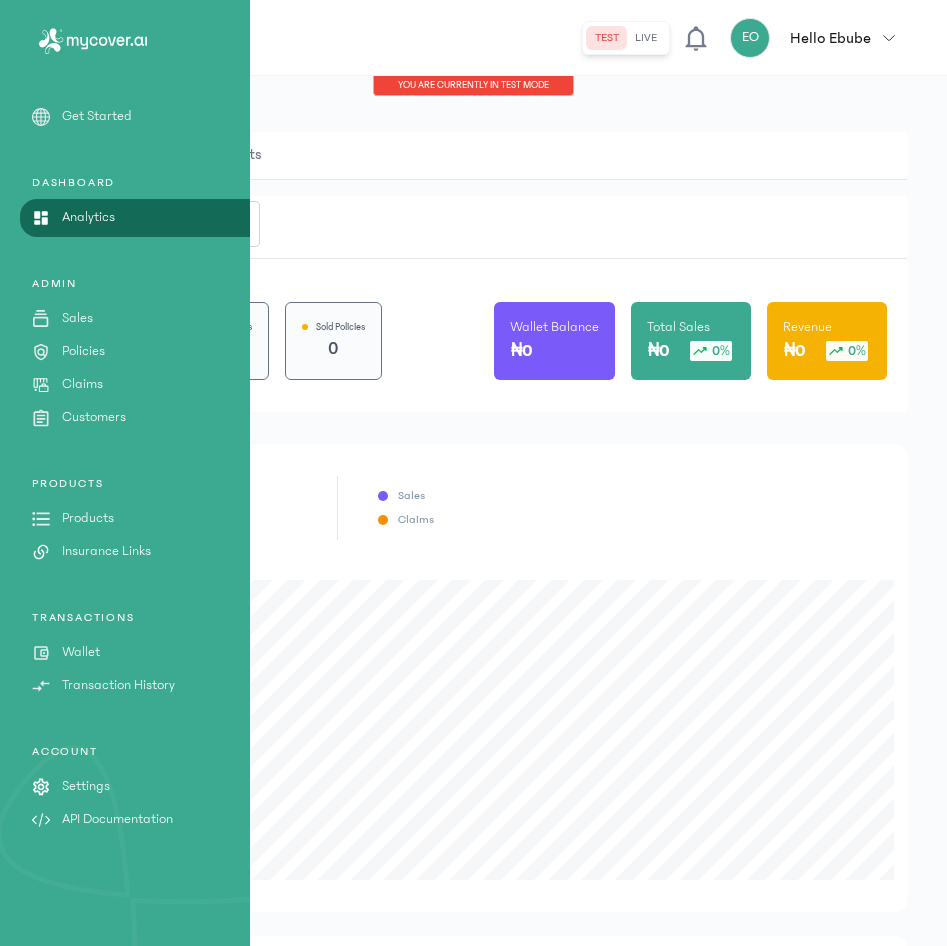 click on "Transactions User Insights" at bounding box center [473, 156] 